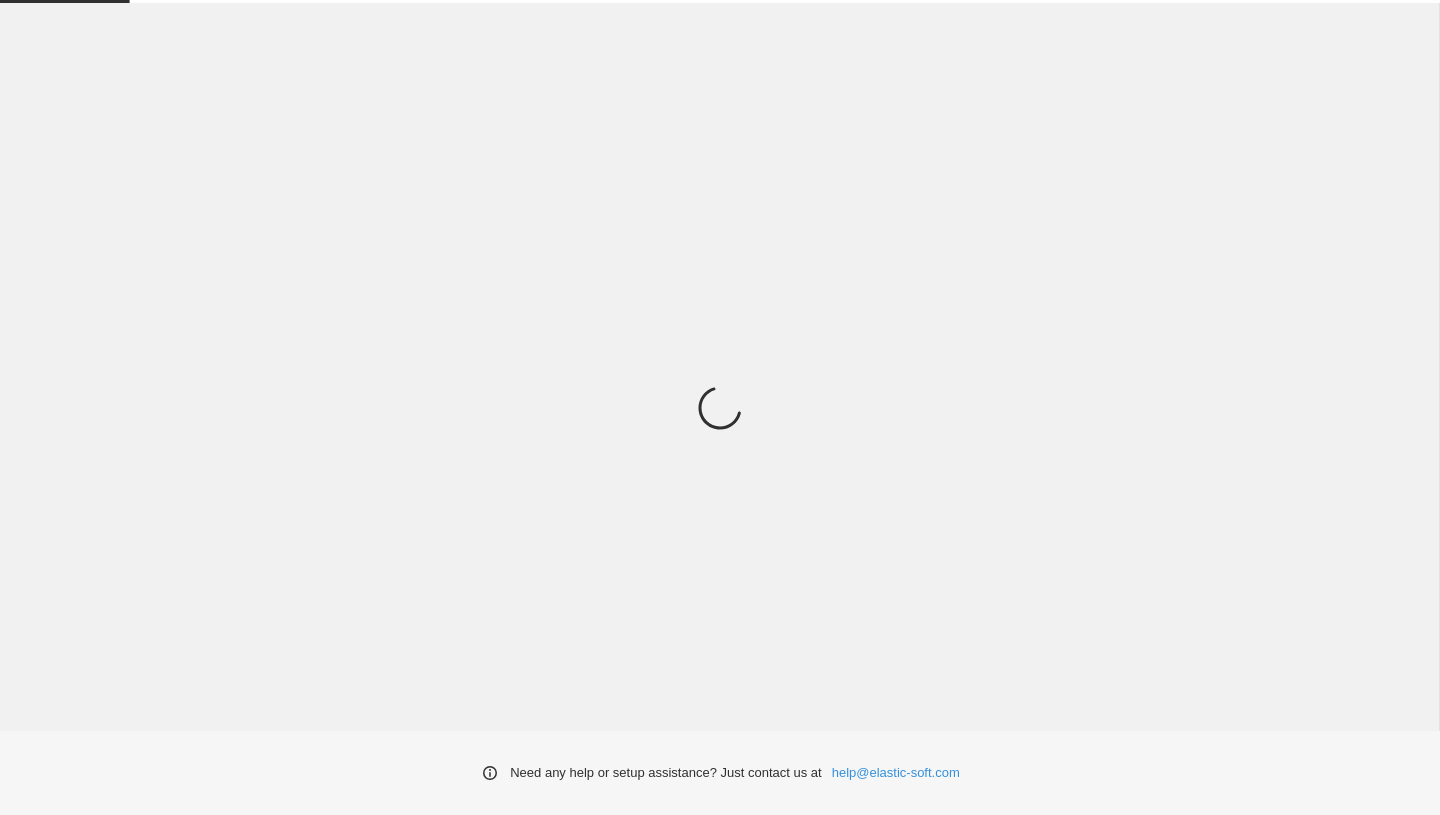 scroll, scrollTop: 0, scrollLeft: 0, axis: both 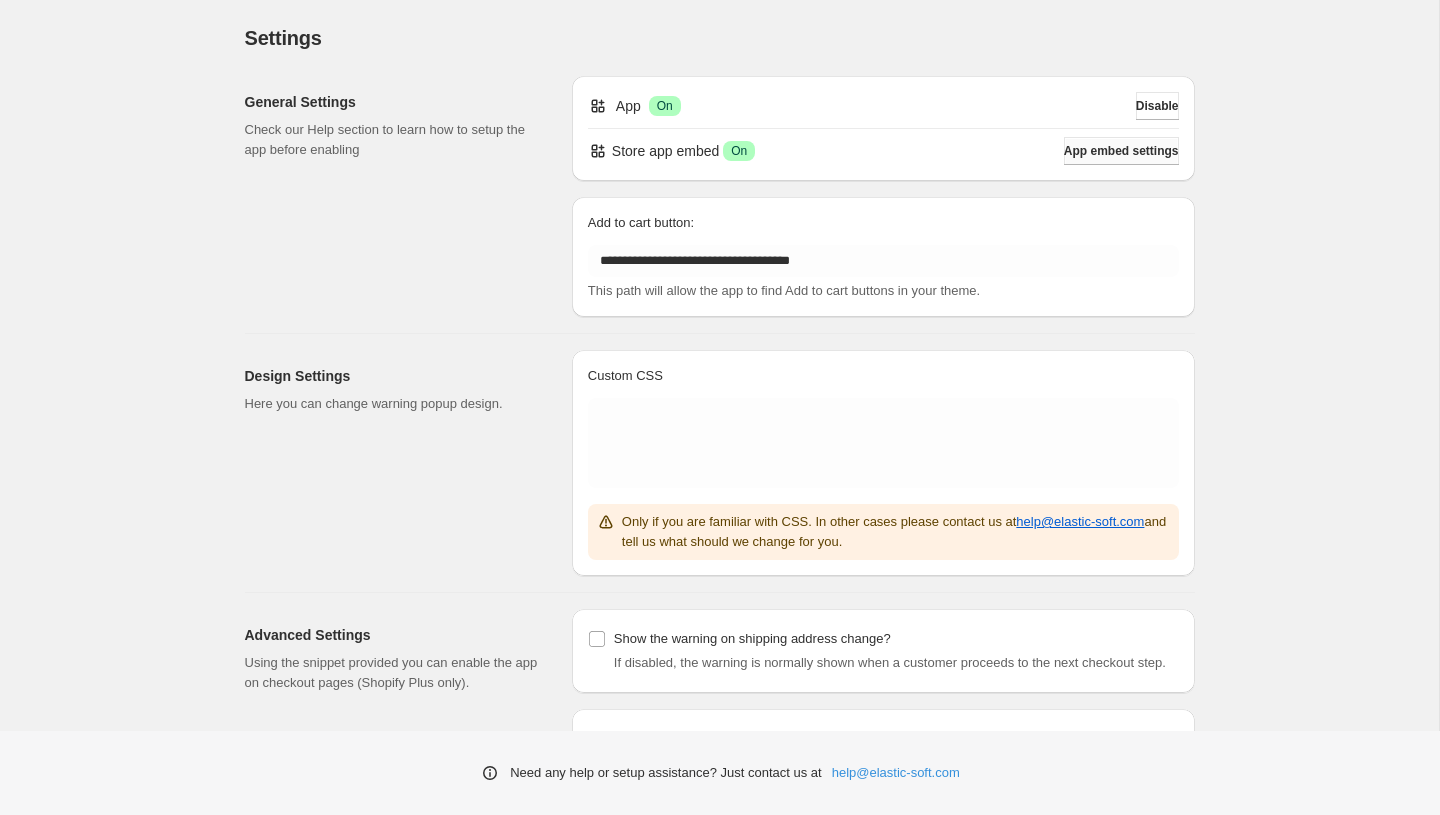click on "App embed settings" at bounding box center (1121, 151) 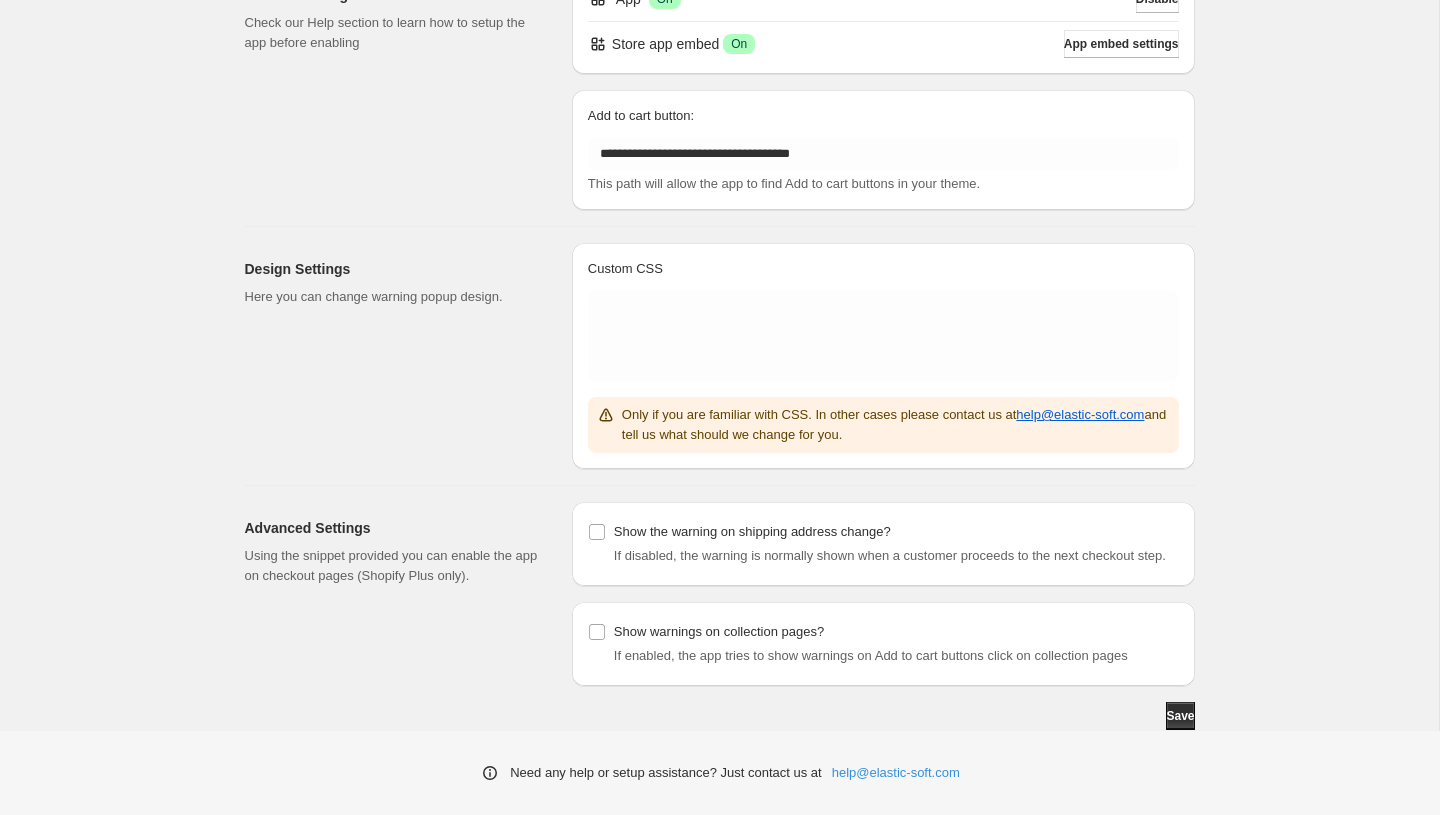 scroll, scrollTop: 0, scrollLeft: 0, axis: both 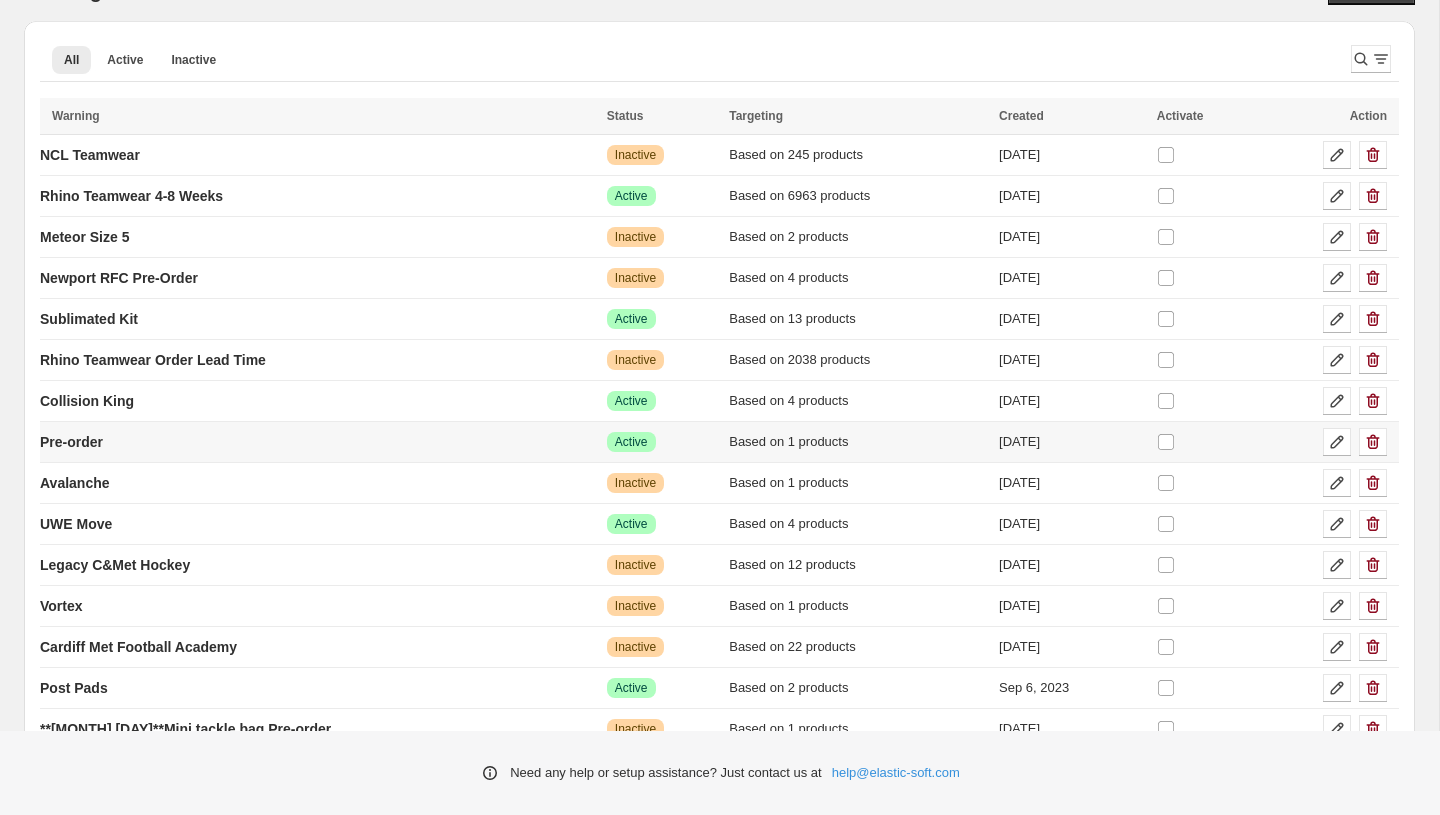 click on "Pre-order" at bounding box center (320, 442) 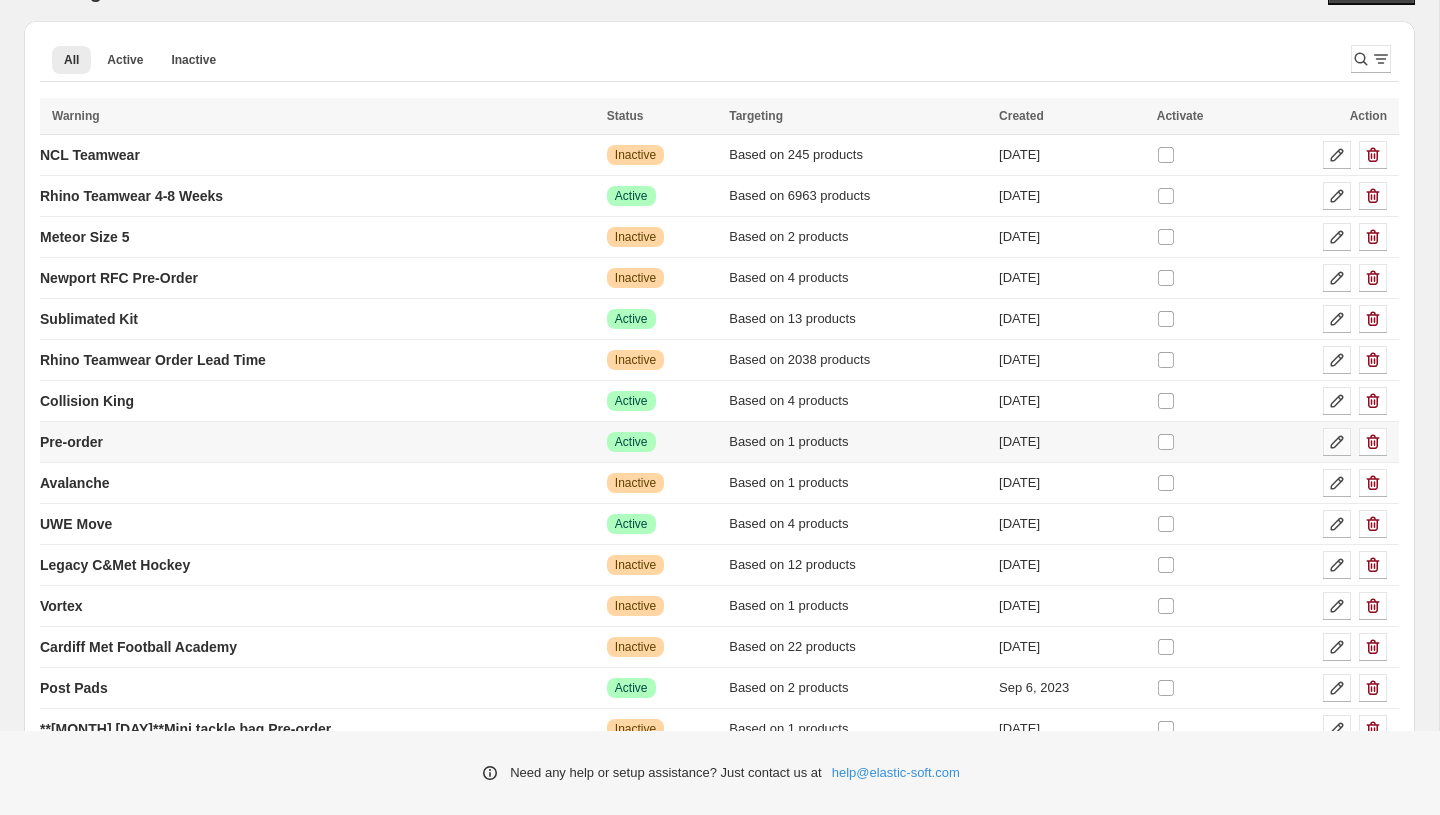 click 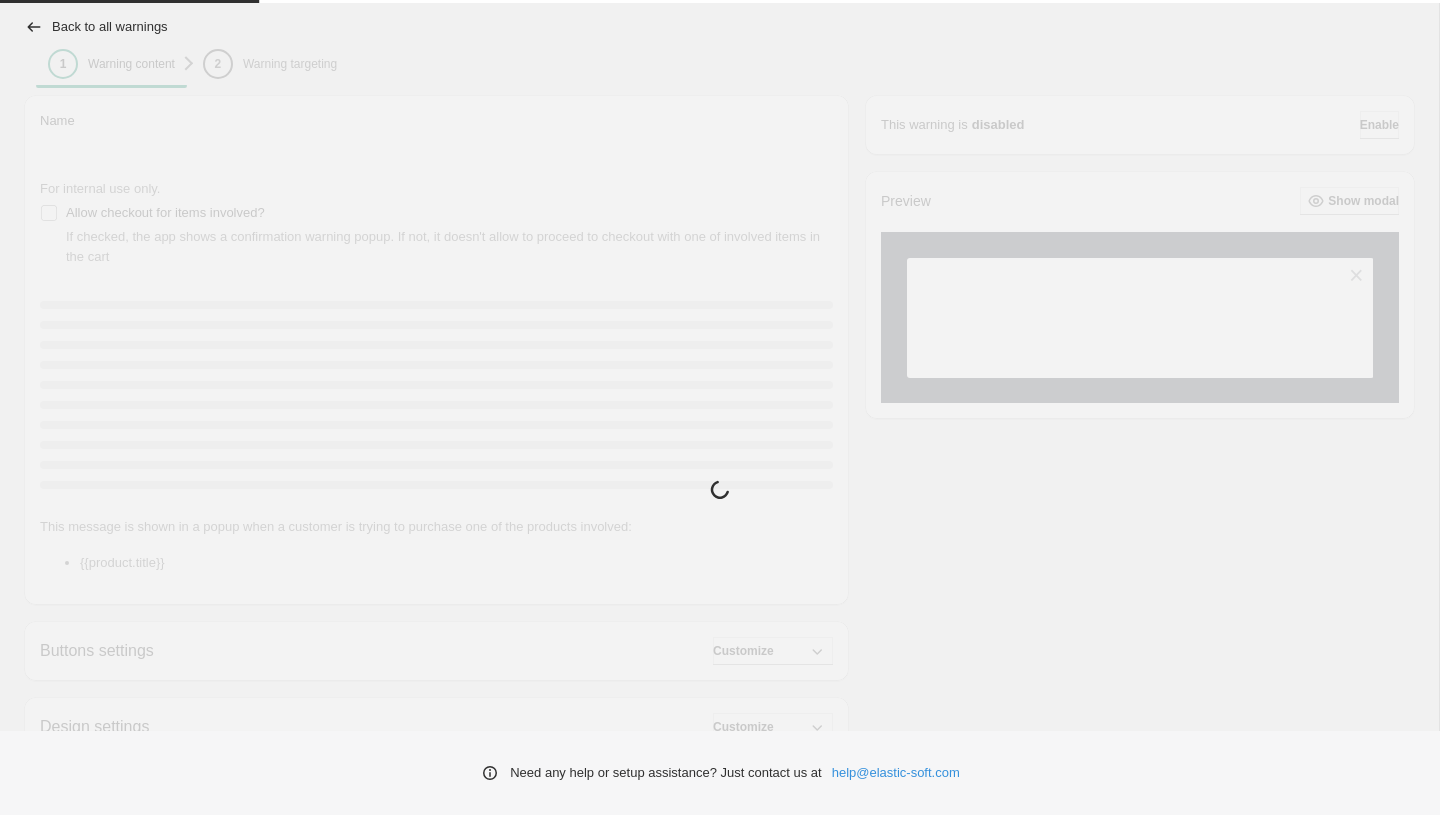 type on "*********" 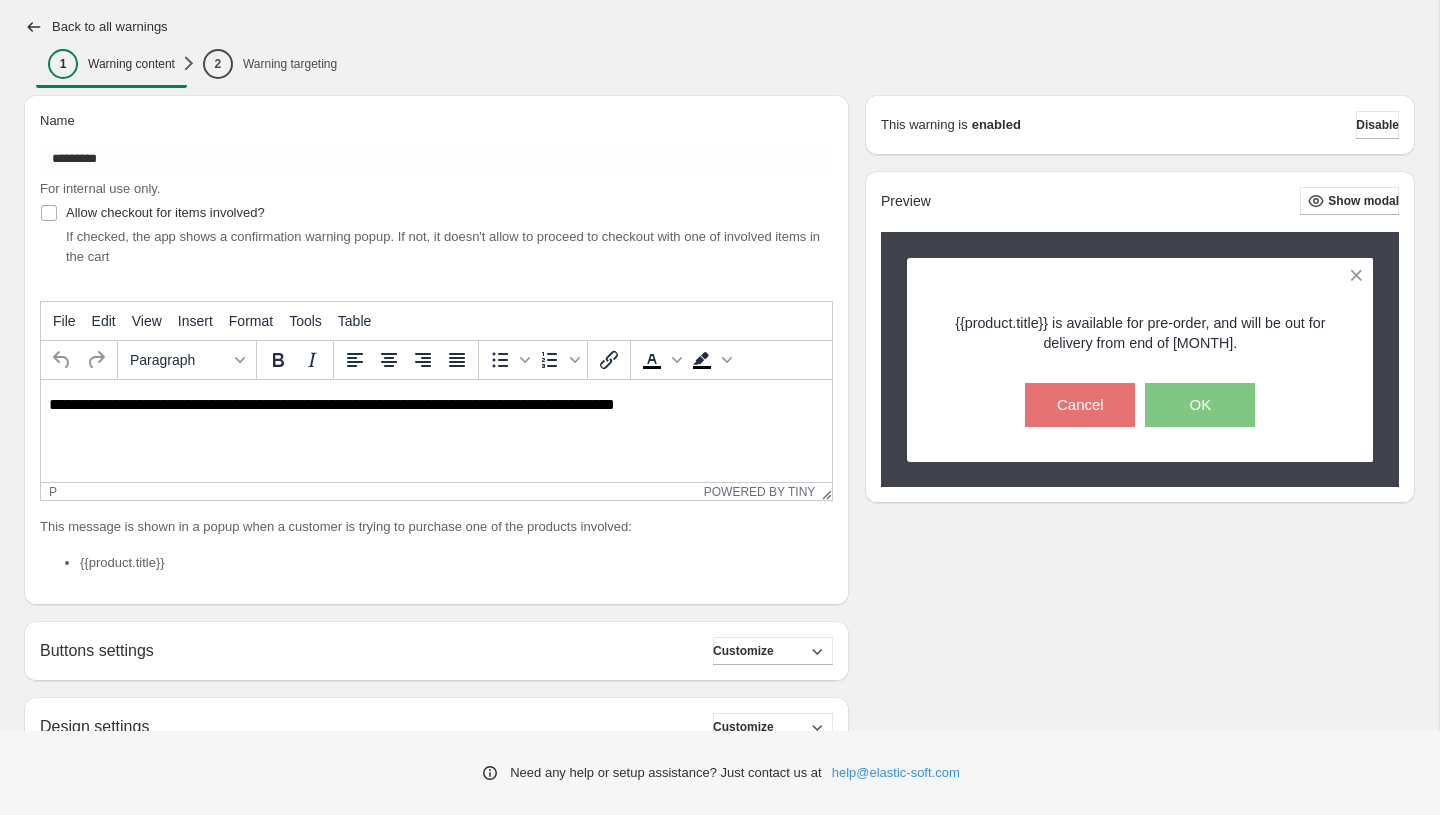 scroll, scrollTop: 0, scrollLeft: 0, axis: both 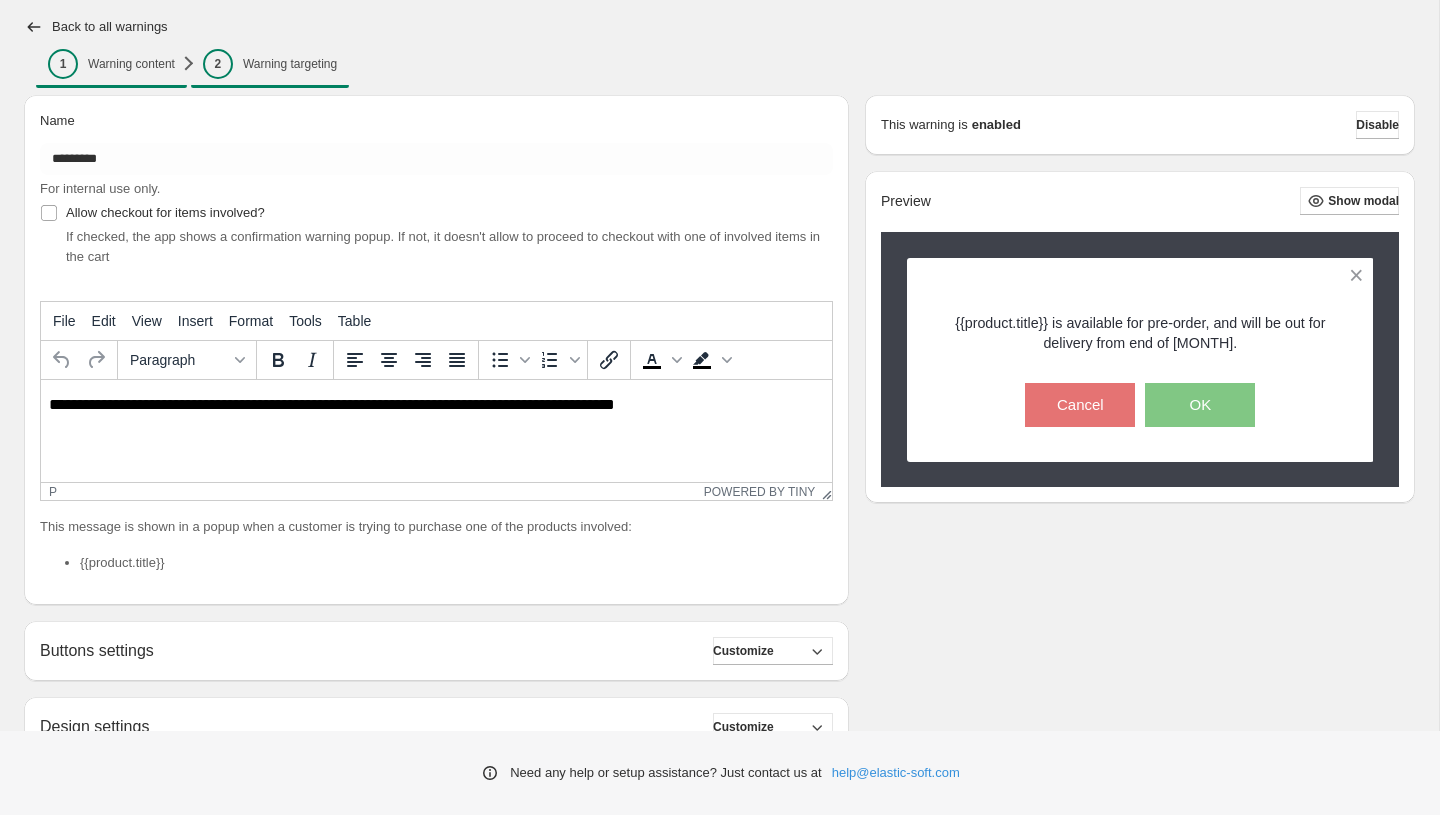 click on "Warning targeting" at bounding box center [290, 64] 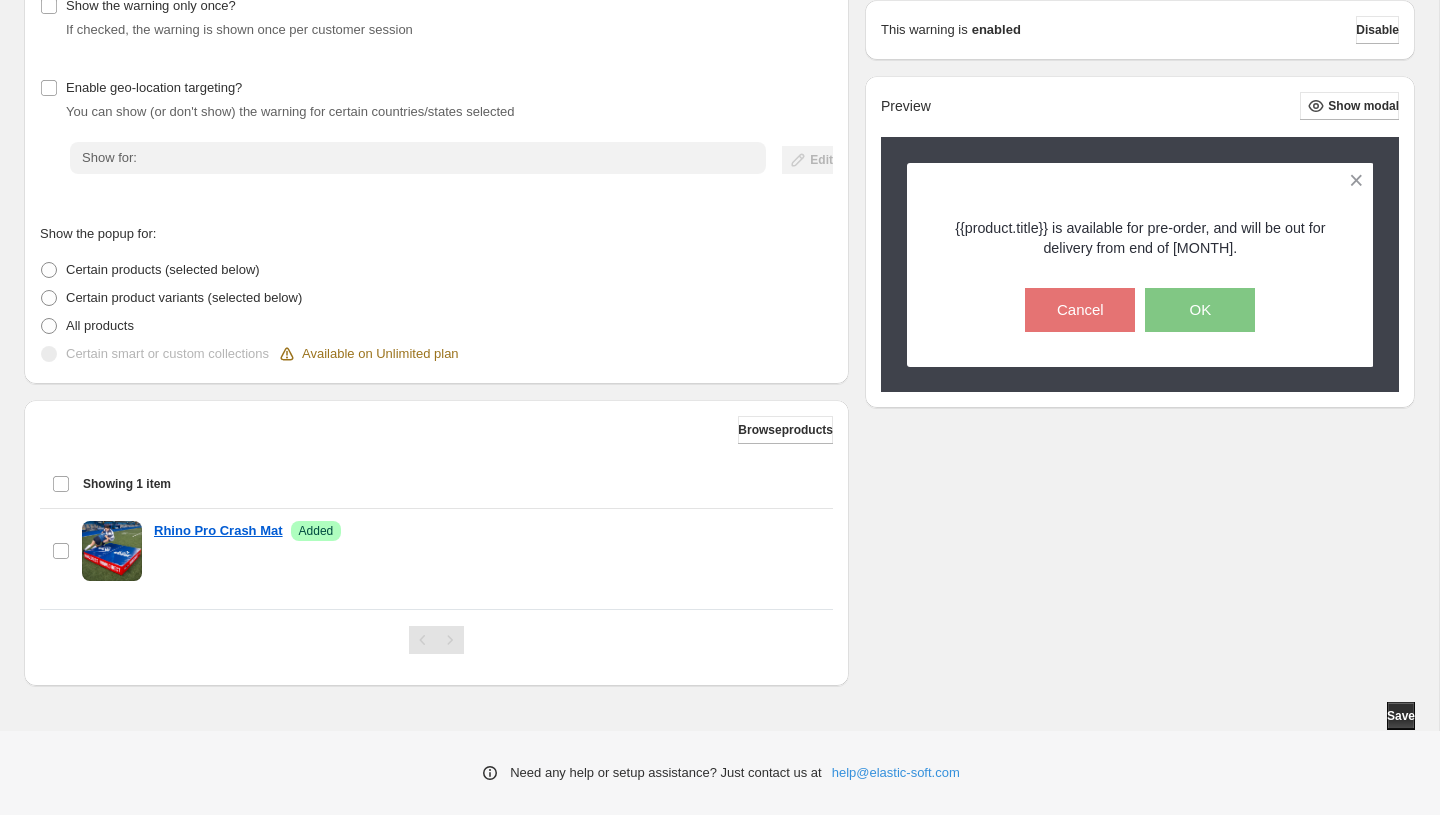scroll, scrollTop: 0, scrollLeft: 0, axis: both 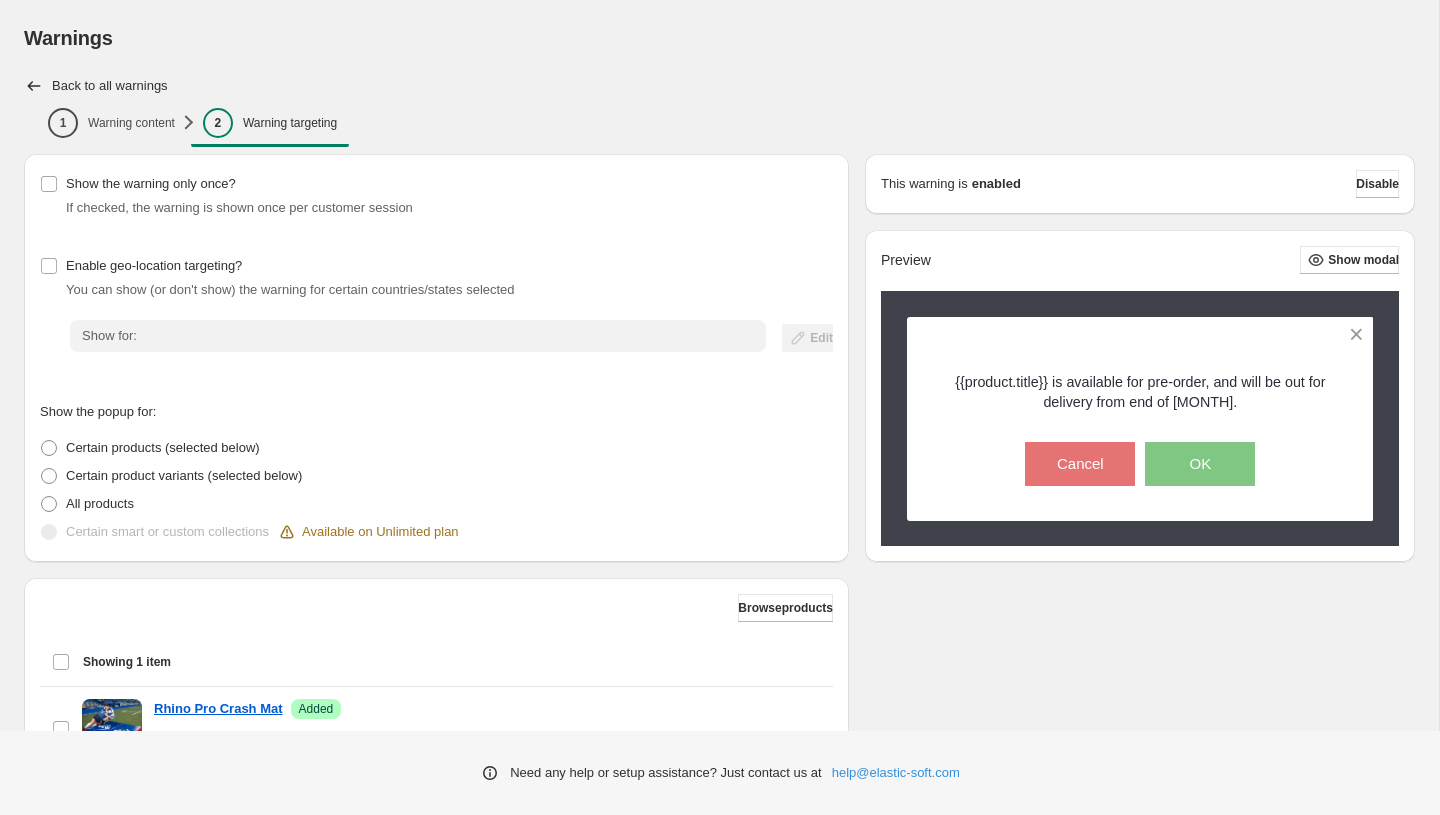click on "Back to all warnings" at bounding box center (110, 86) 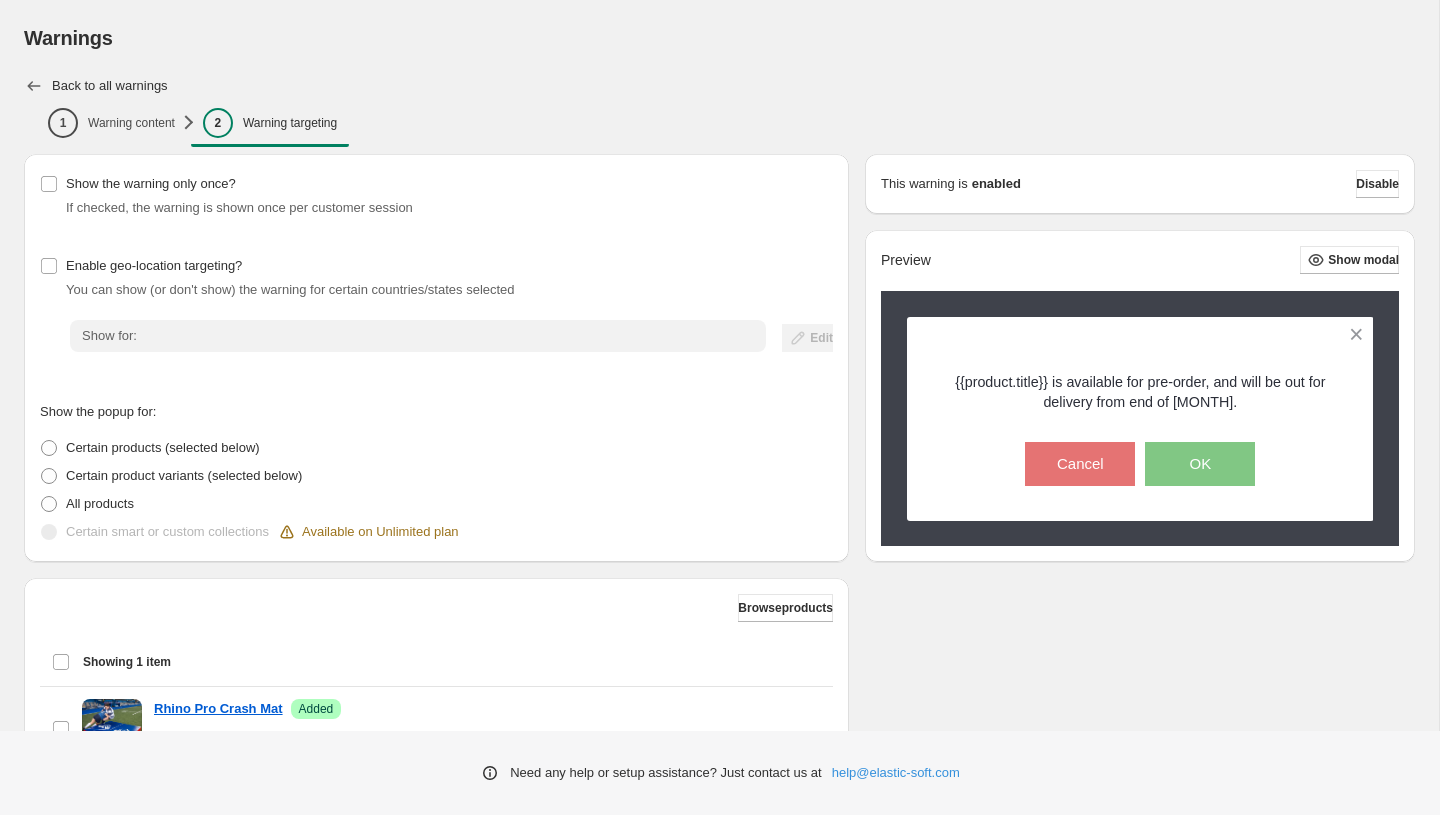 click 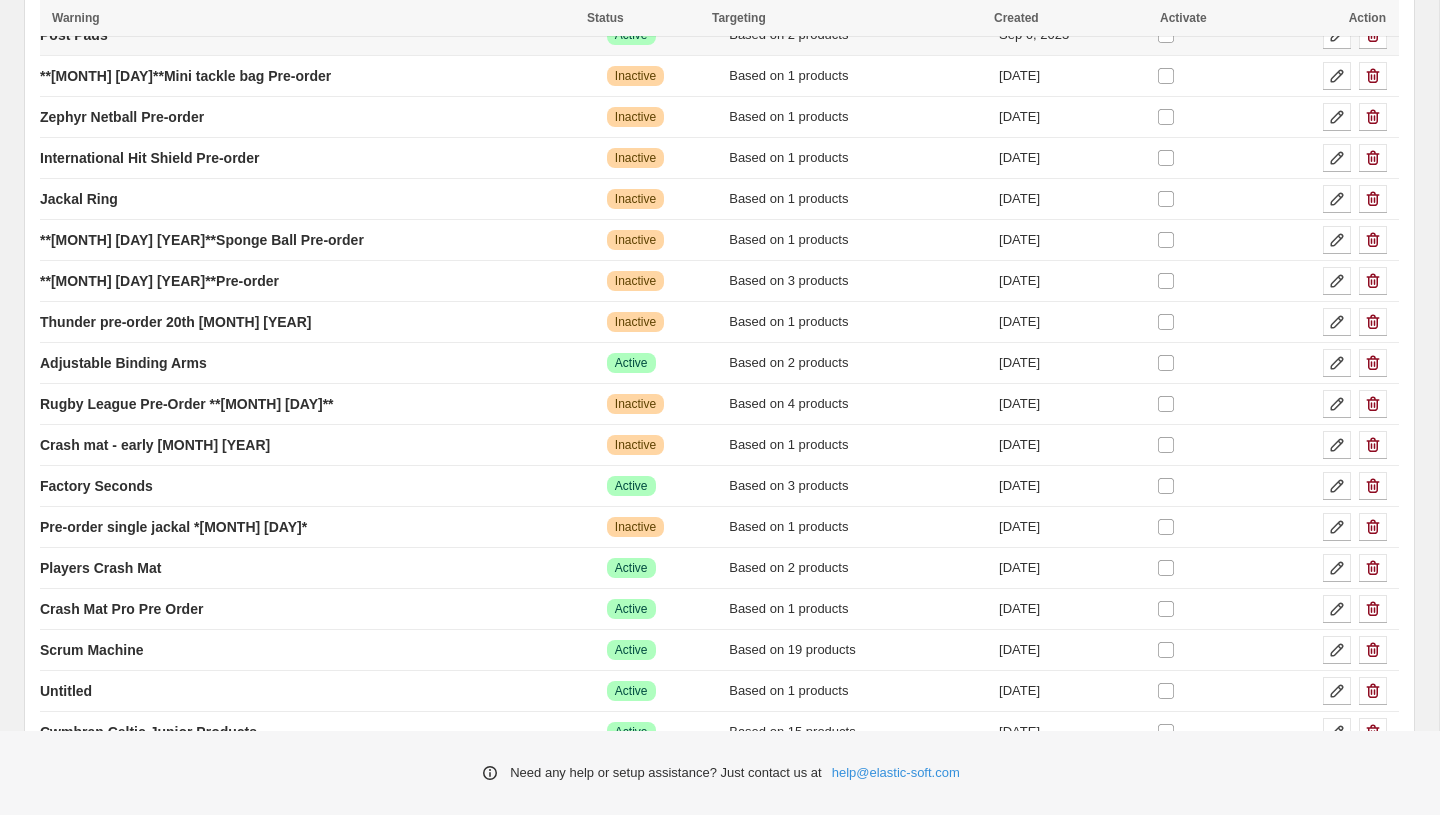 scroll, scrollTop: 787, scrollLeft: 0, axis: vertical 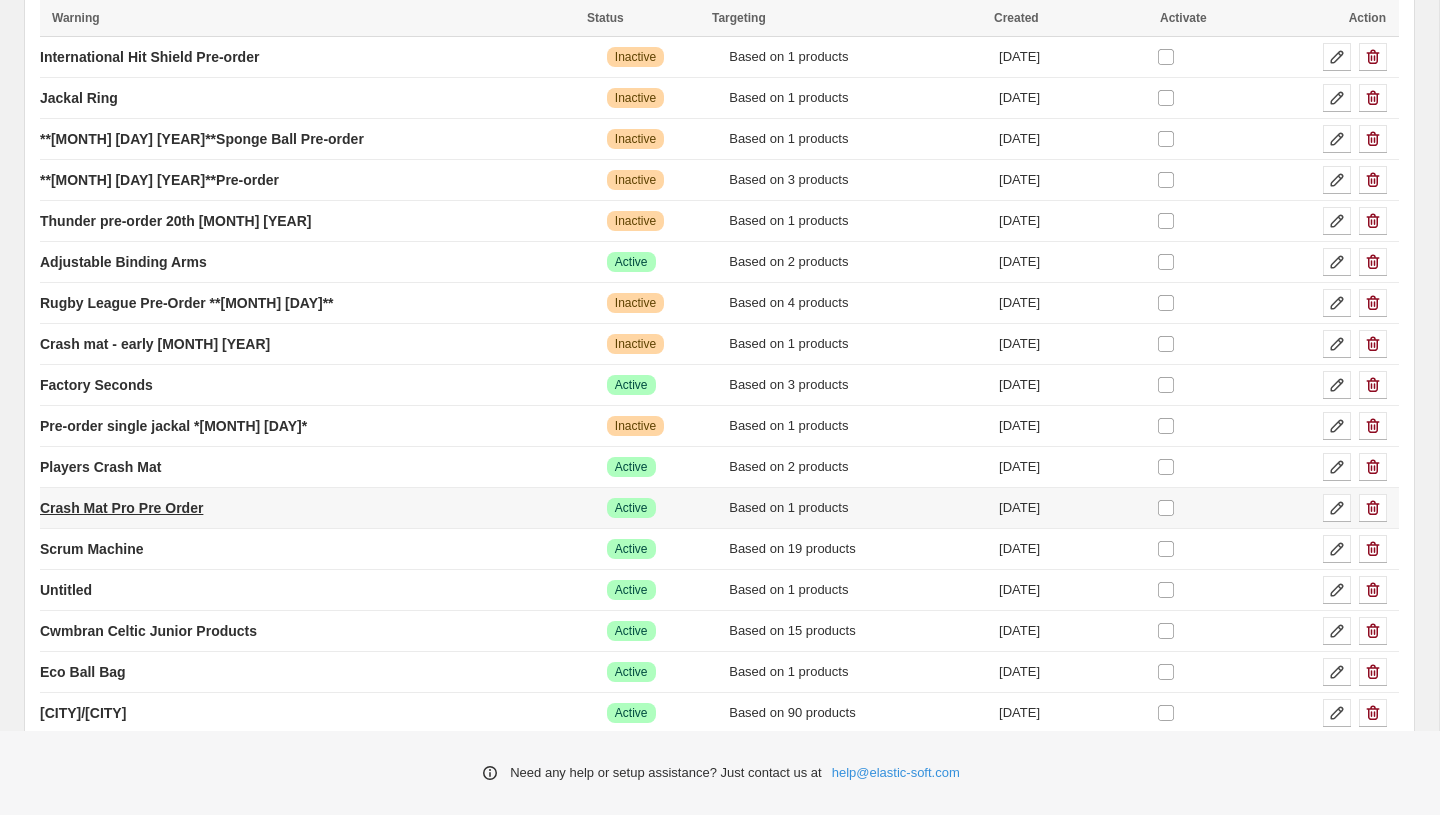 click on "Crash Mat Pro Pre Order" at bounding box center (121, 508) 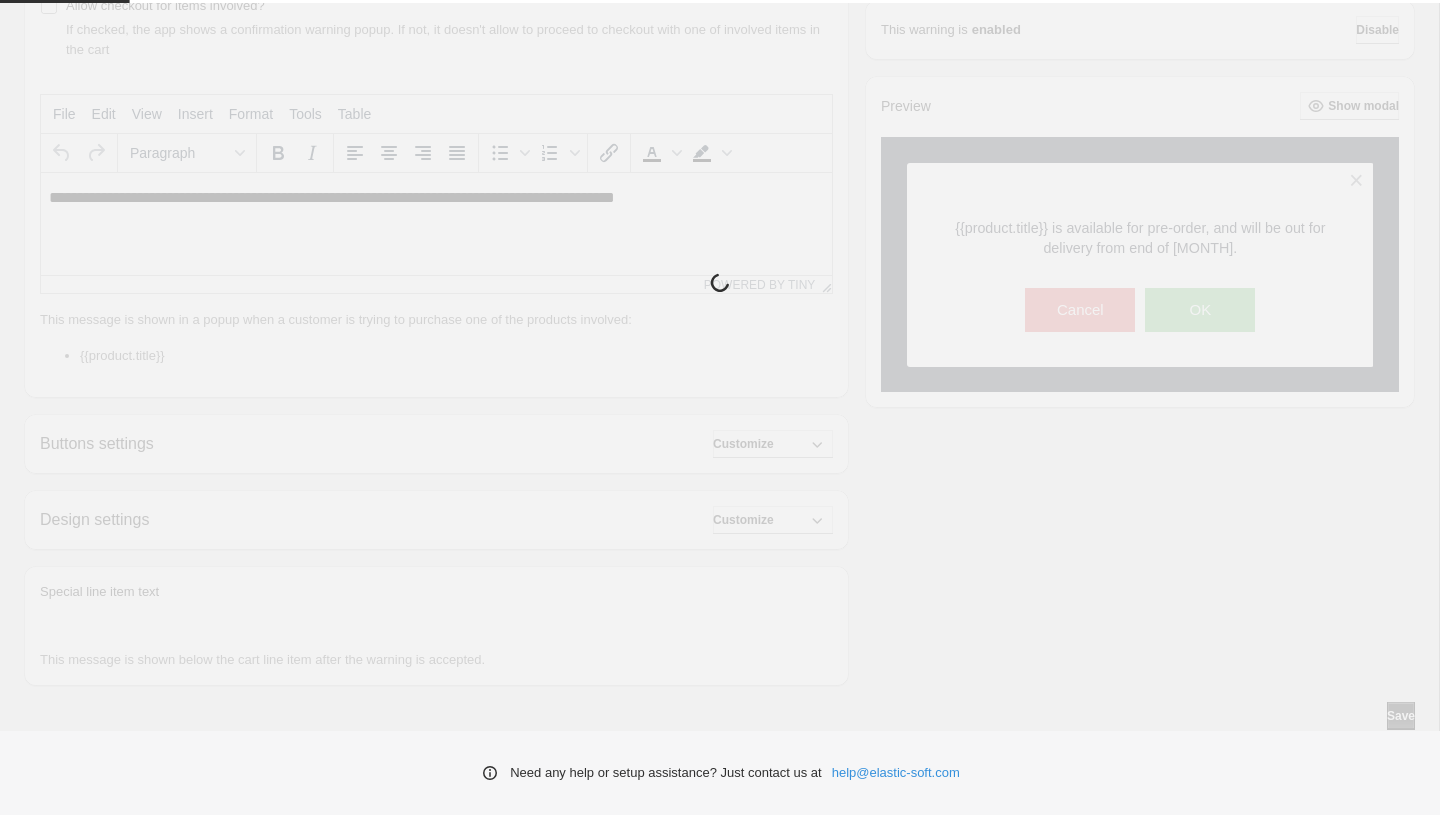 scroll, scrollTop: 0, scrollLeft: 0, axis: both 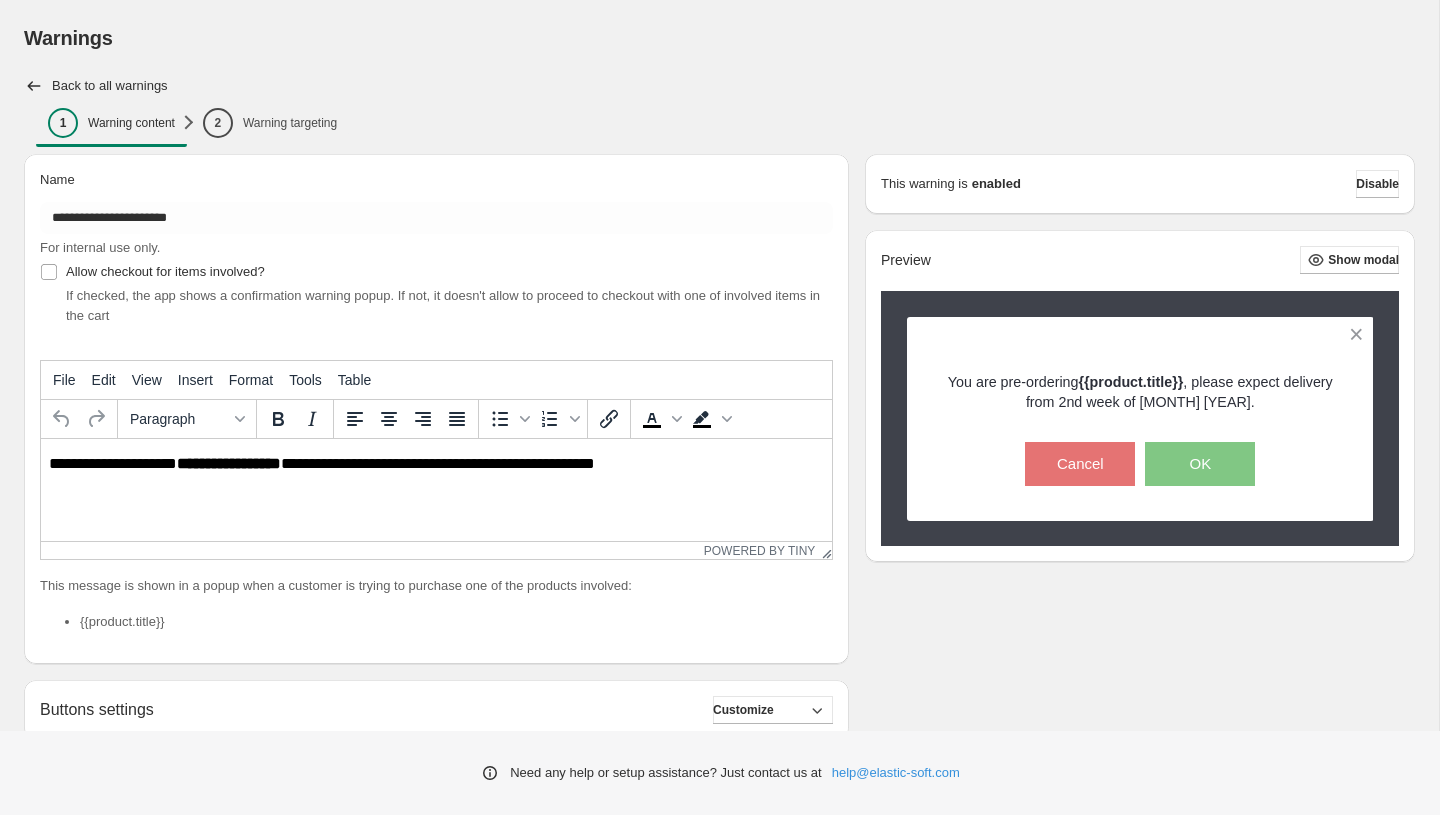 click on "1 Warning content 2 Warning targeting More views 1 Warning content 2 Warning targeting More views" at bounding box center [719, 127] 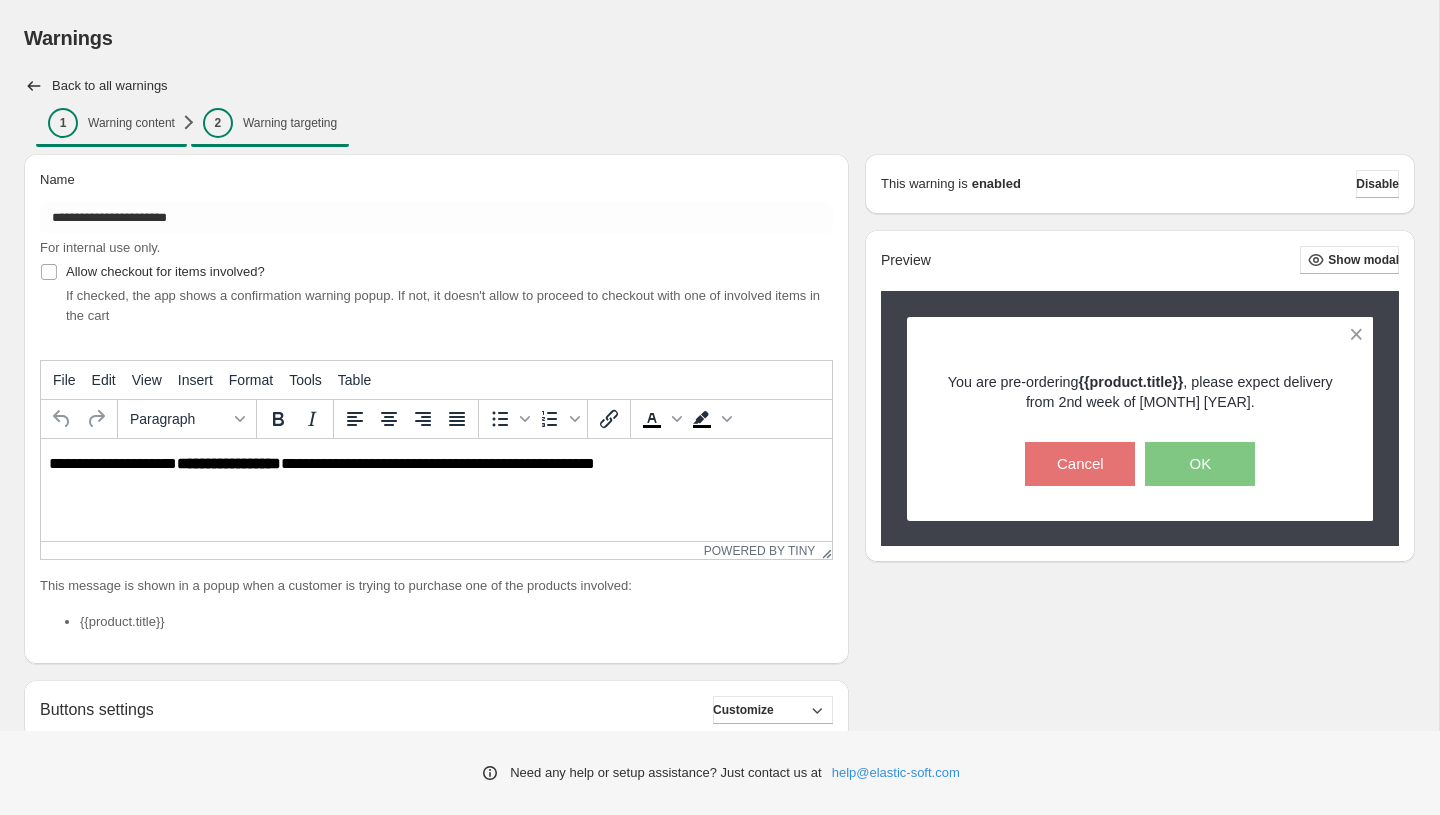 click on "2 Warning targeting" at bounding box center (270, 123) 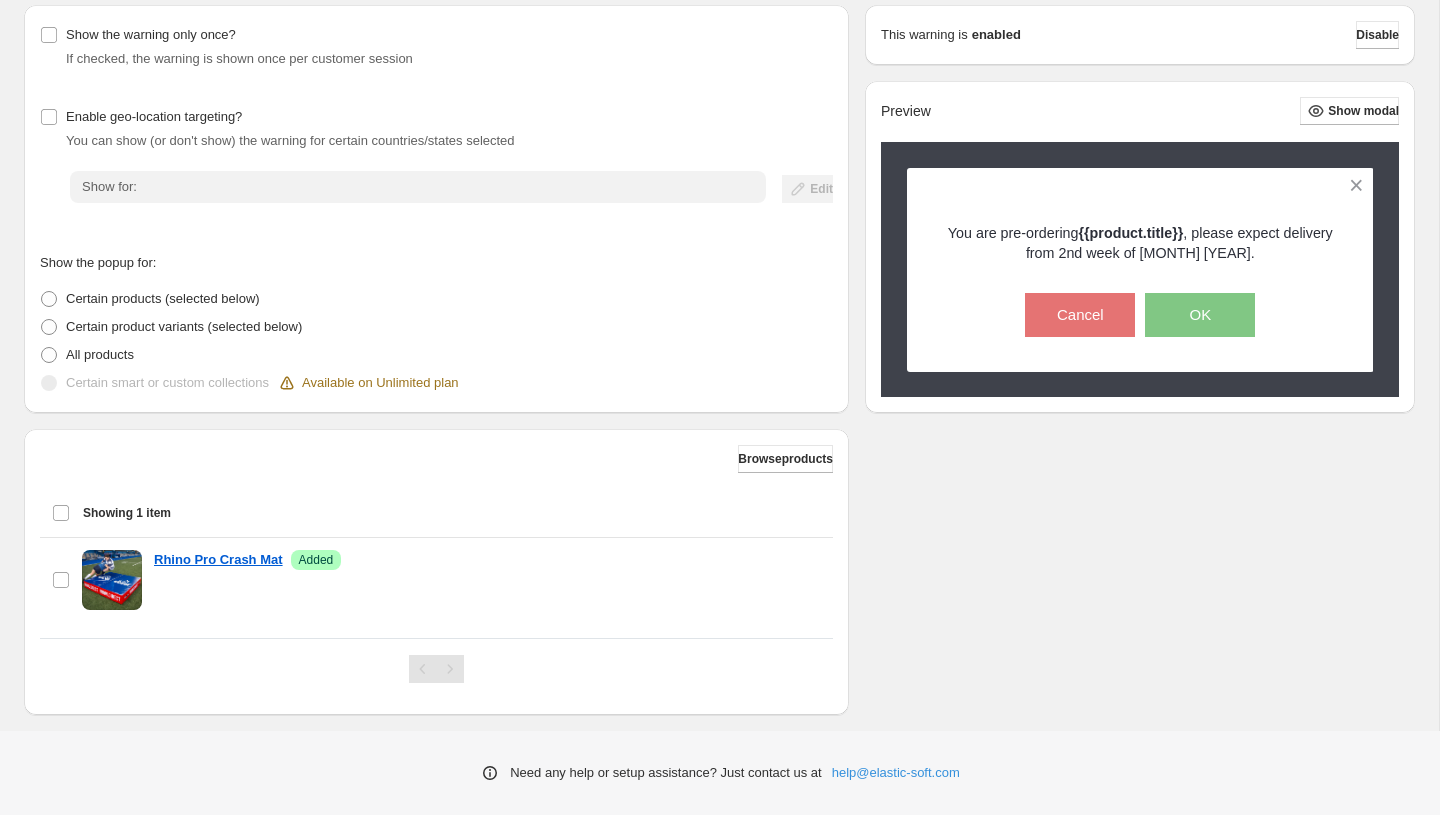 scroll, scrollTop: 150, scrollLeft: 0, axis: vertical 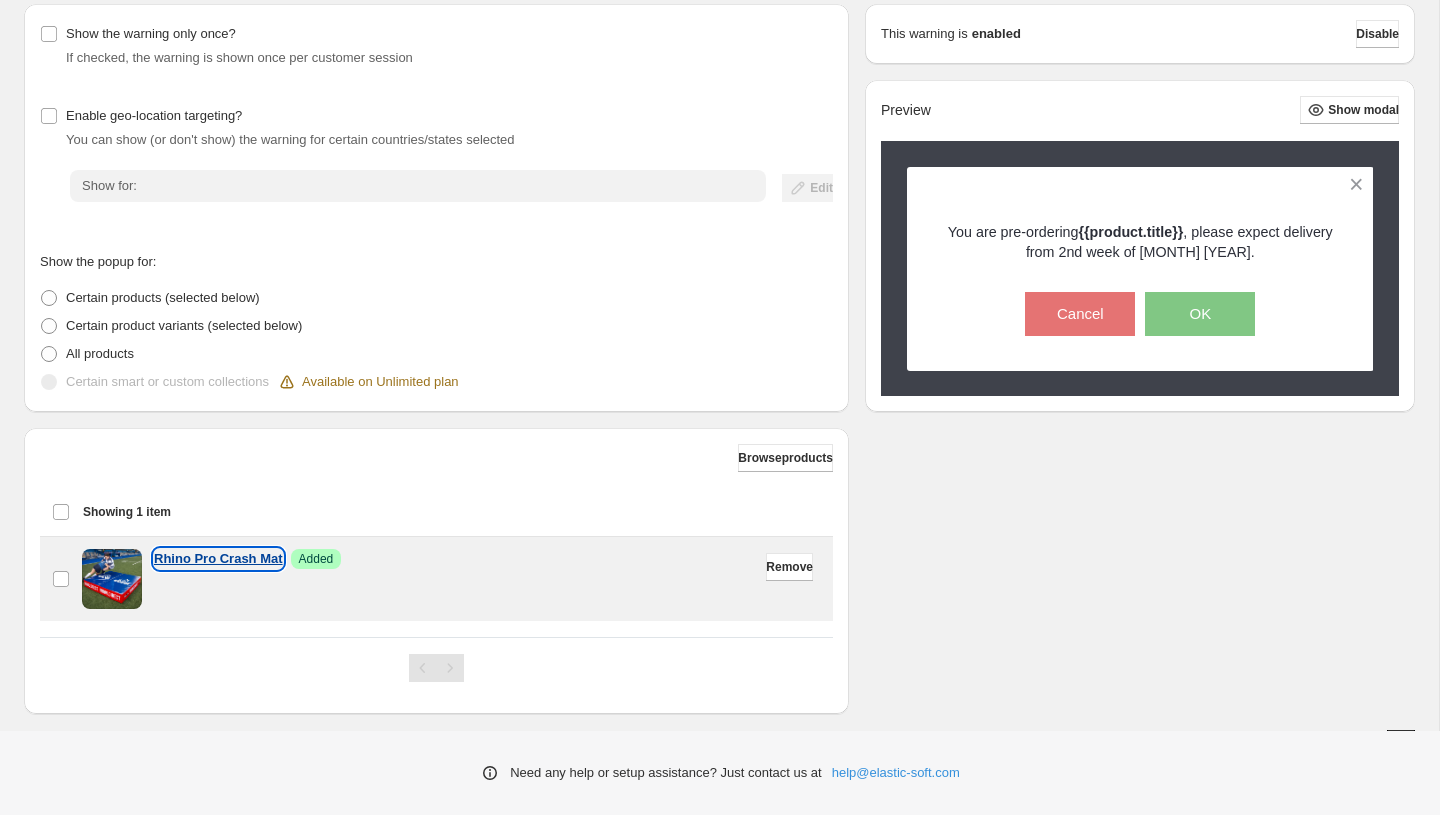 click on "Rhino Pro Crash Mat" at bounding box center [218, 559] 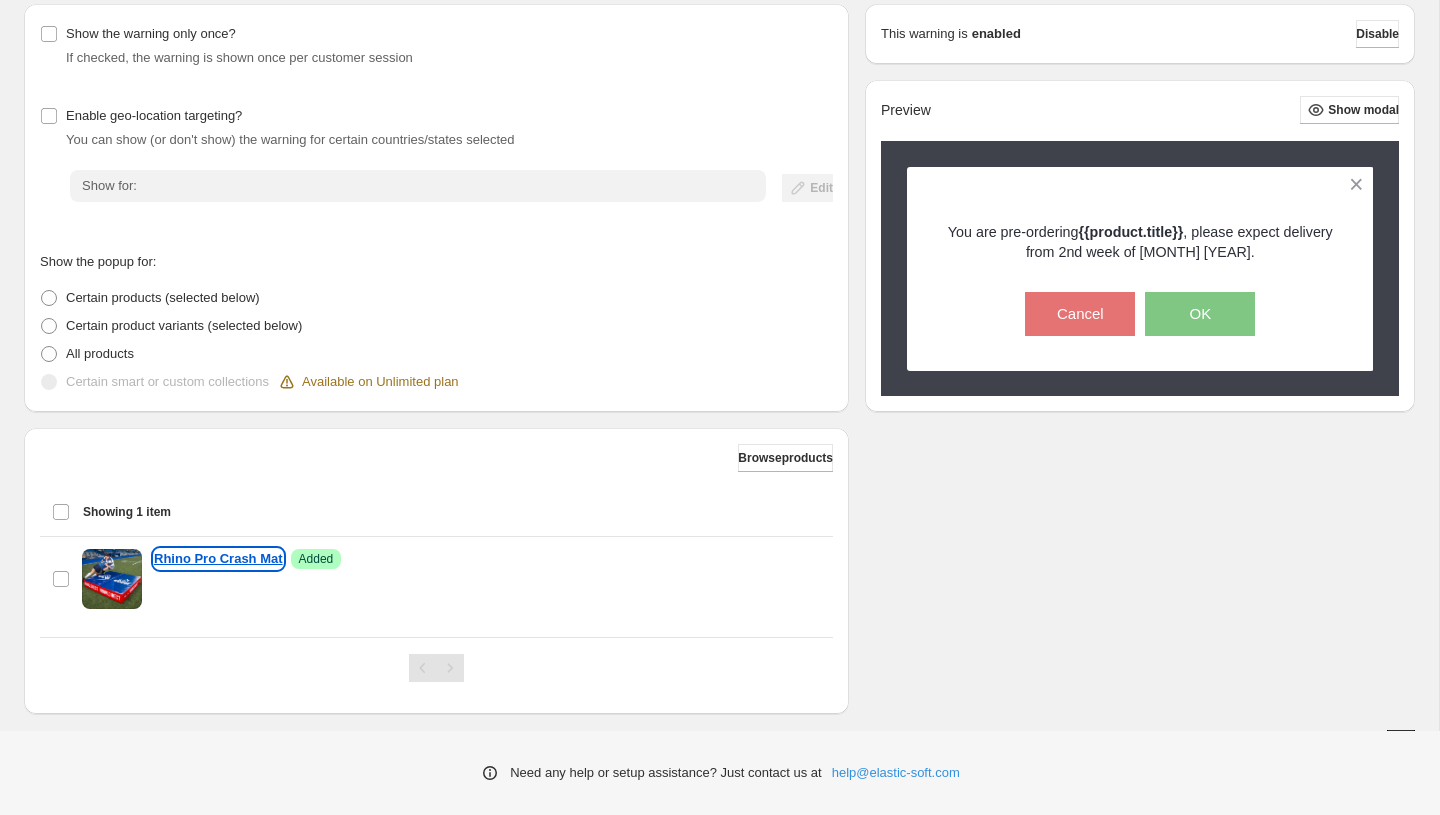 scroll, scrollTop: 0, scrollLeft: 0, axis: both 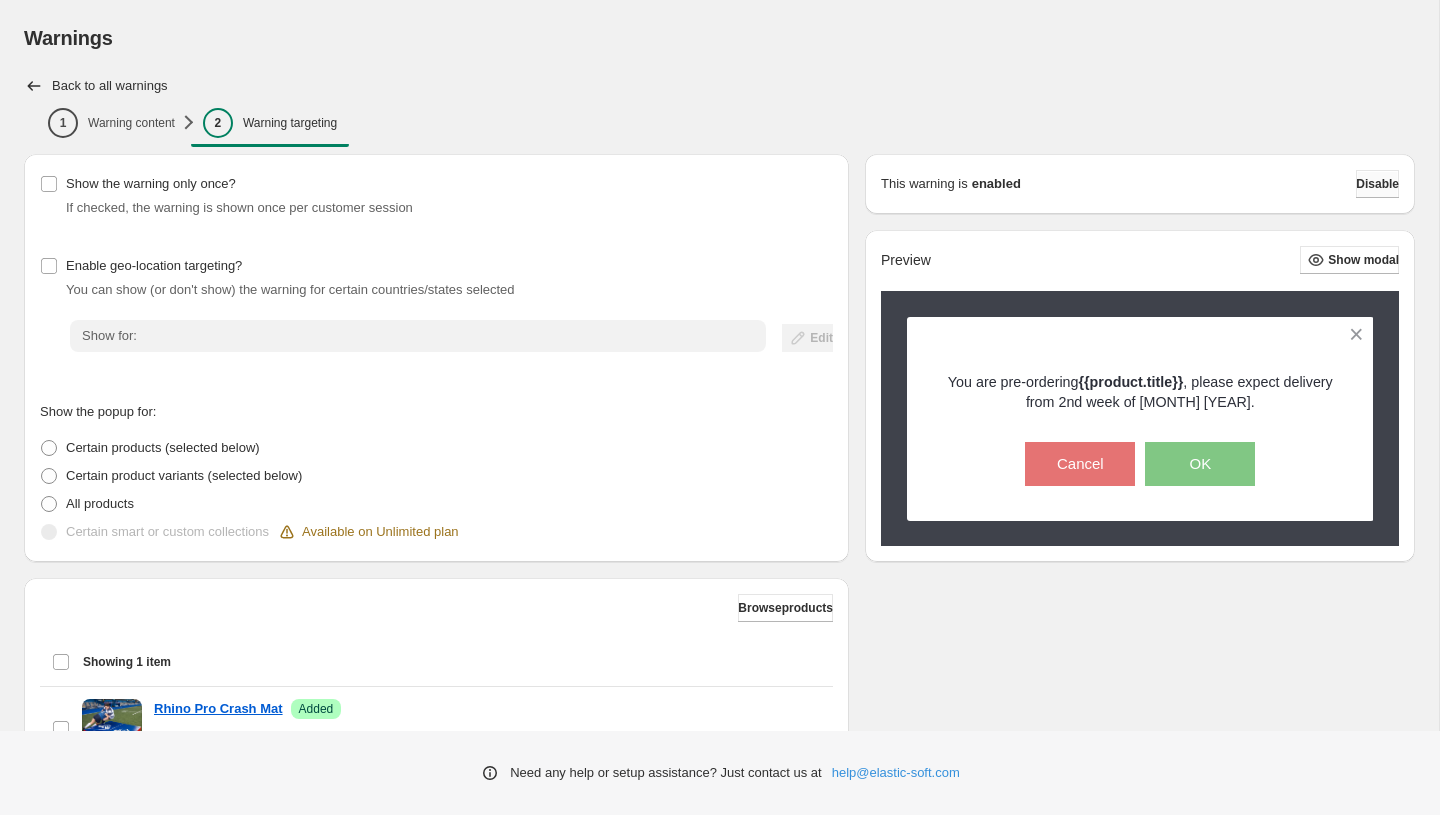 click on "Disable" at bounding box center (1377, 184) 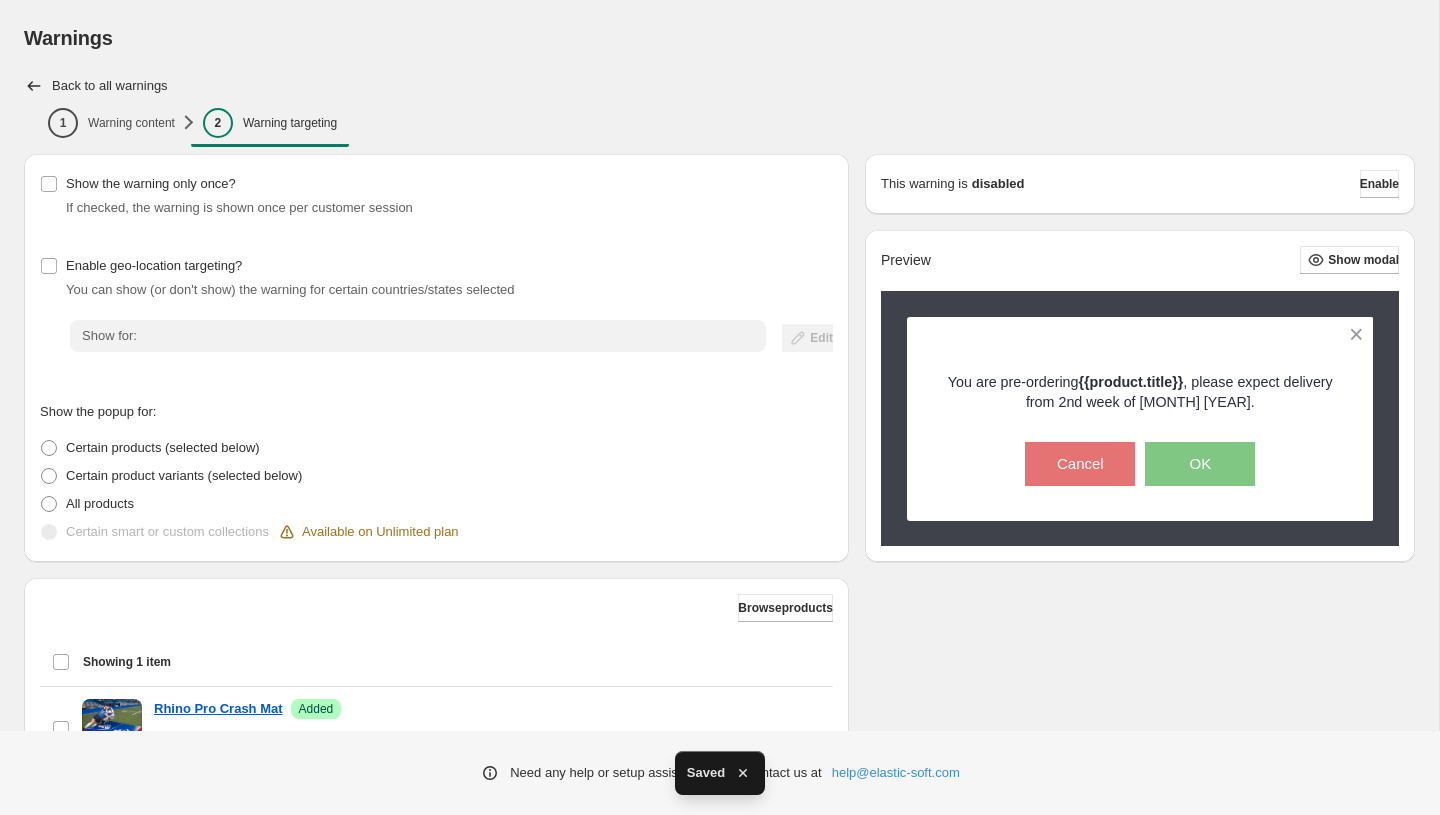 click on "Back to all warnings" at bounding box center (110, 86) 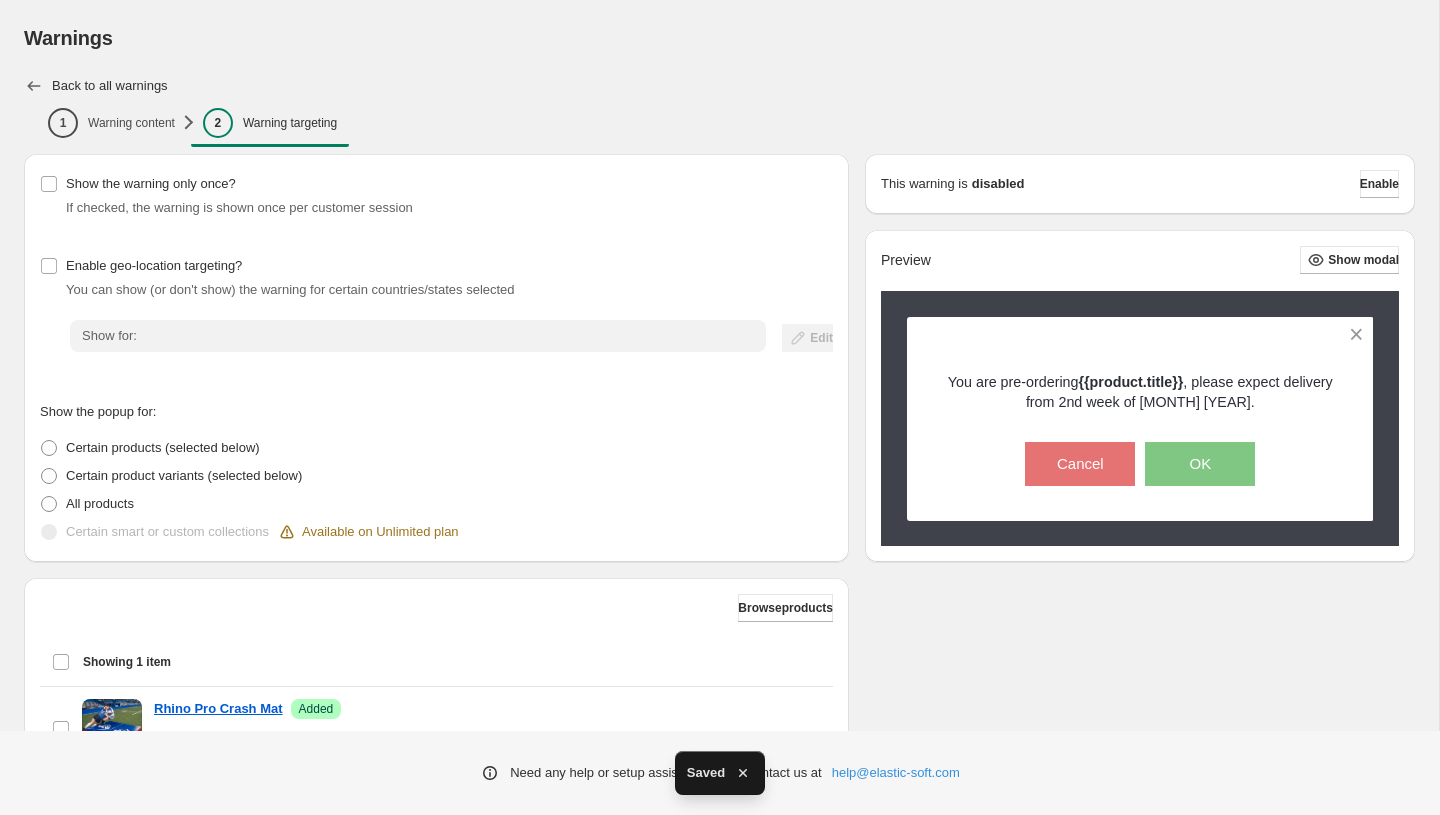 click 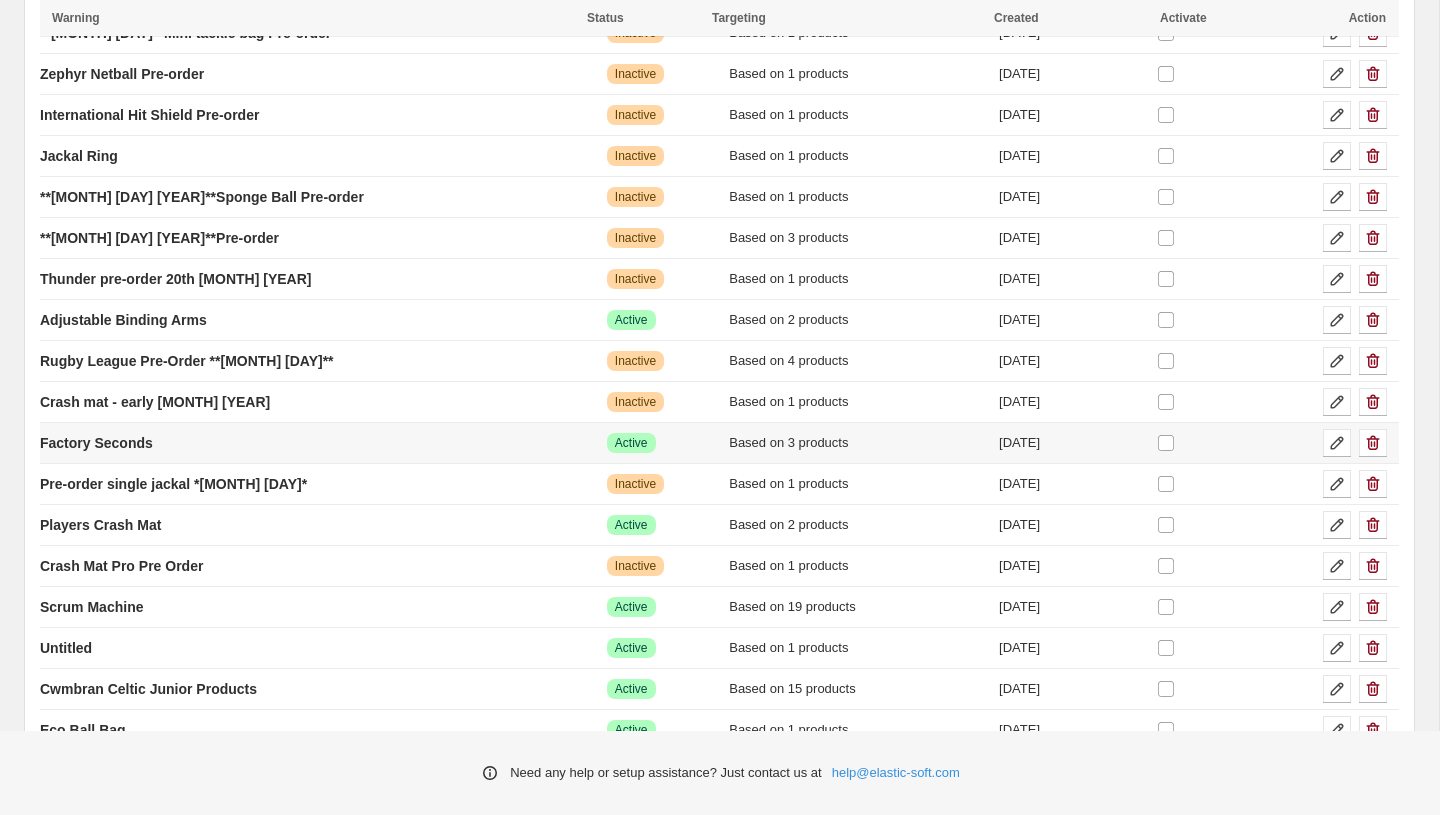 scroll, scrollTop: 760, scrollLeft: 0, axis: vertical 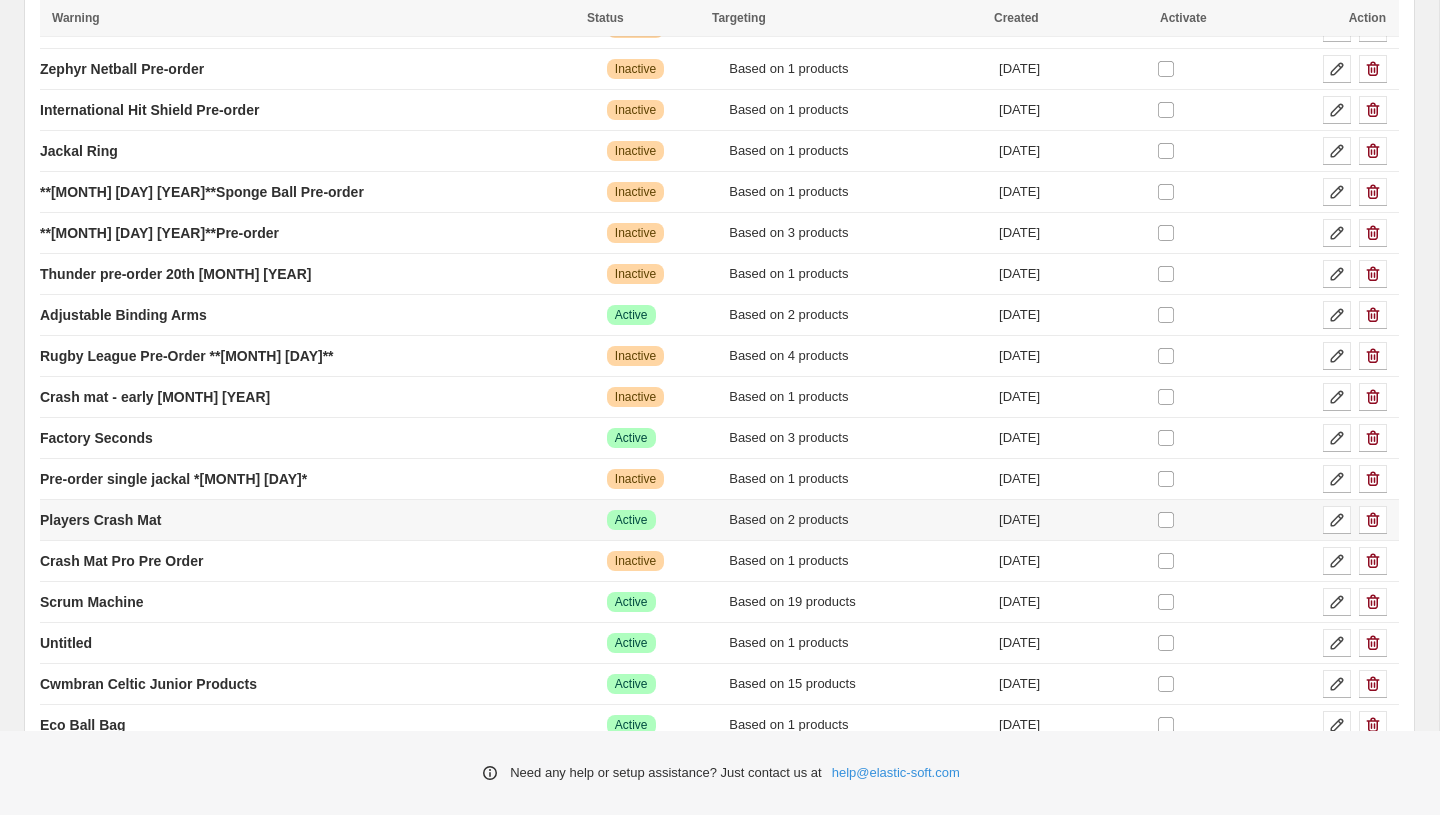 click on "Players Crash Mat" at bounding box center [320, 520] 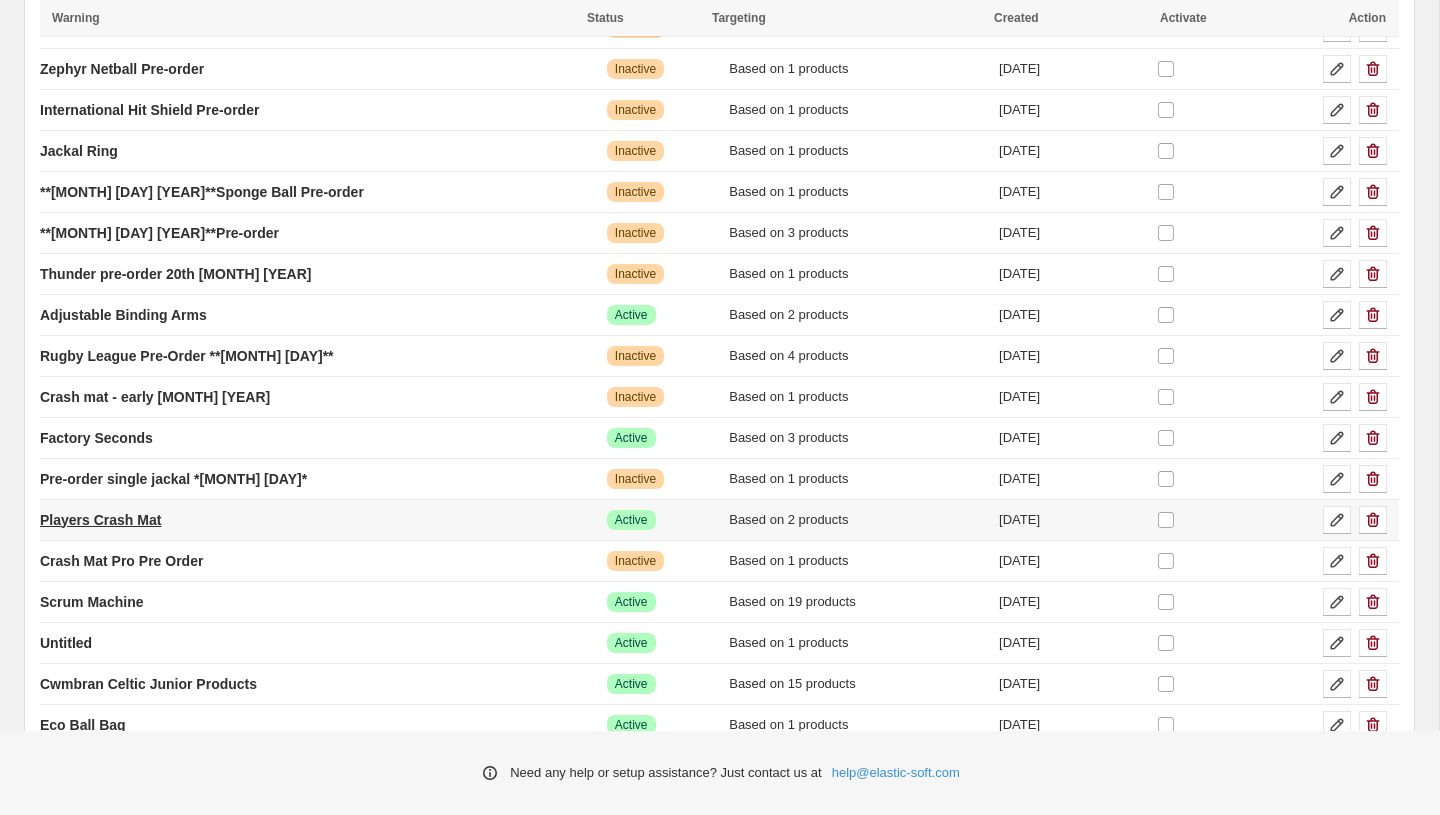 click on "Players Crash Mat" at bounding box center [100, 520] 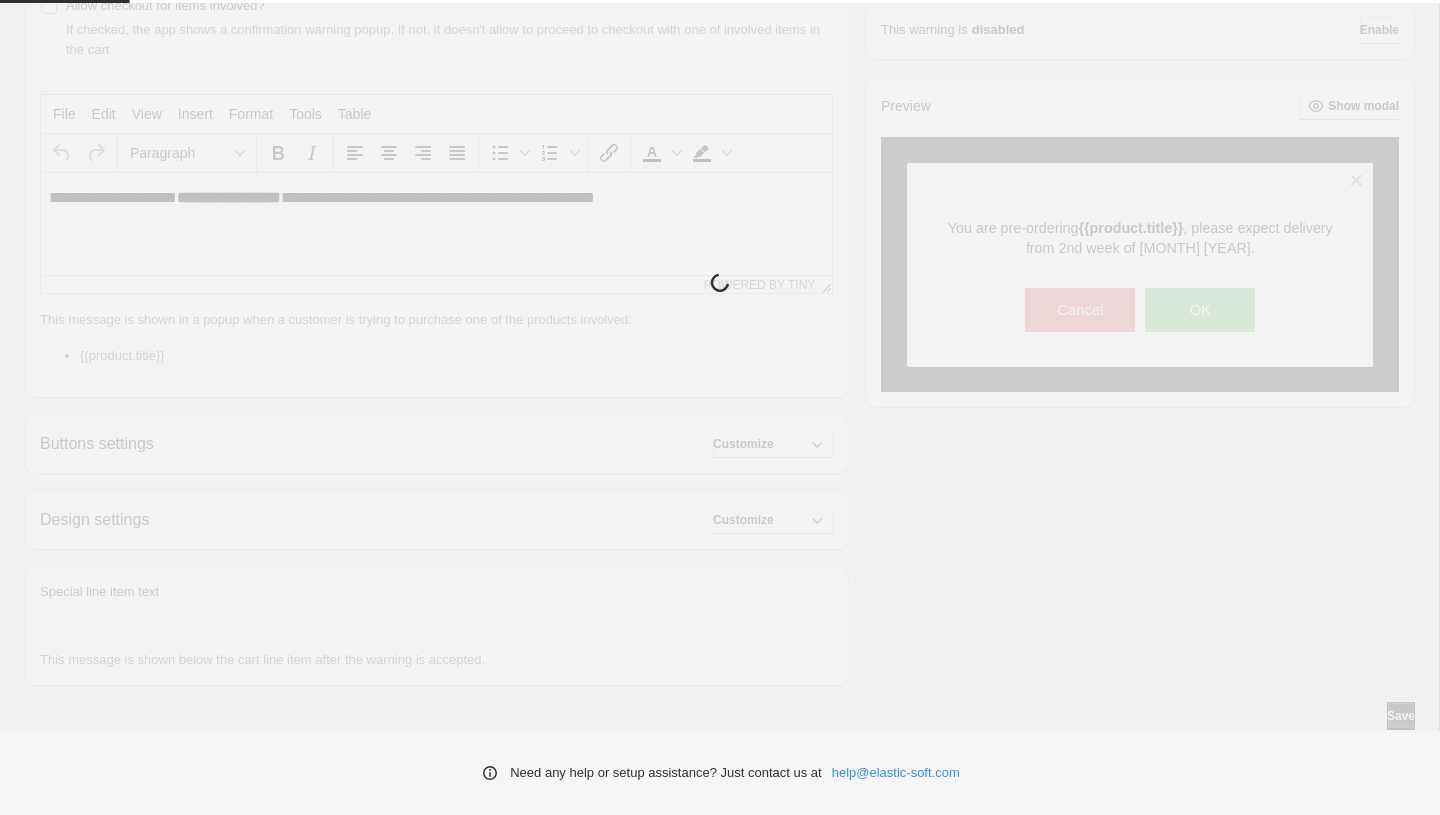 scroll, scrollTop: 0, scrollLeft: 0, axis: both 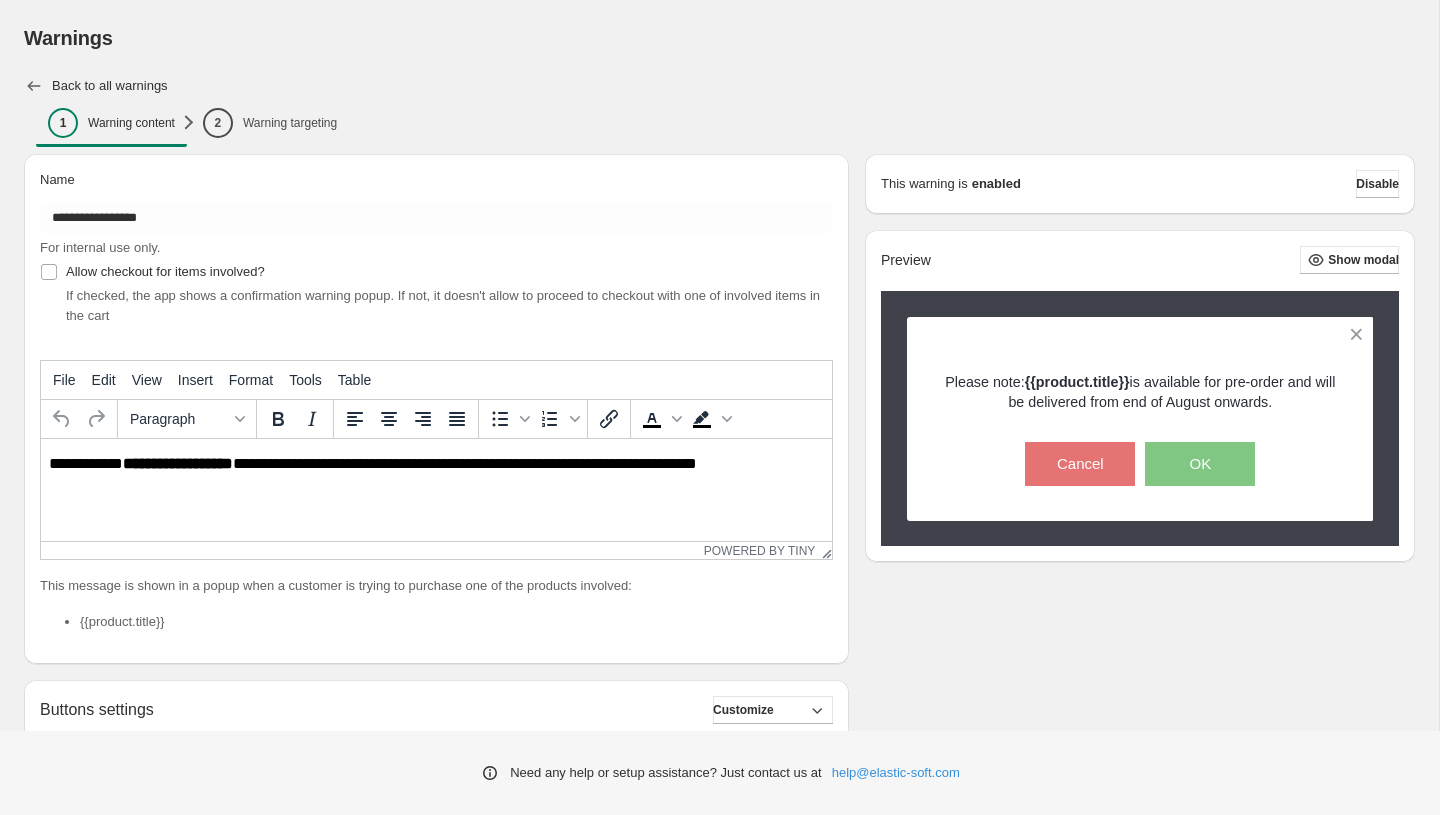 click 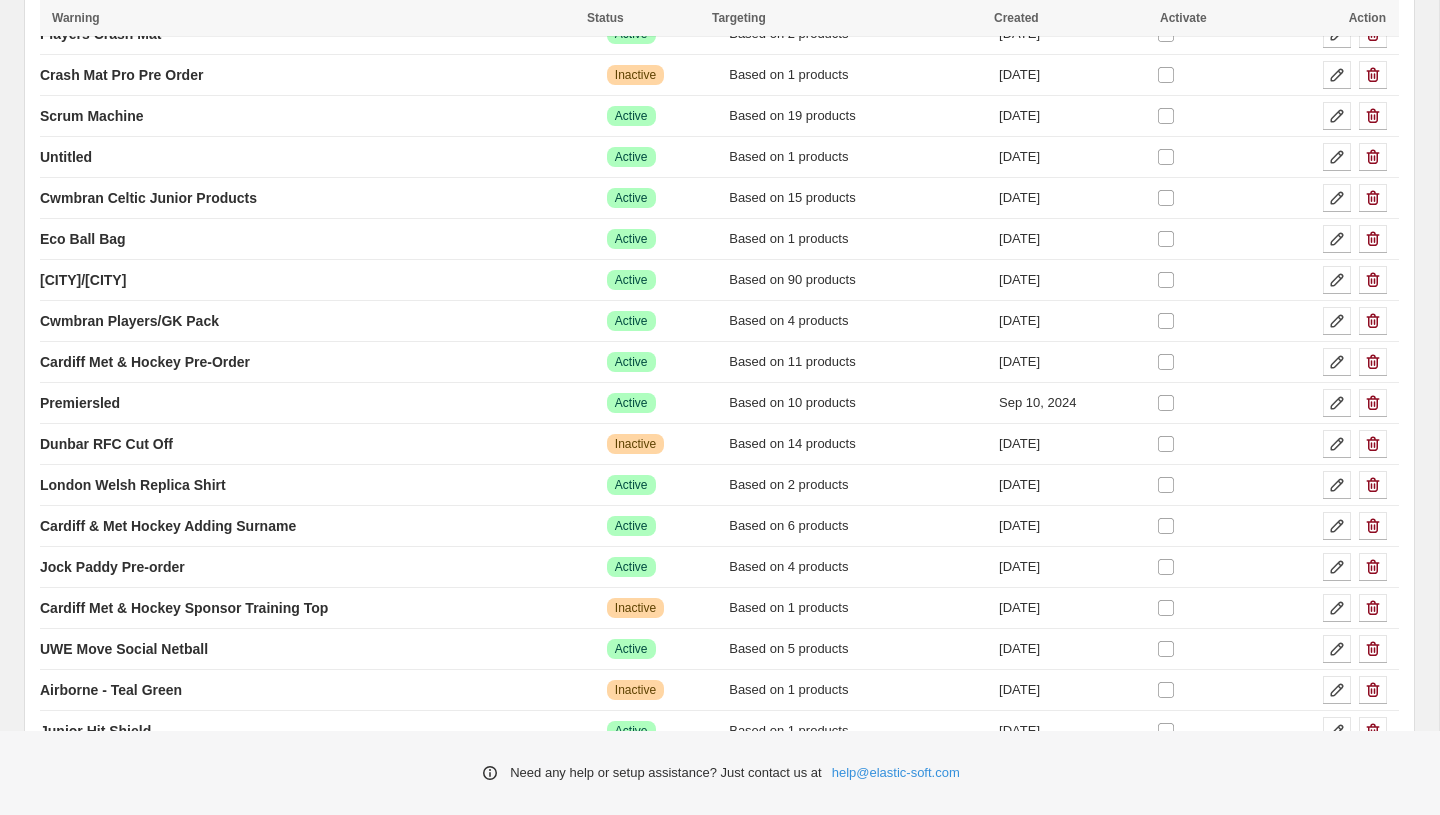 scroll, scrollTop: 1248, scrollLeft: 0, axis: vertical 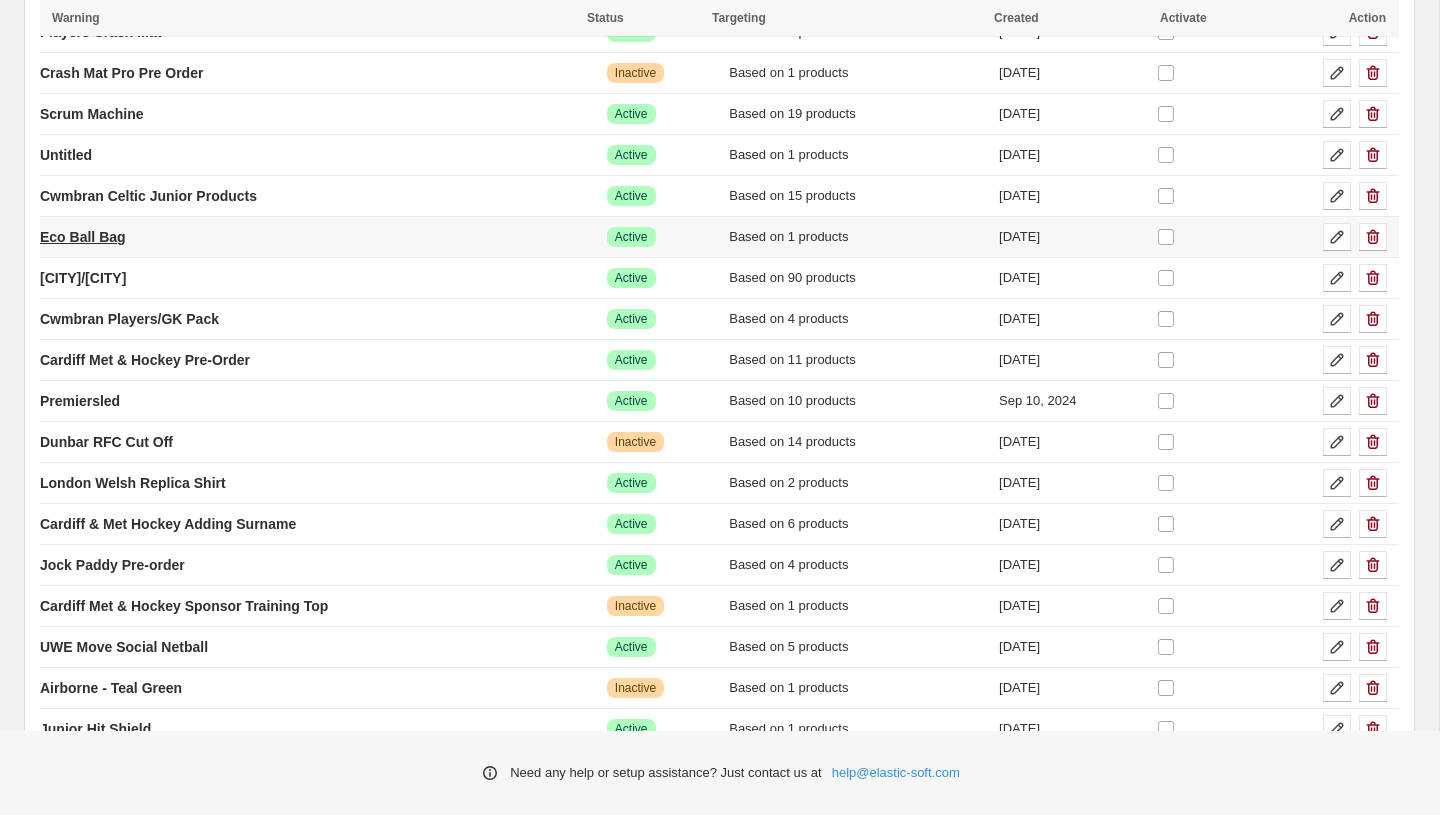 click on "Eco Ball Bag" at bounding box center (83, 237) 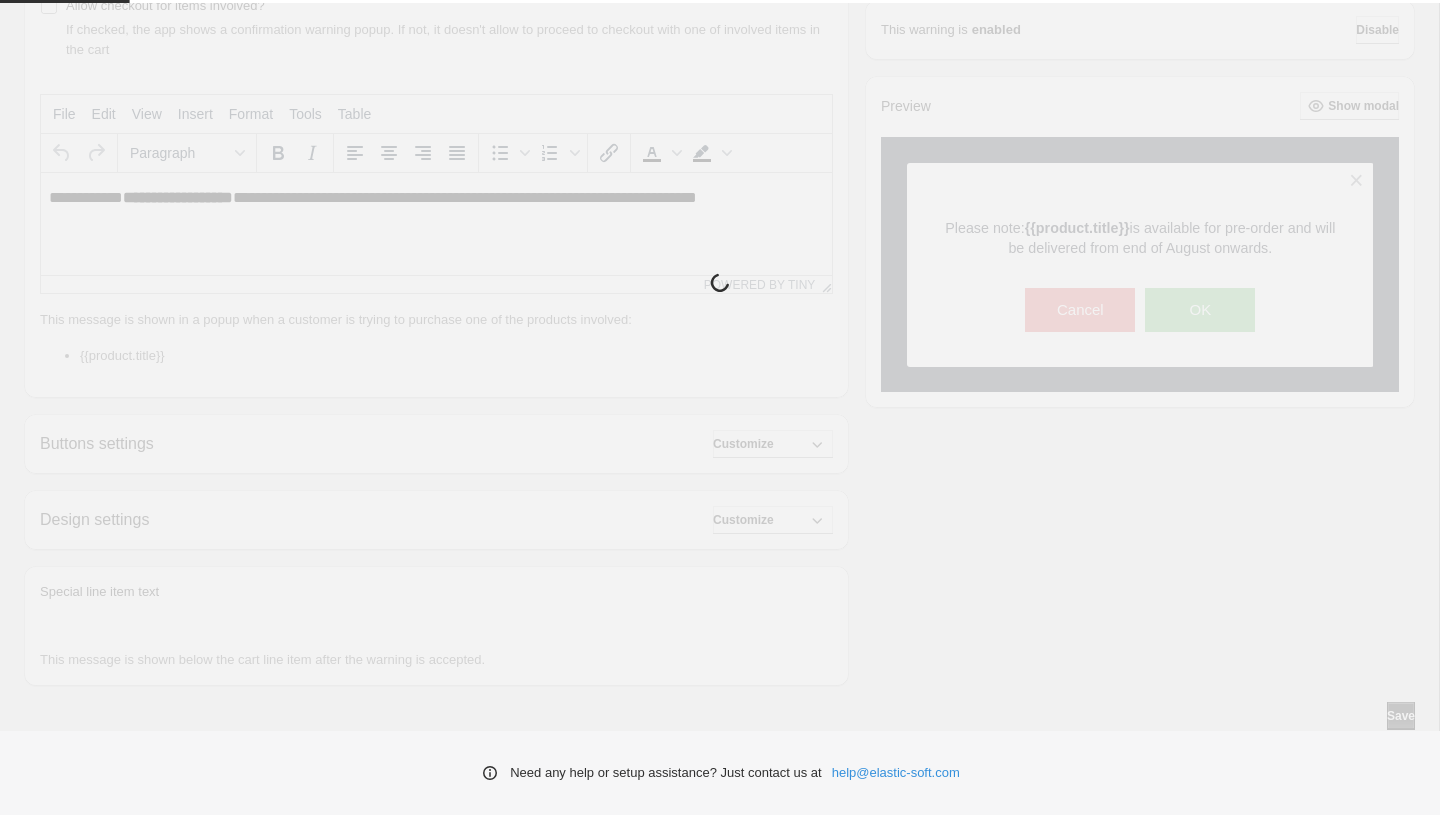 scroll, scrollTop: 0, scrollLeft: 0, axis: both 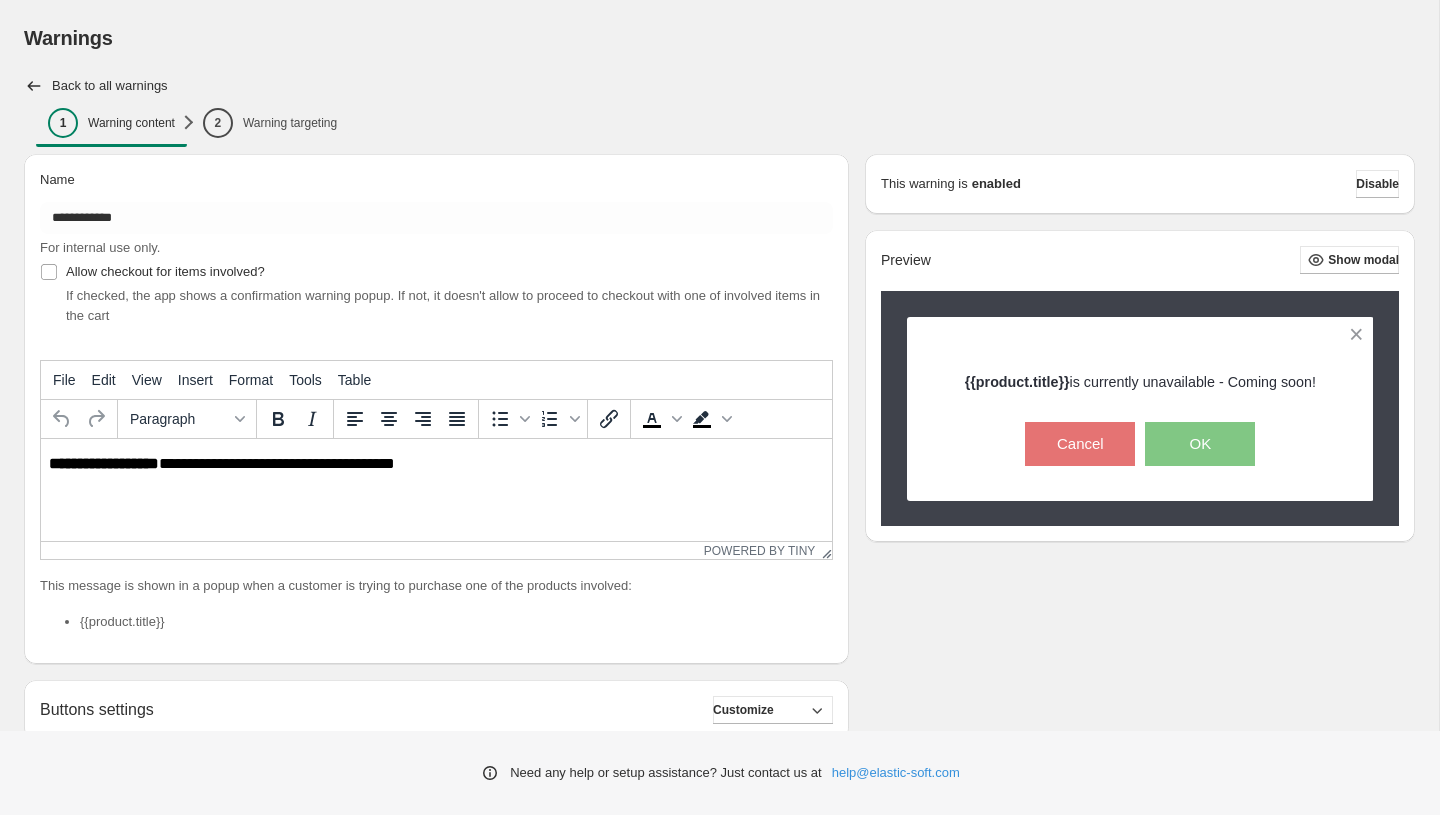 click on "Back to all warnings" at bounding box center (110, 86) 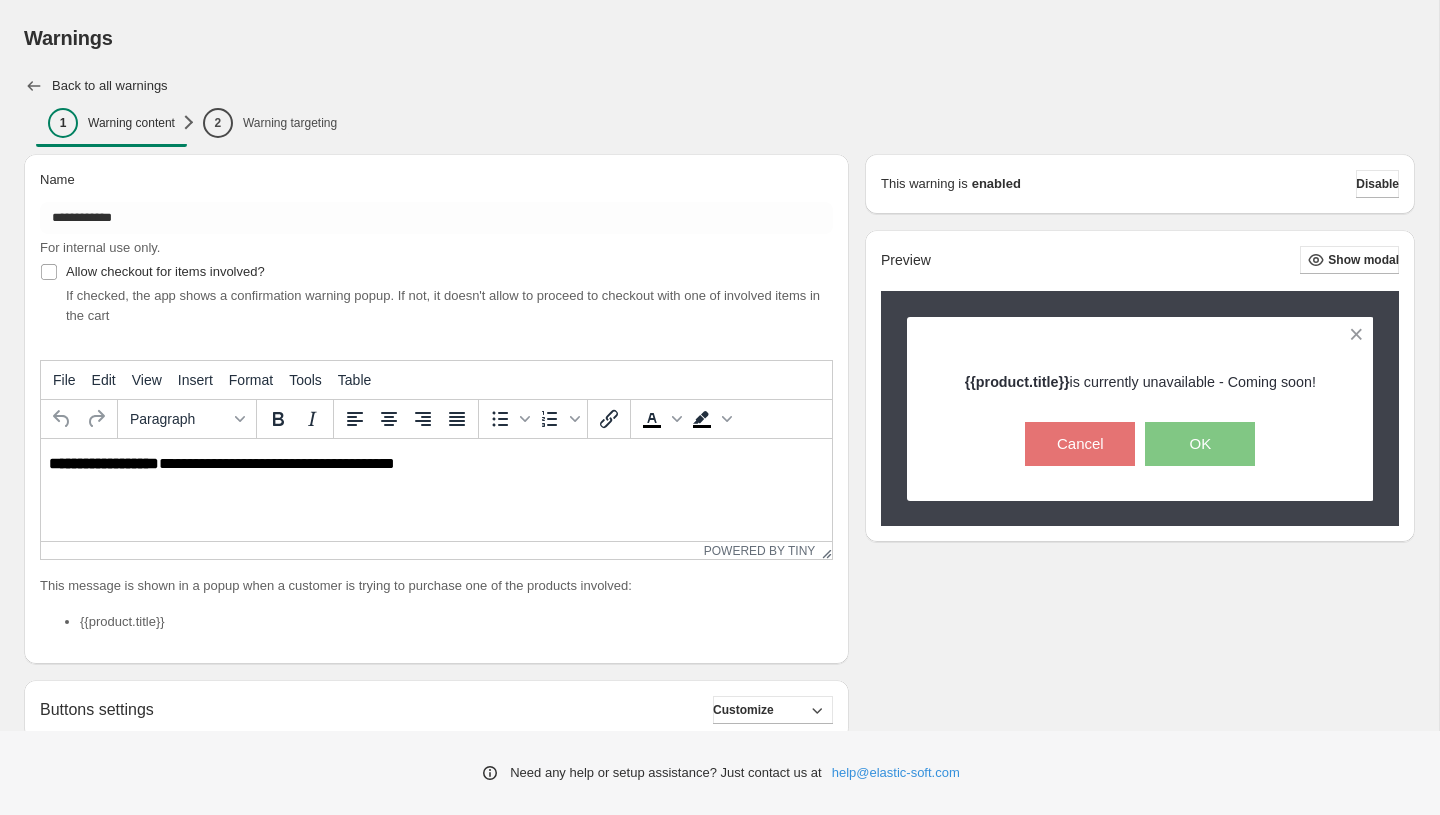 click 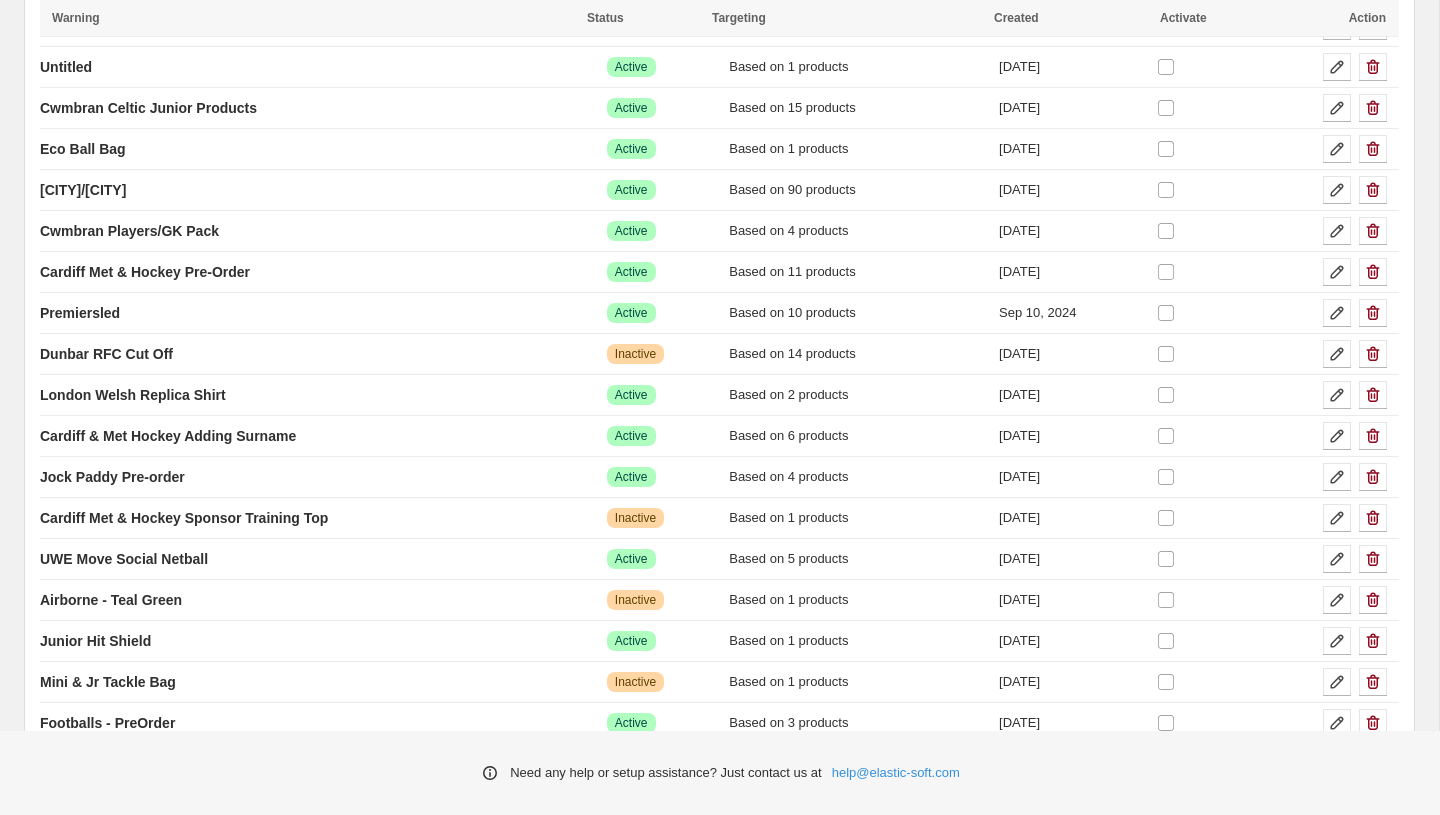 scroll, scrollTop: 1455, scrollLeft: 0, axis: vertical 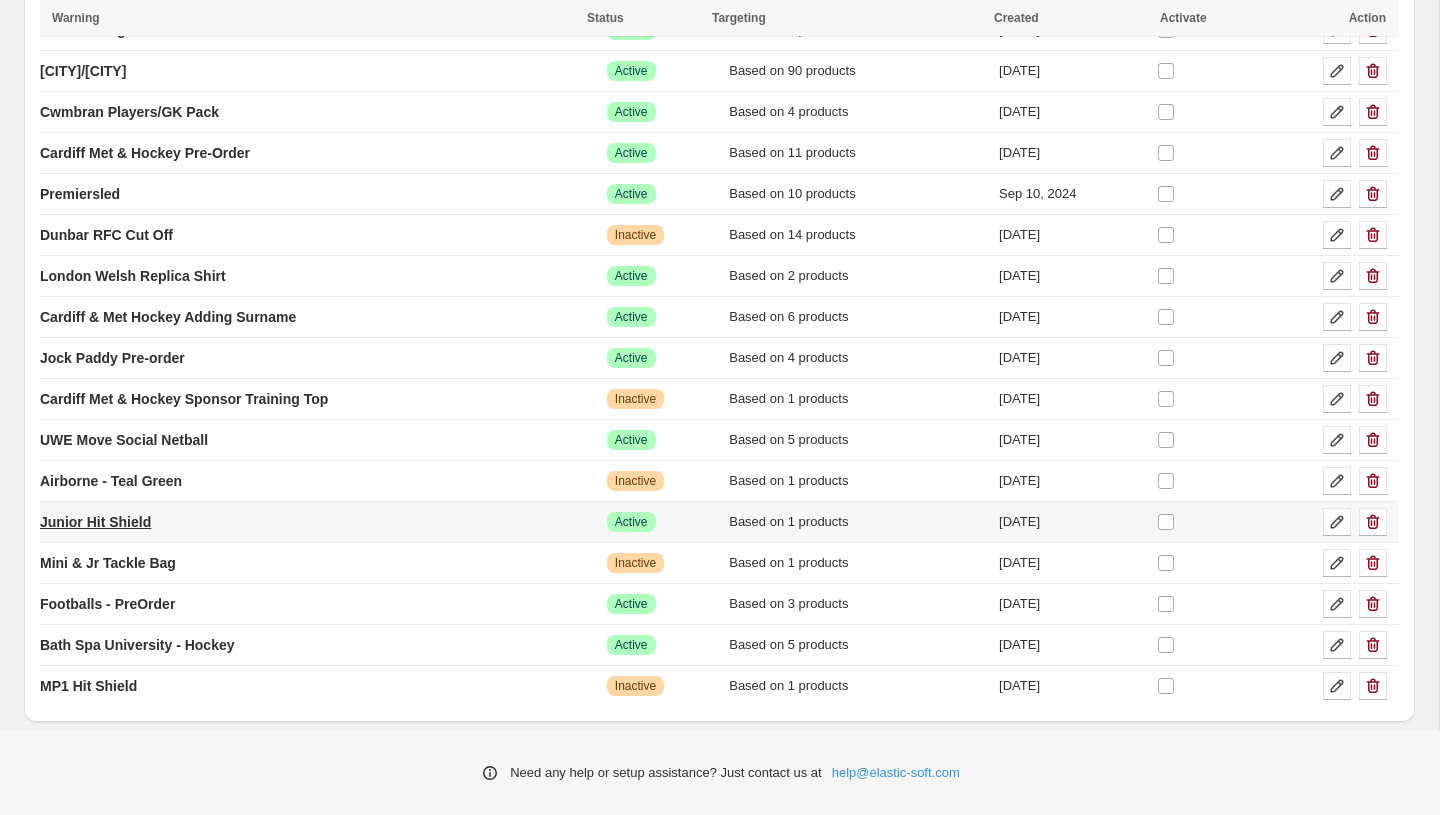 click on "Junior Hit Shield" at bounding box center (95, 522) 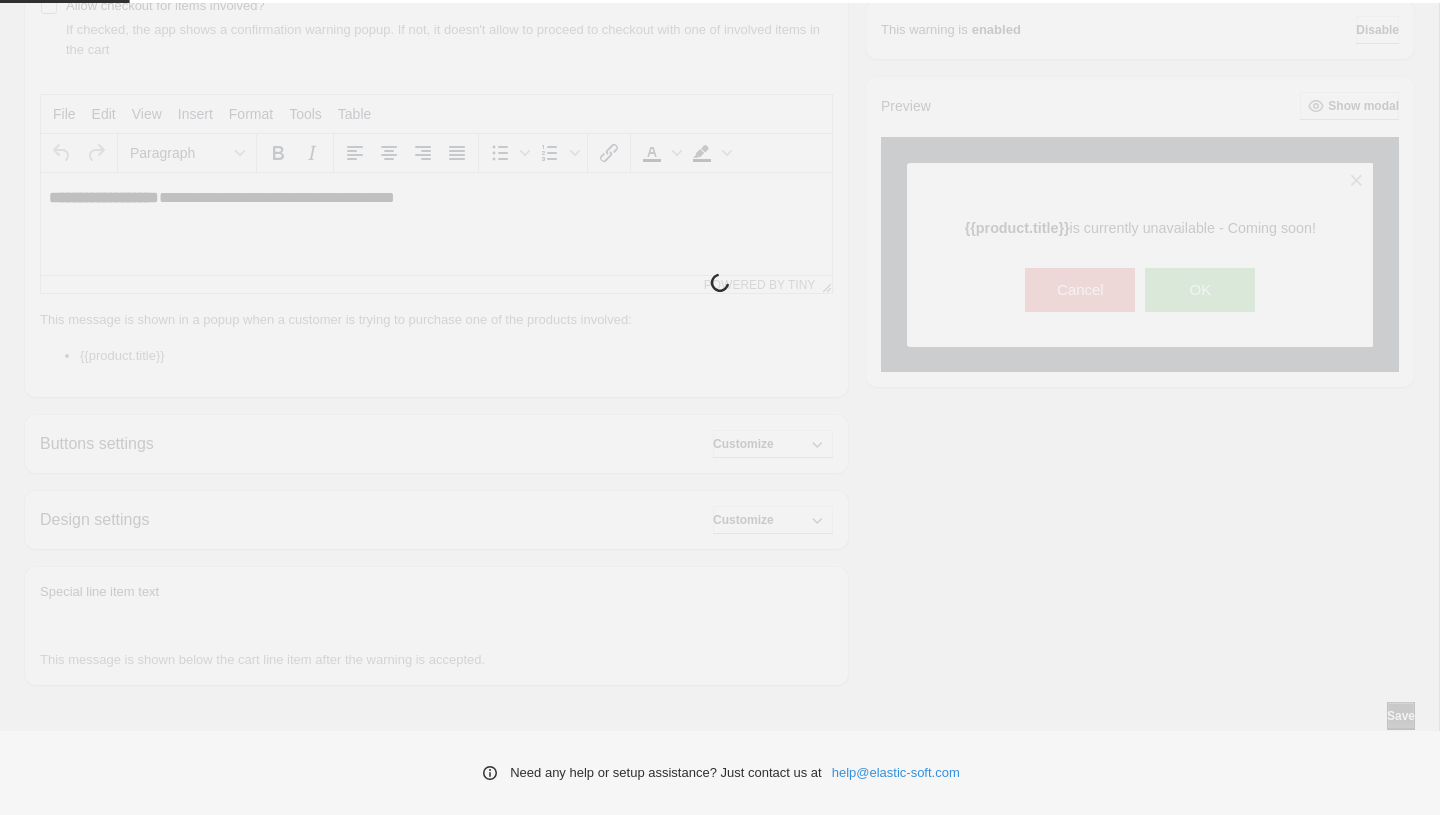 scroll, scrollTop: 0, scrollLeft: 0, axis: both 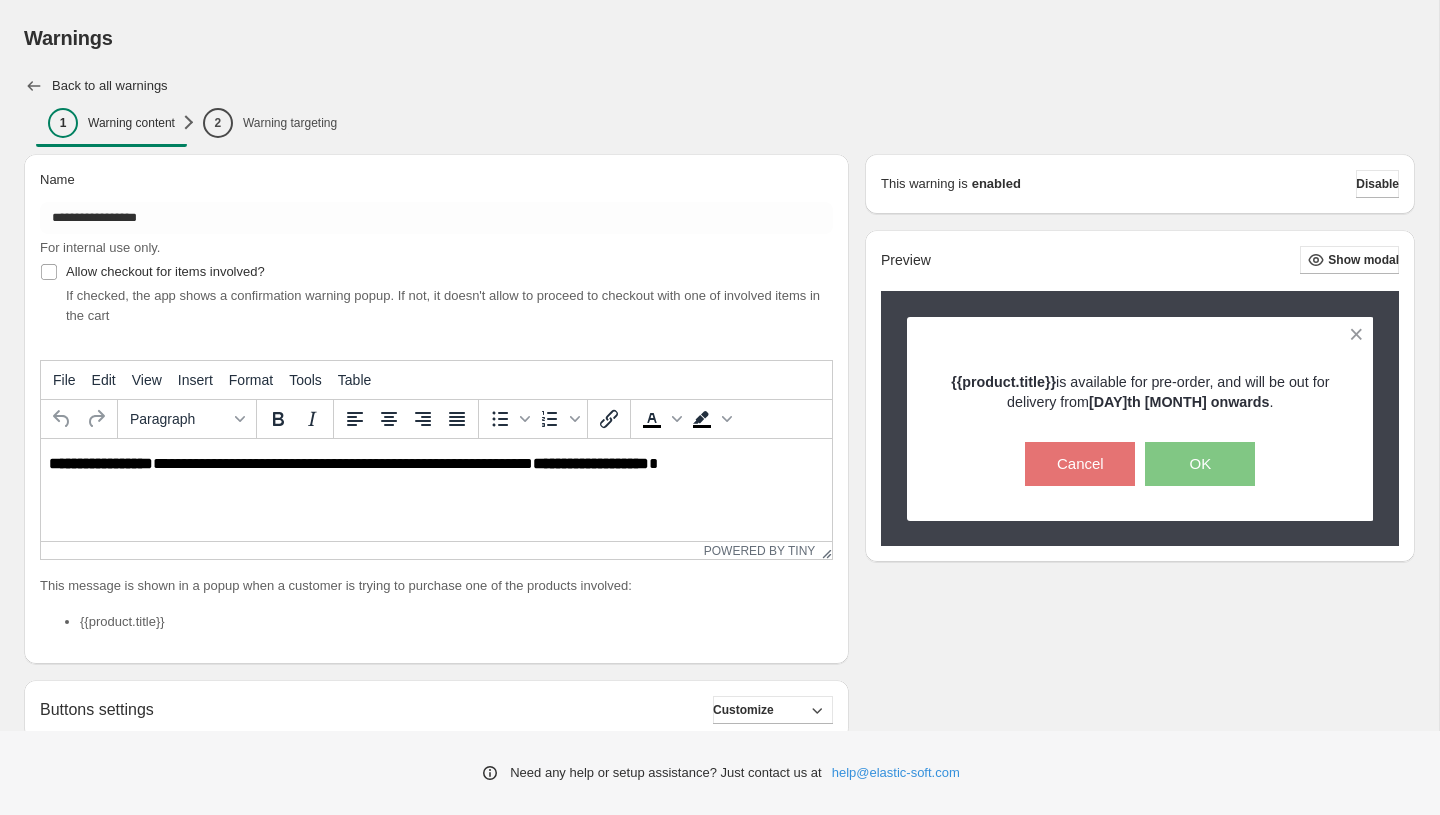 click 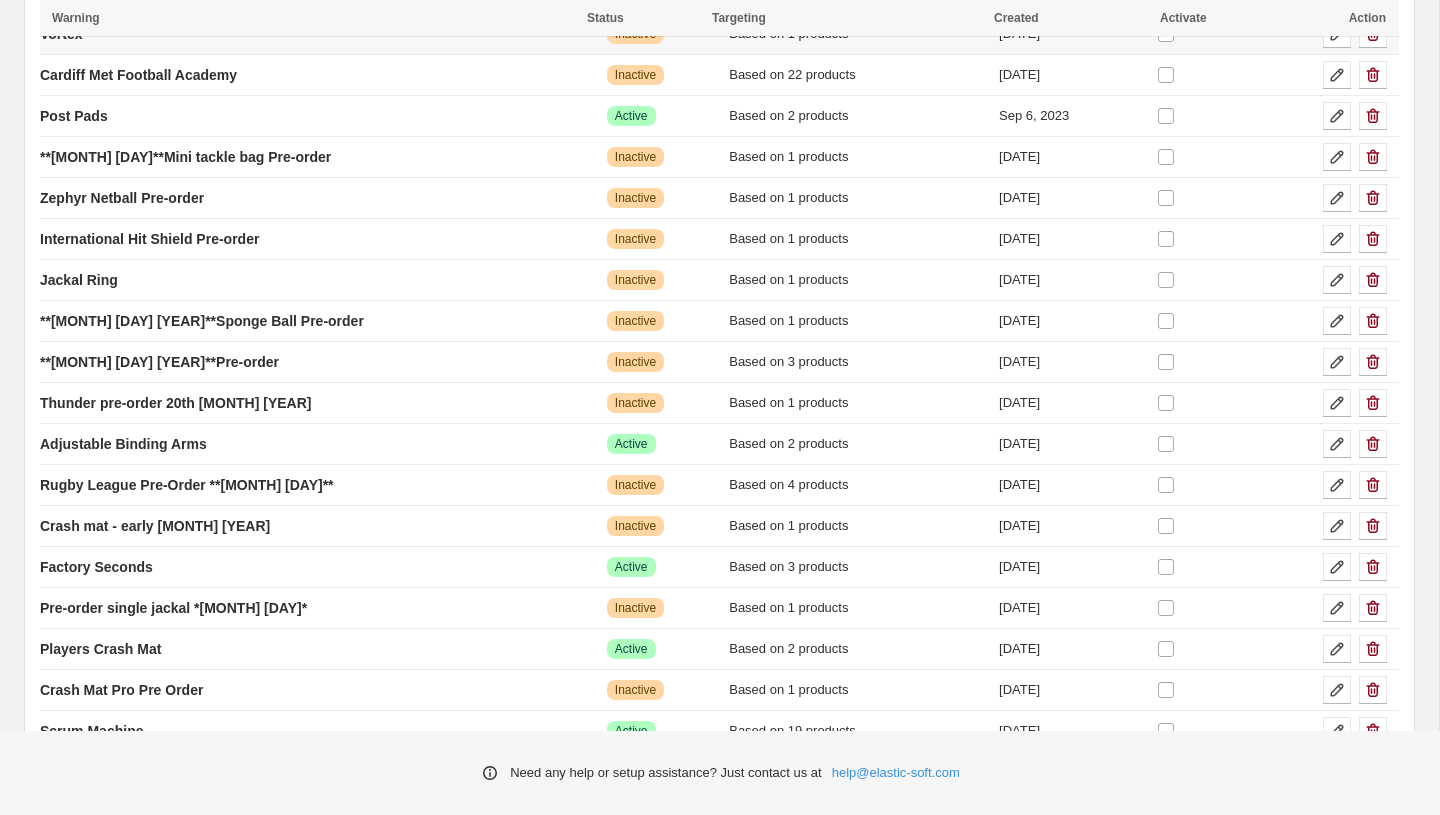 scroll, scrollTop: 640, scrollLeft: 0, axis: vertical 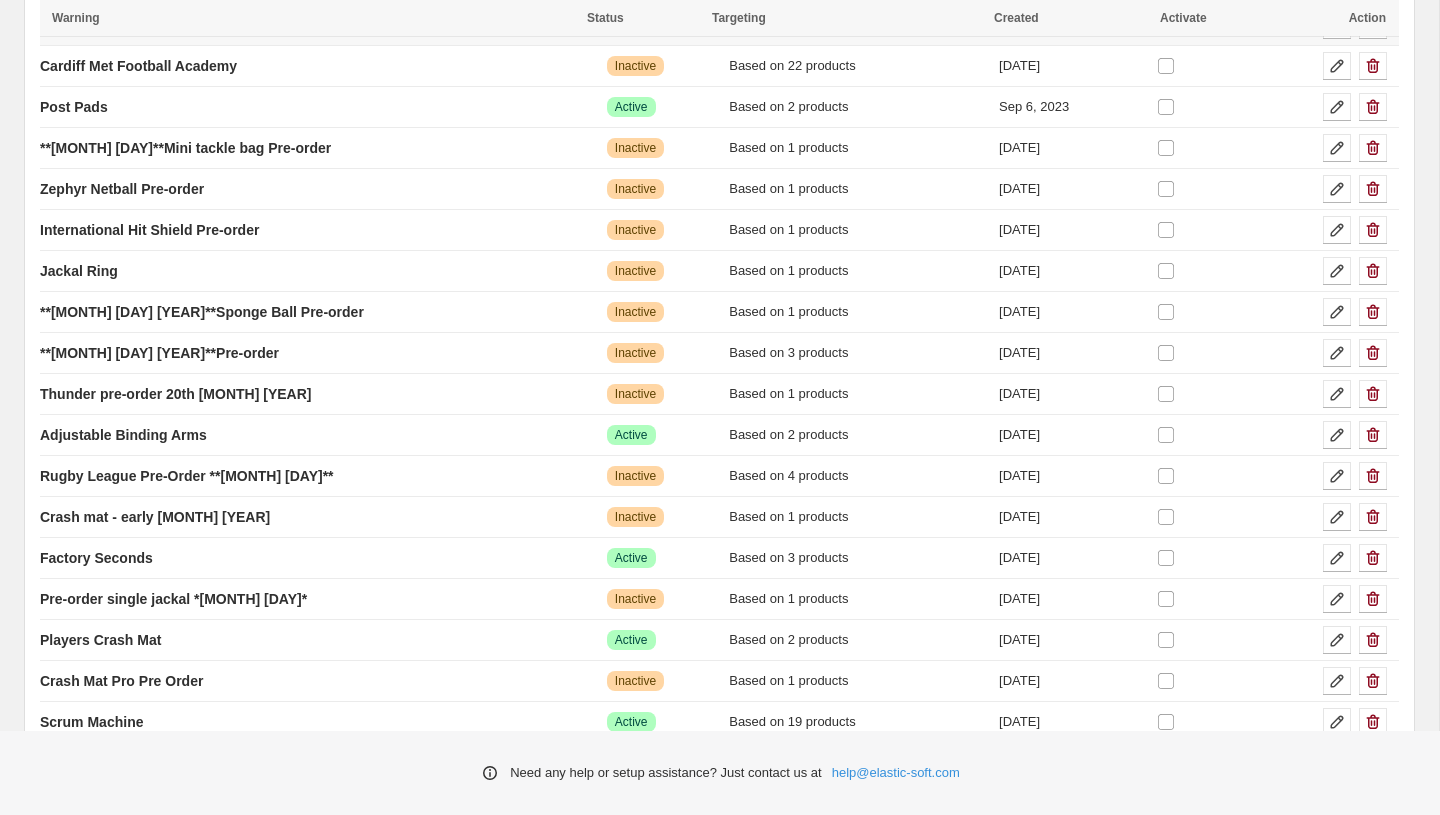 click on "Rugby League Pre-Order **[MONTH] [DAY]**" at bounding box center [320, 476] 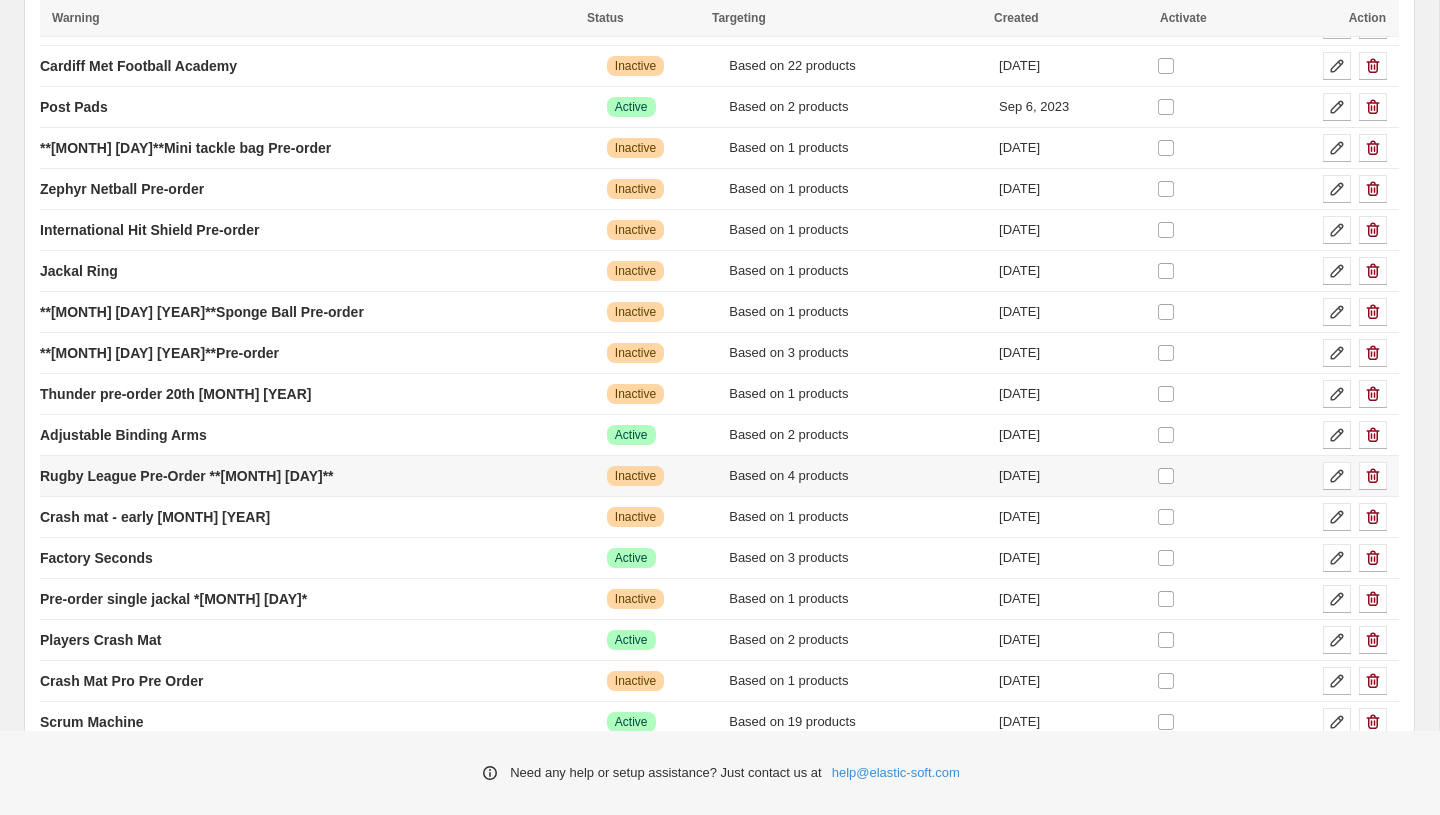 scroll, scrollTop: 0, scrollLeft: 0, axis: both 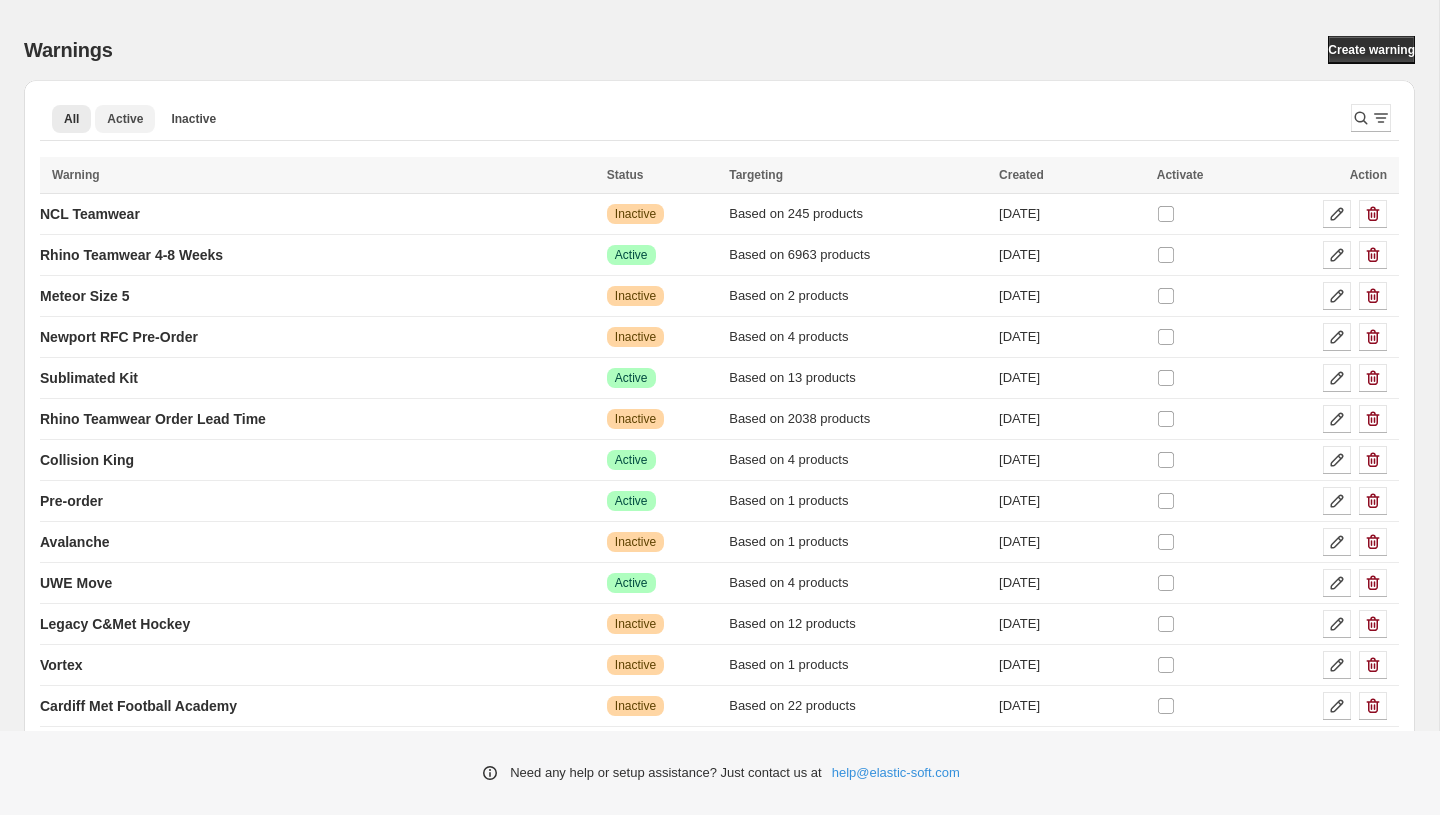 click on "Active" at bounding box center [125, 119] 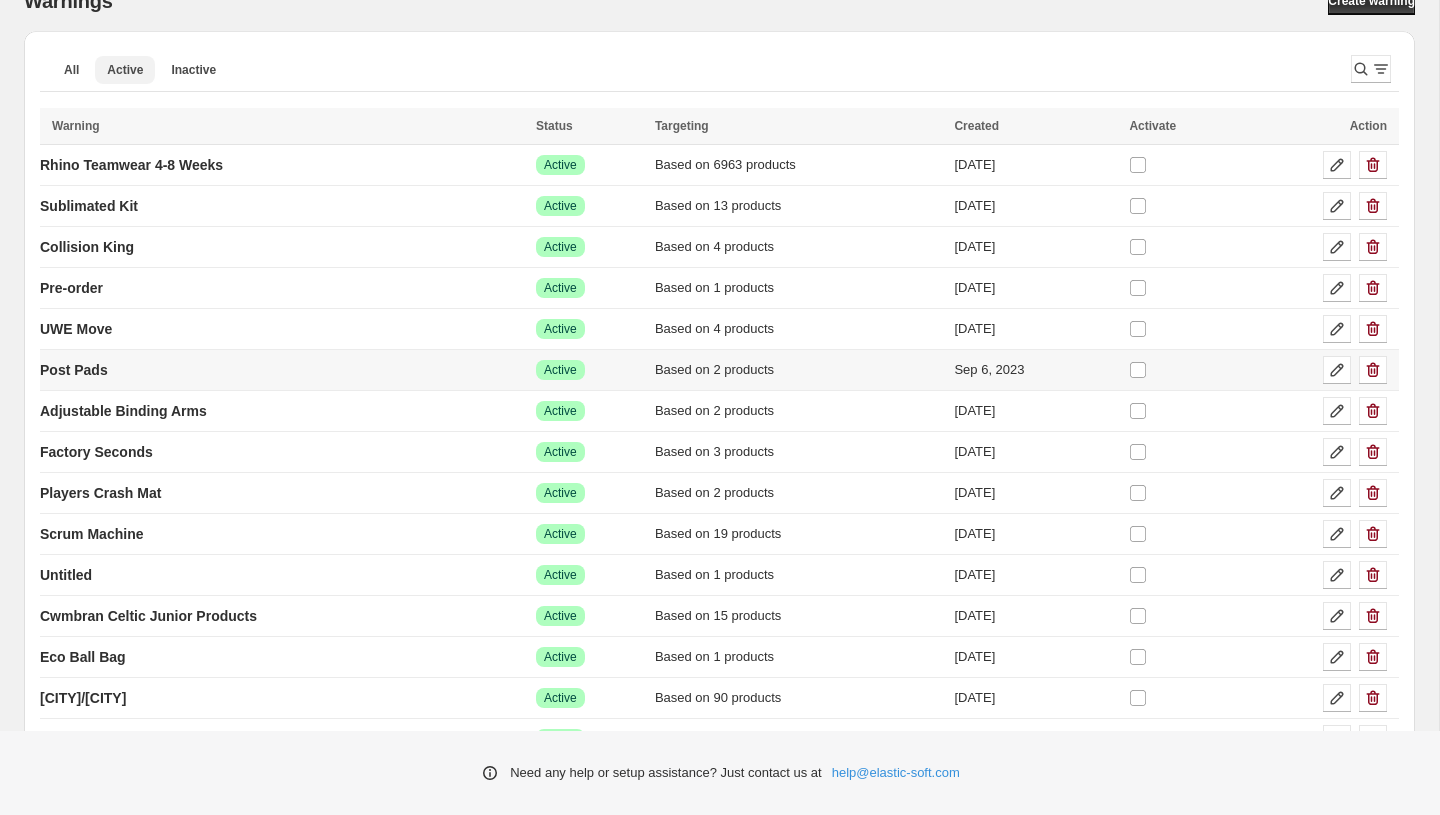 scroll, scrollTop: 50, scrollLeft: 0, axis: vertical 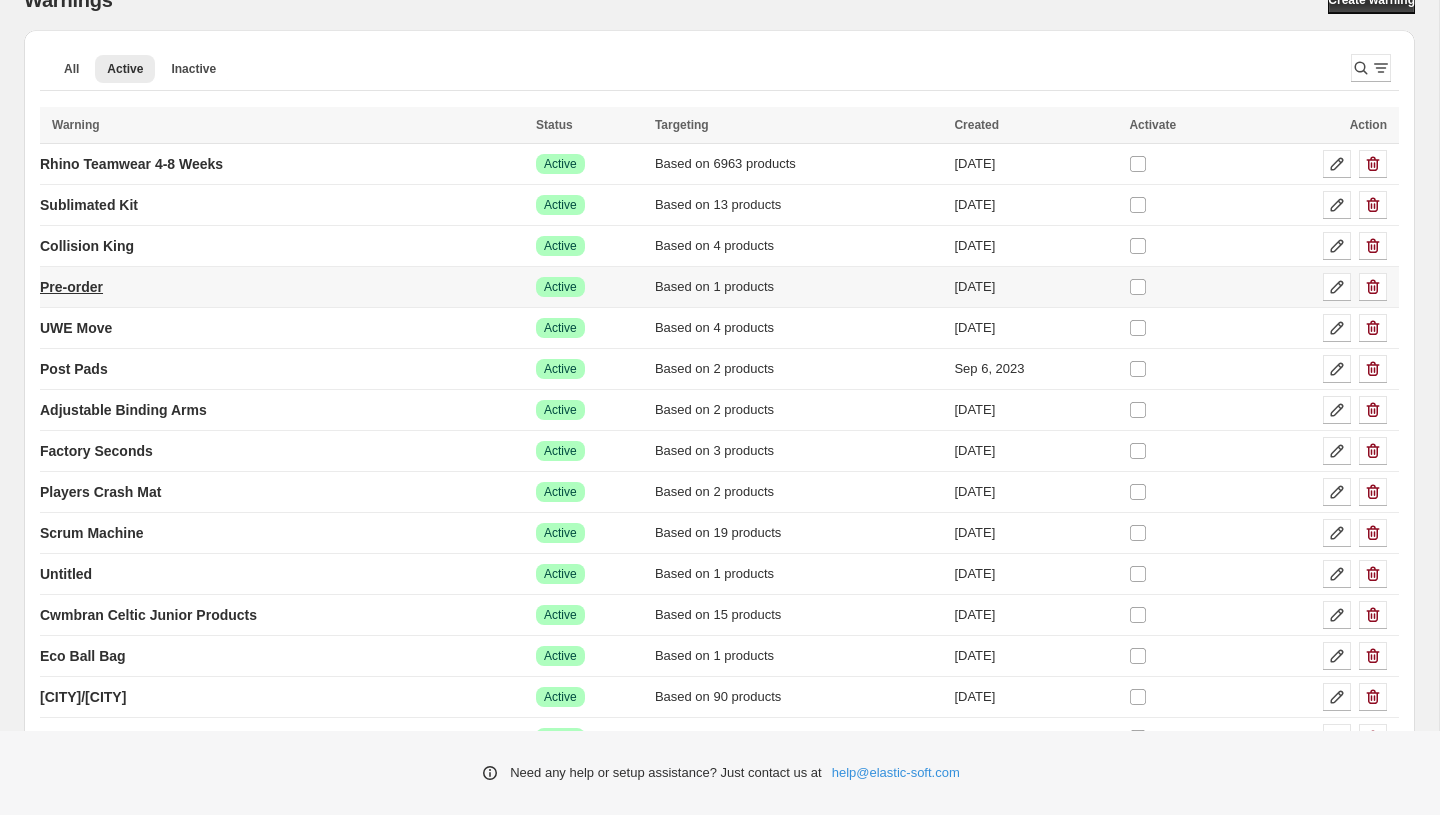 click on "Pre-order" at bounding box center [71, 287] 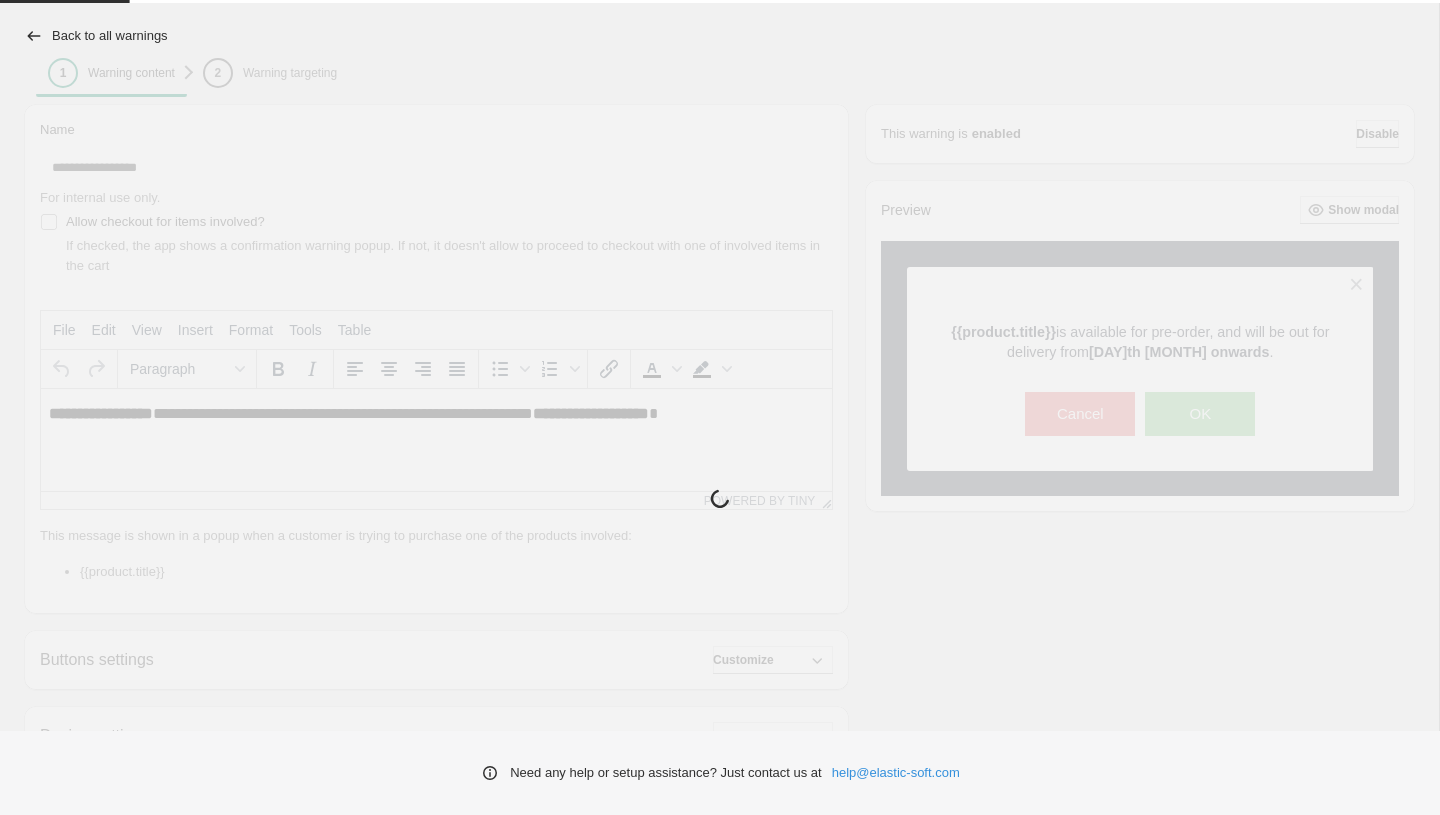 scroll, scrollTop: 0, scrollLeft: 0, axis: both 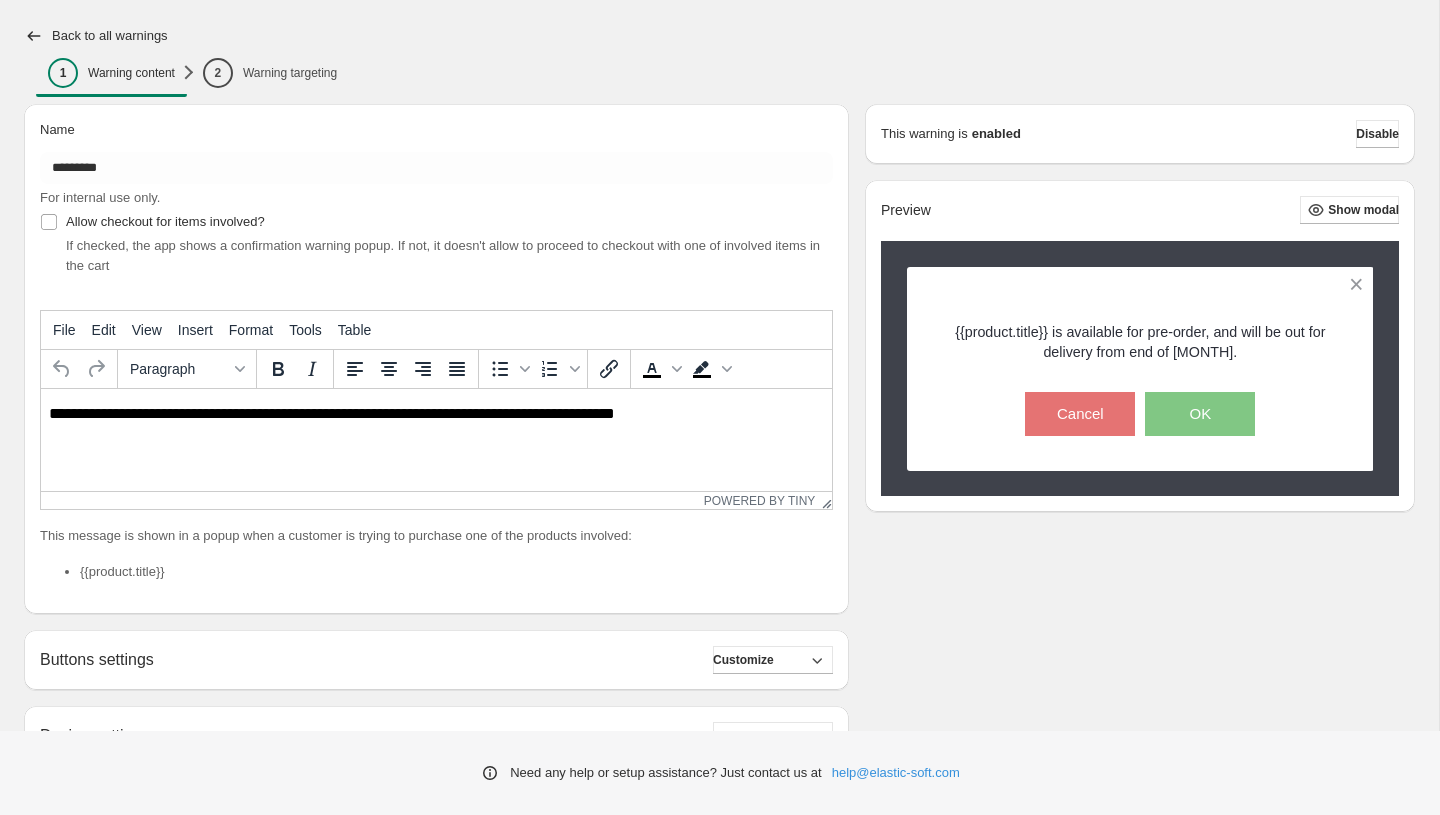 click on "Name ********* For internal use only. Allow checkout for items involved? If checked, the app shows a confirmation warning popup. If not, it doesn't allow to proceed to checkout with one of involved items in the cart **** File Edit View Insert Format Tools Table Paragraph To open the popup, press Shift+Enter To open the popup, press Shift+Enter To open the popup, press Shift+Enter To open the popup, press Shift+Enter Powered by Tiny This message is shown in a popup when a customer is trying to purchase one of the products involved: {{product.title}} Buttons settings   Customize Buttons settings are not available for your tariff plan. Please  upgrade  in order to have this feature. Cancel button:  Text ****** Font size: 15 10 15 20 Bold Regular Font color:   #ffffff Choose Background color:   #e57373 Choose Border width: 0 0 0 5 Border color:   #e57373 Choose Border radius: 0 0 0 25 Confirm button: Text ** Font size: 15 10 15 20 Bold Regular Font color:   #ffffff Choose Background color:   #81c784 Choose 0 0 5" at bounding box center [428, 495] 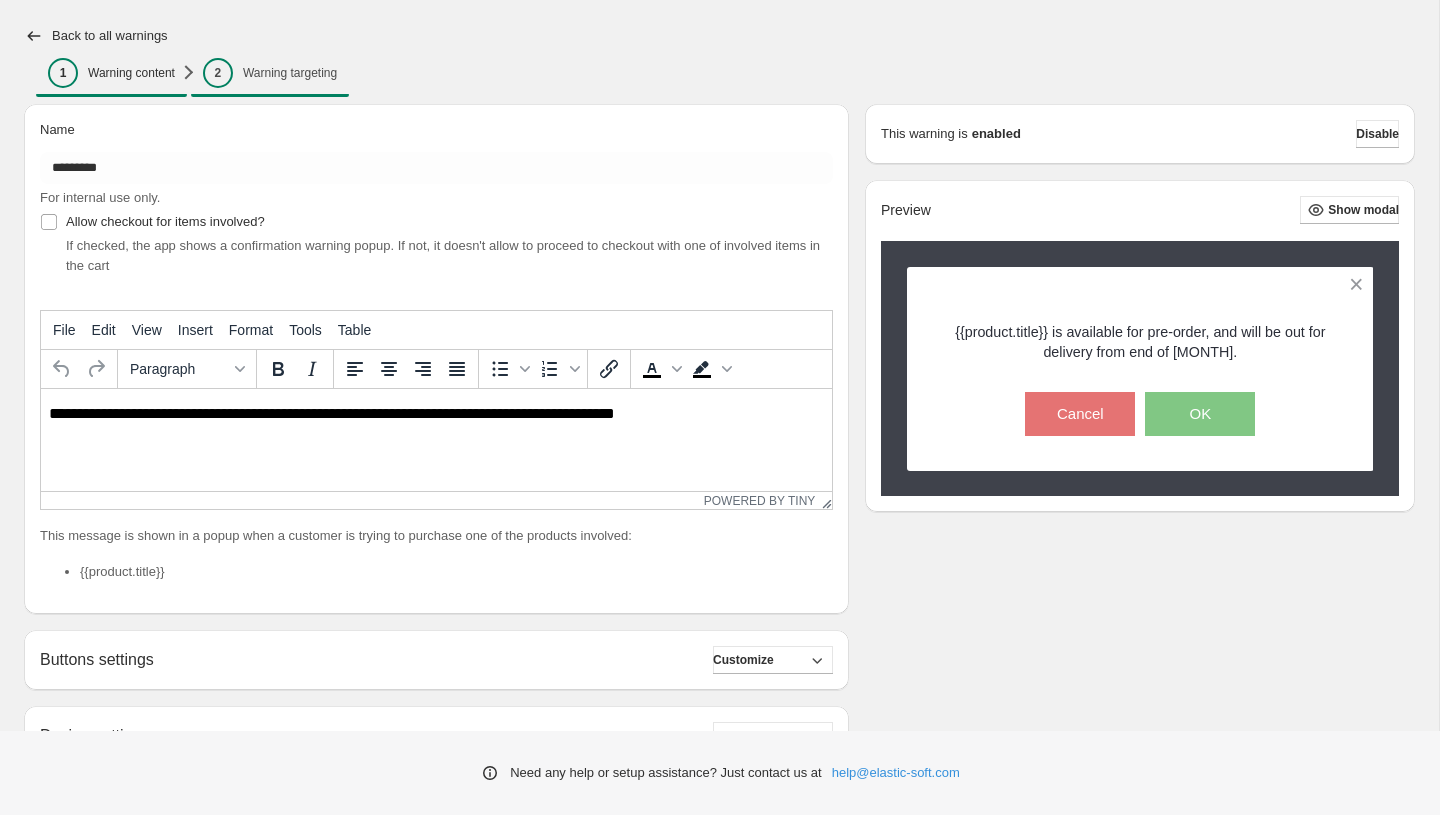click on "Warning targeting" at bounding box center [290, 73] 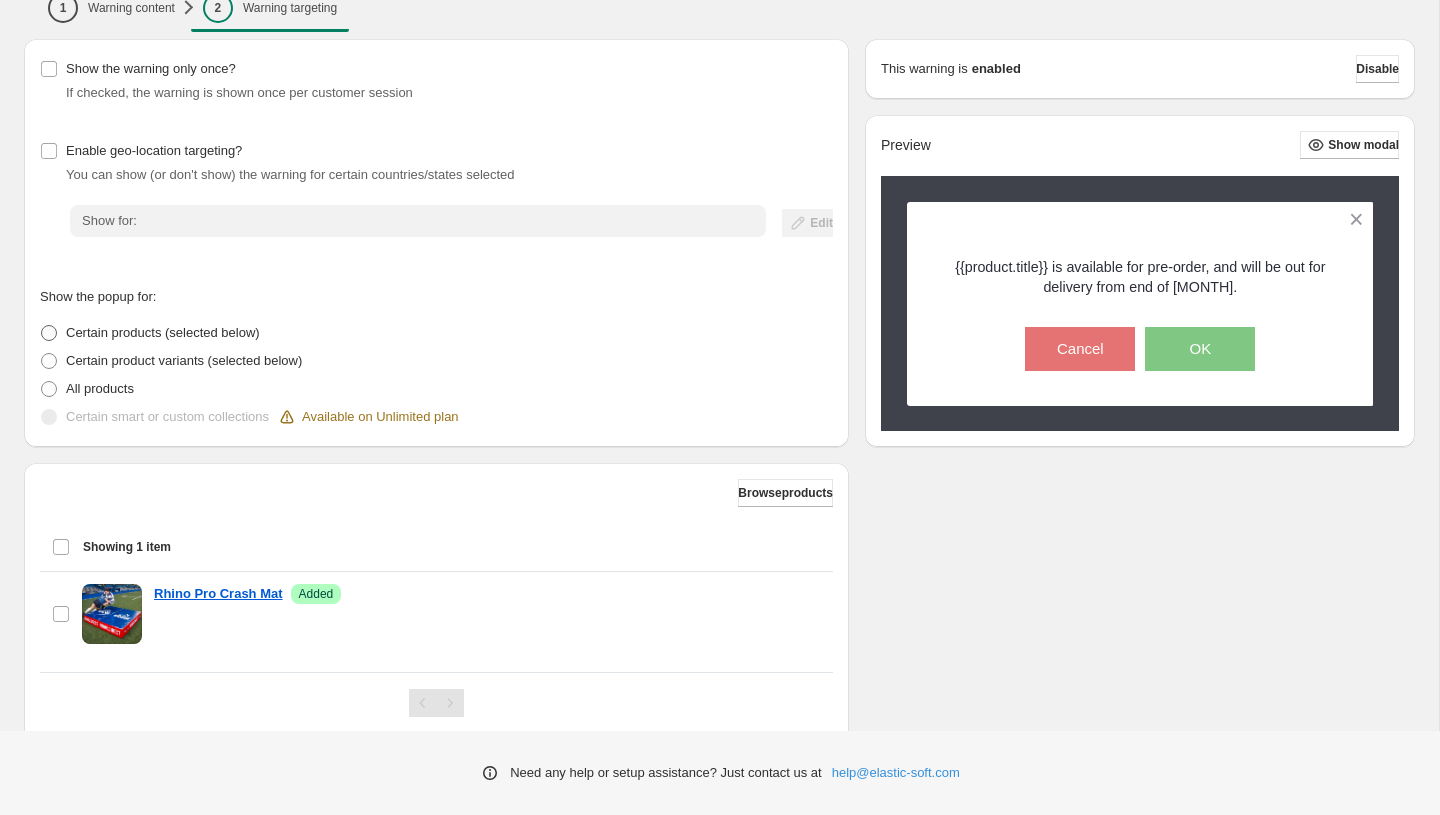 scroll, scrollTop: 119, scrollLeft: 0, axis: vertical 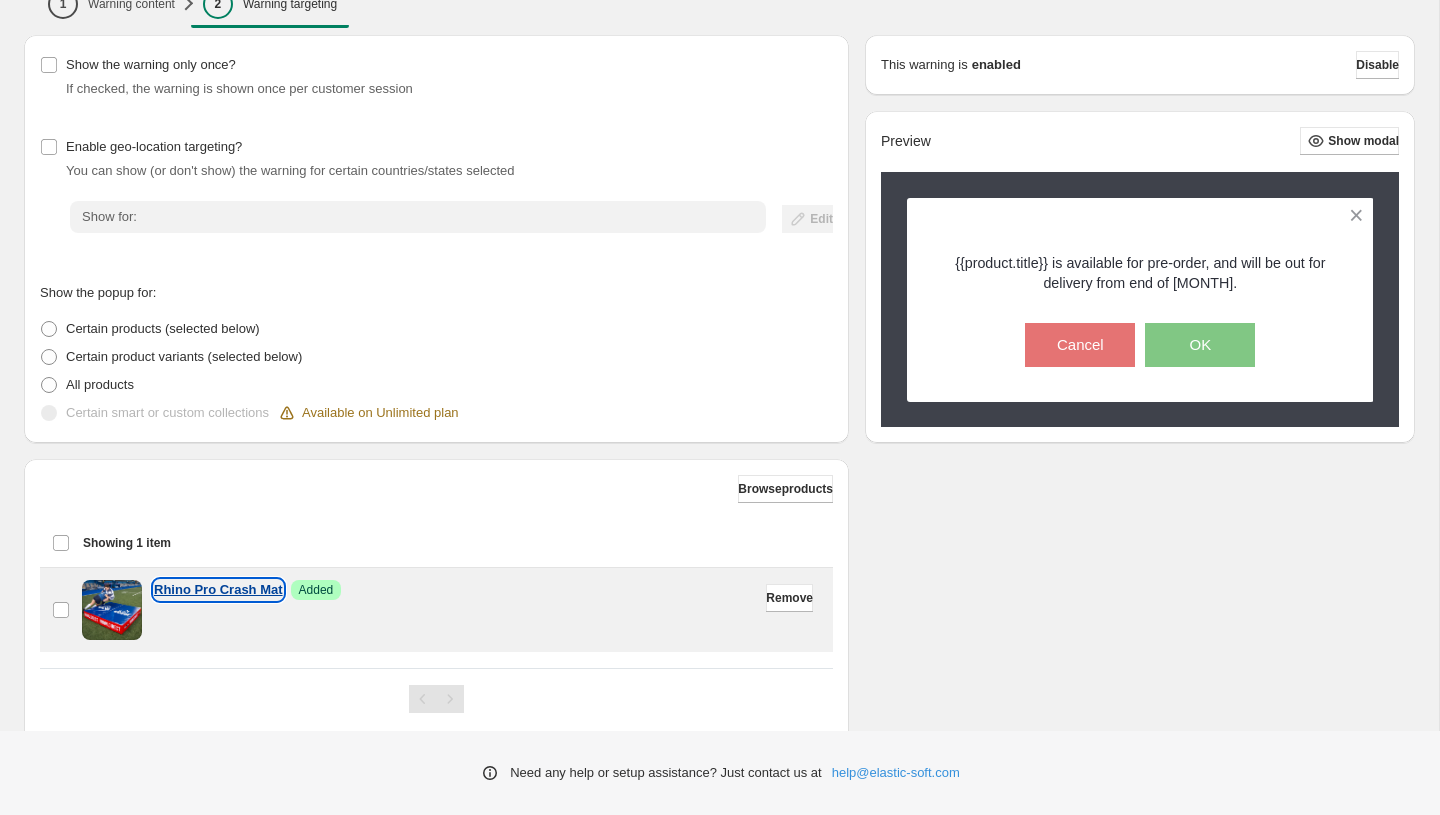 click on "Rhino Pro Crash Mat" at bounding box center (218, 590) 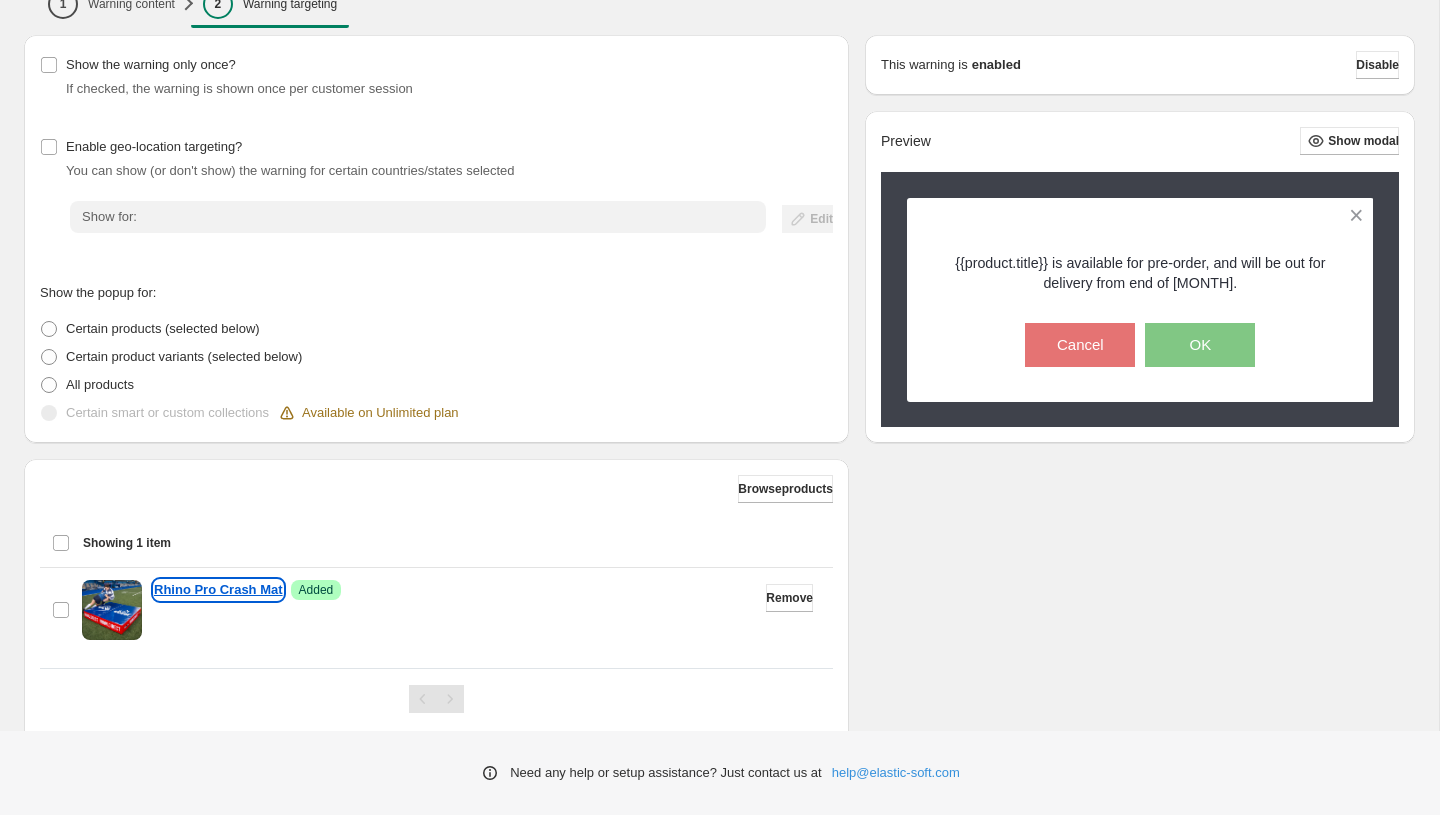 scroll, scrollTop: 0, scrollLeft: 0, axis: both 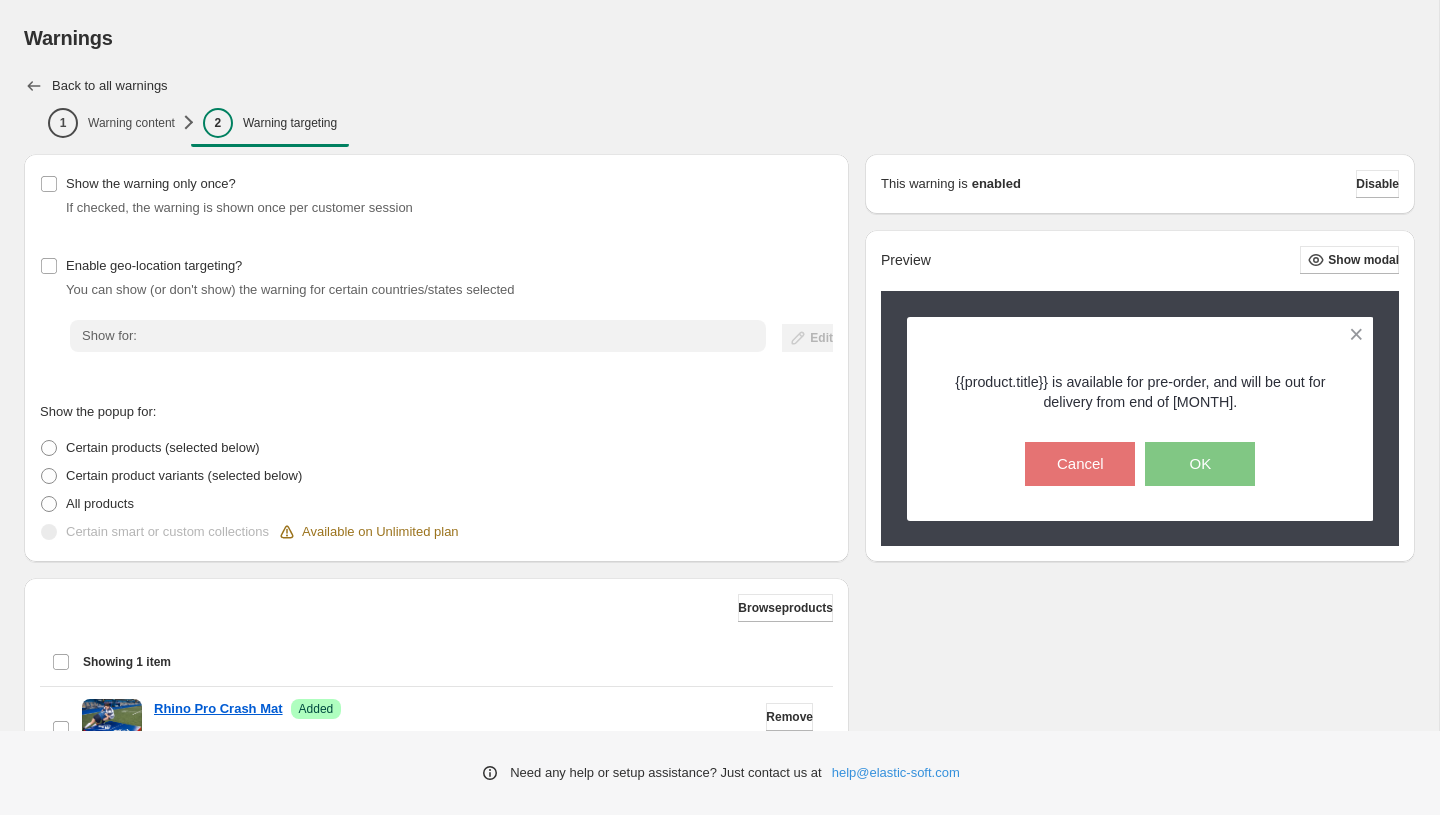 click 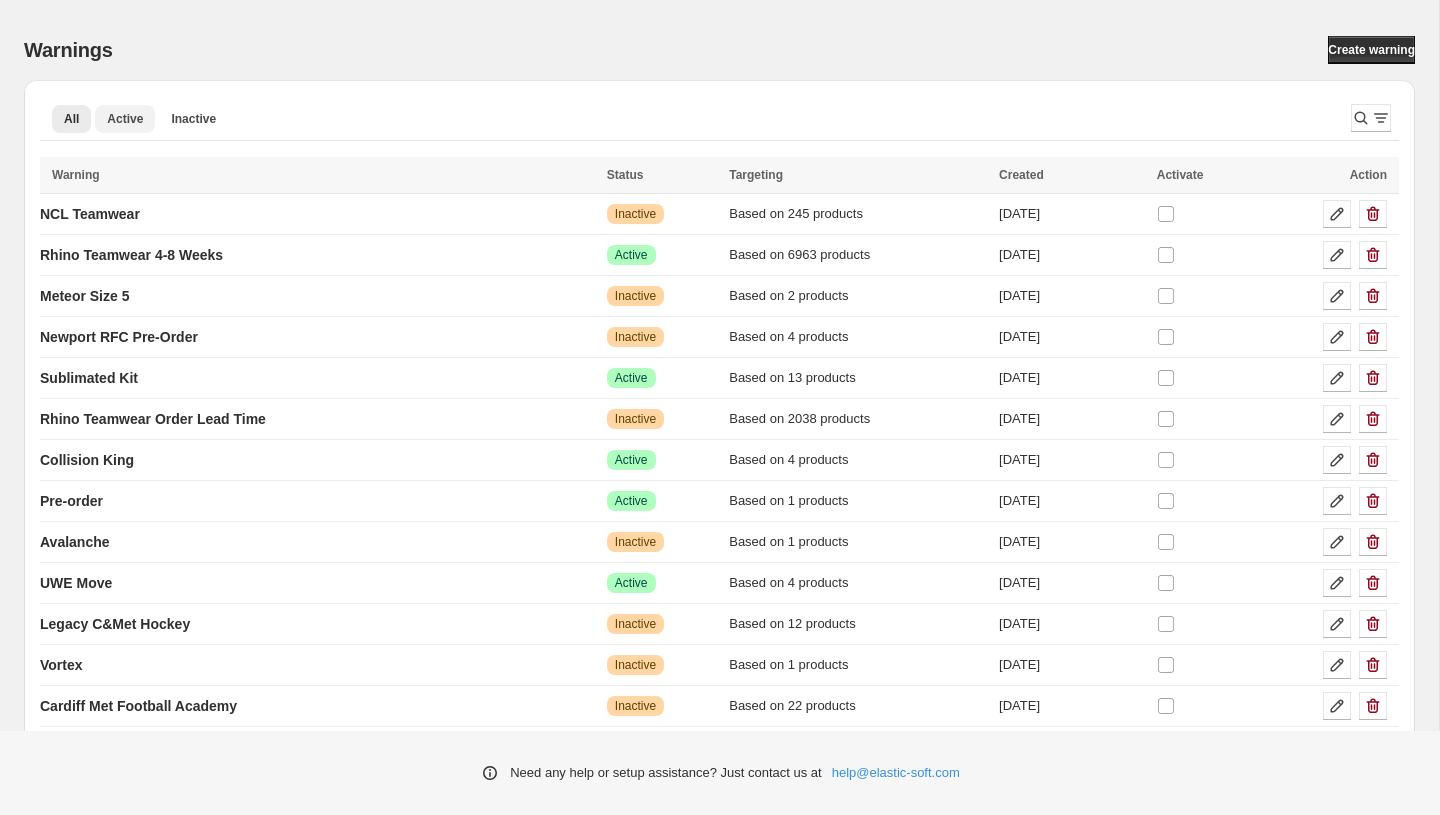 click on "Active" at bounding box center (125, 119) 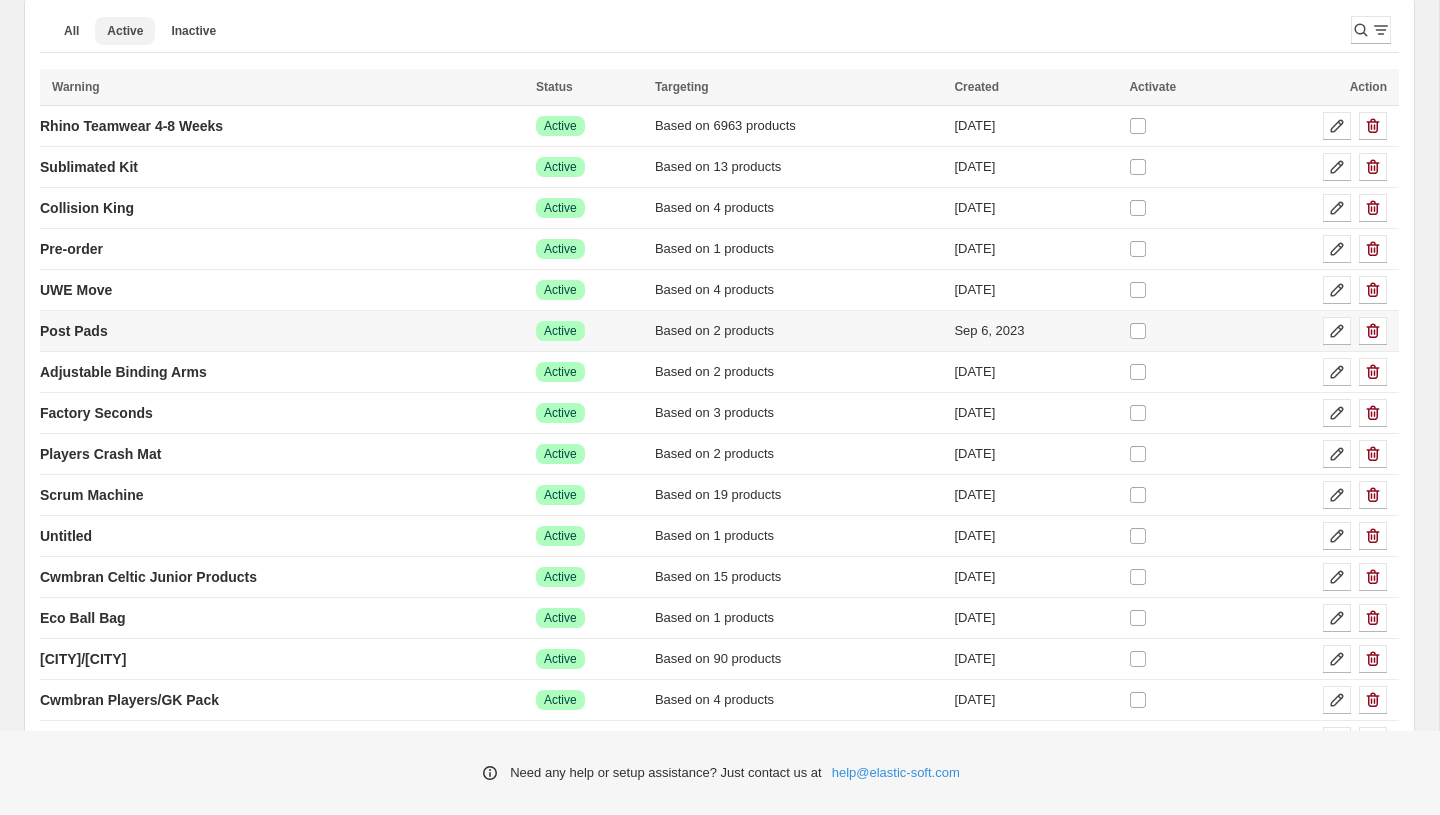 scroll, scrollTop: 103, scrollLeft: 0, axis: vertical 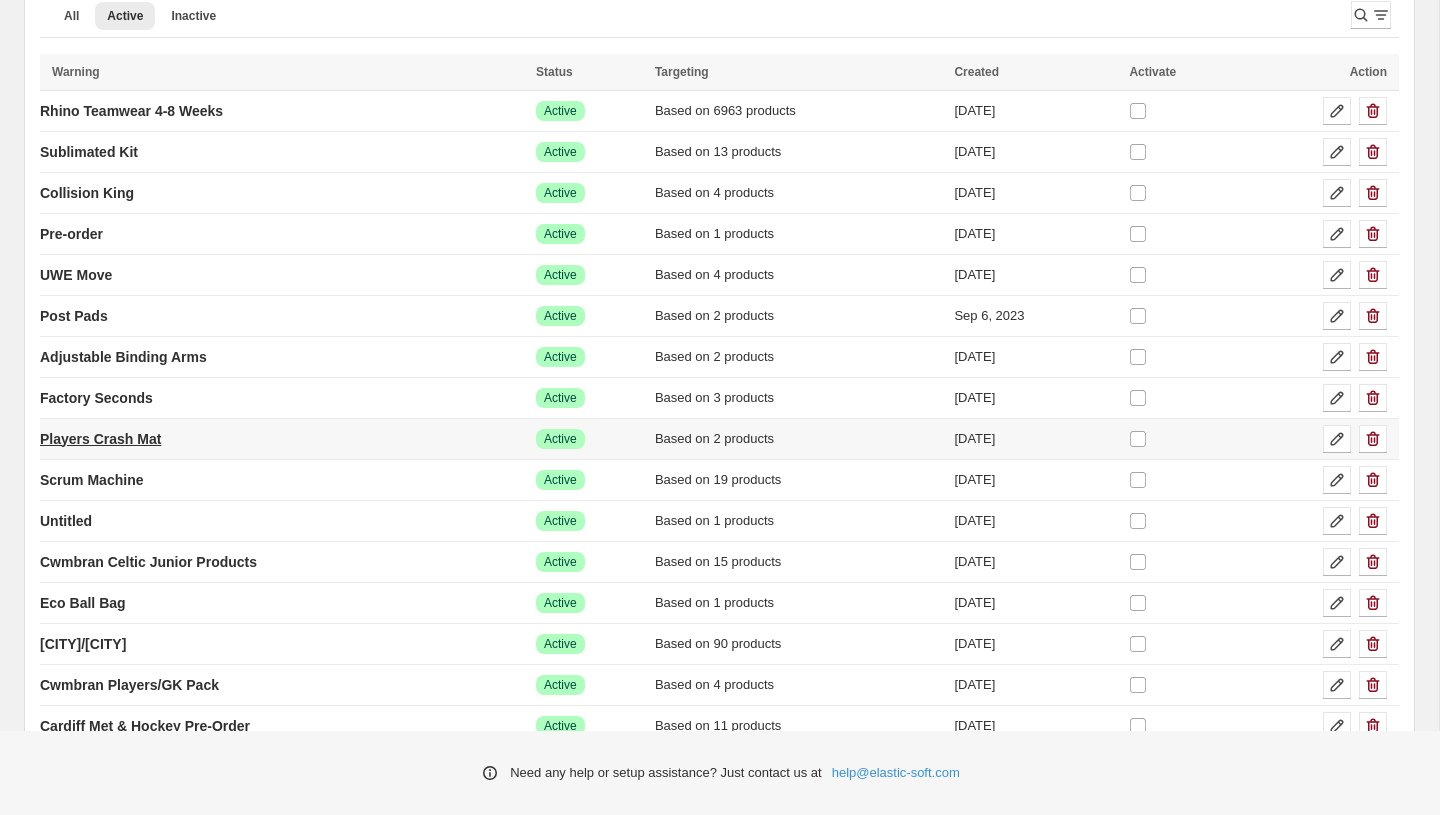 click on "Players Crash Mat" at bounding box center (100, 439) 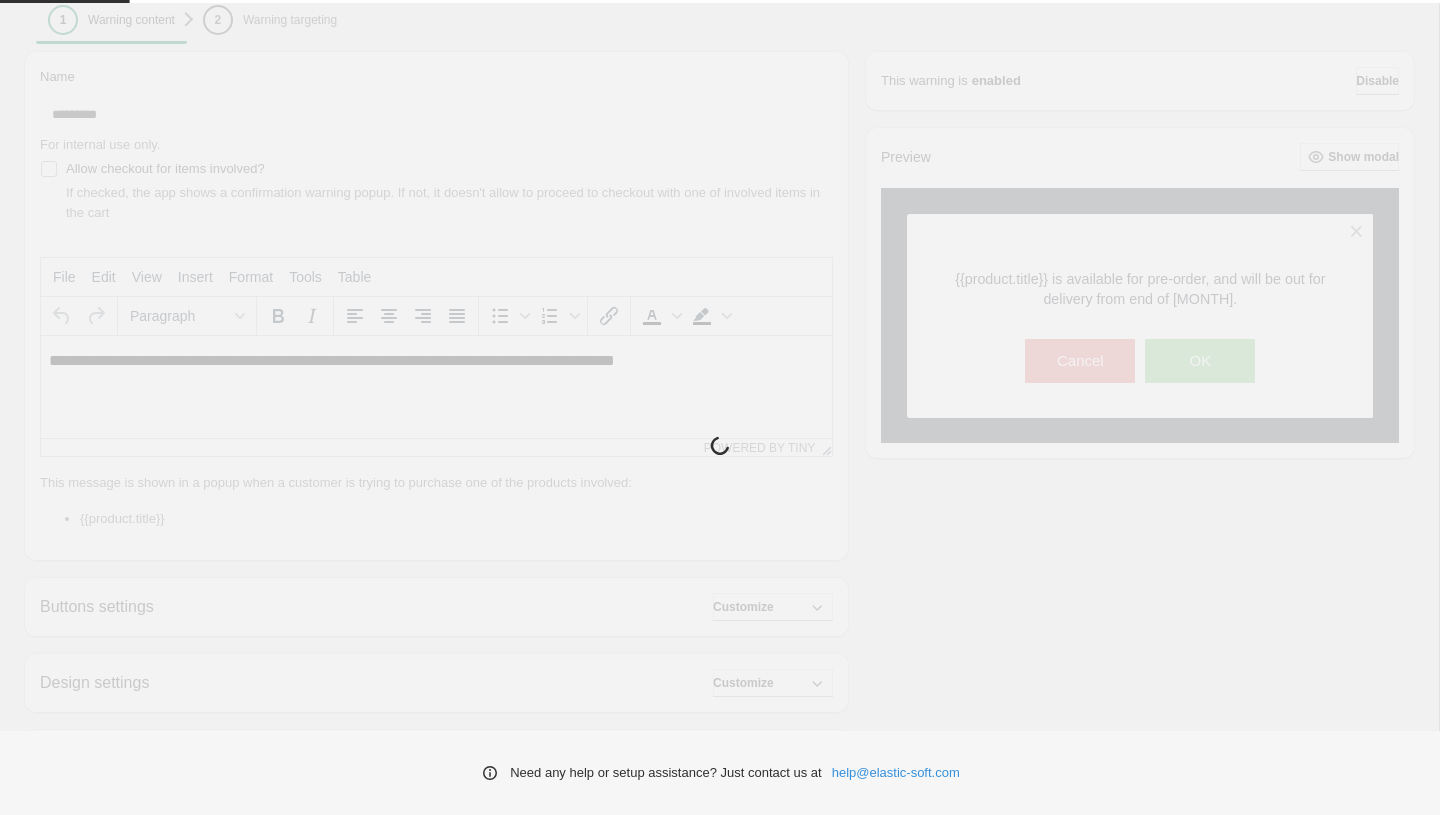 scroll, scrollTop: 0, scrollLeft: 0, axis: both 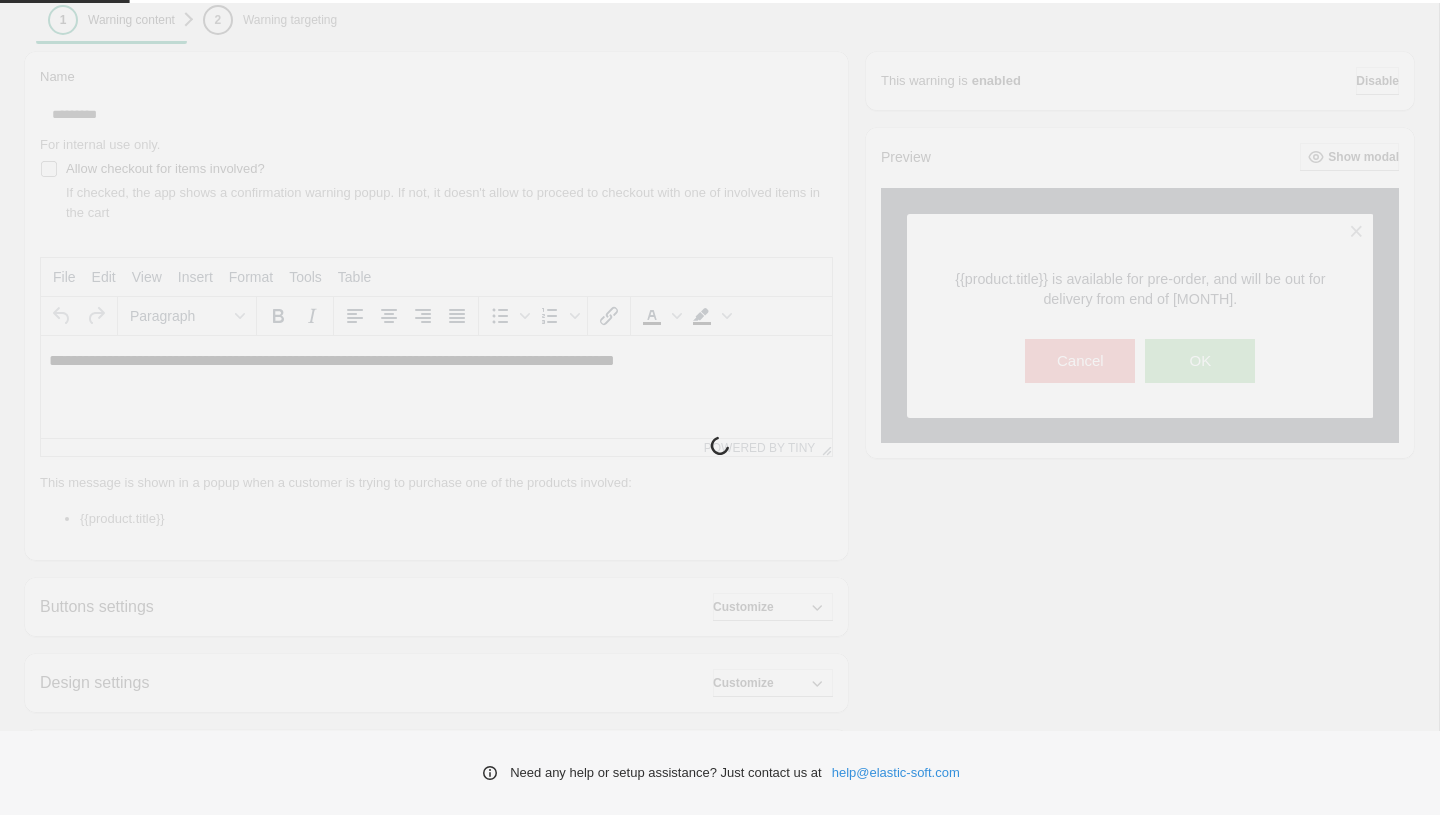 type on "**********" 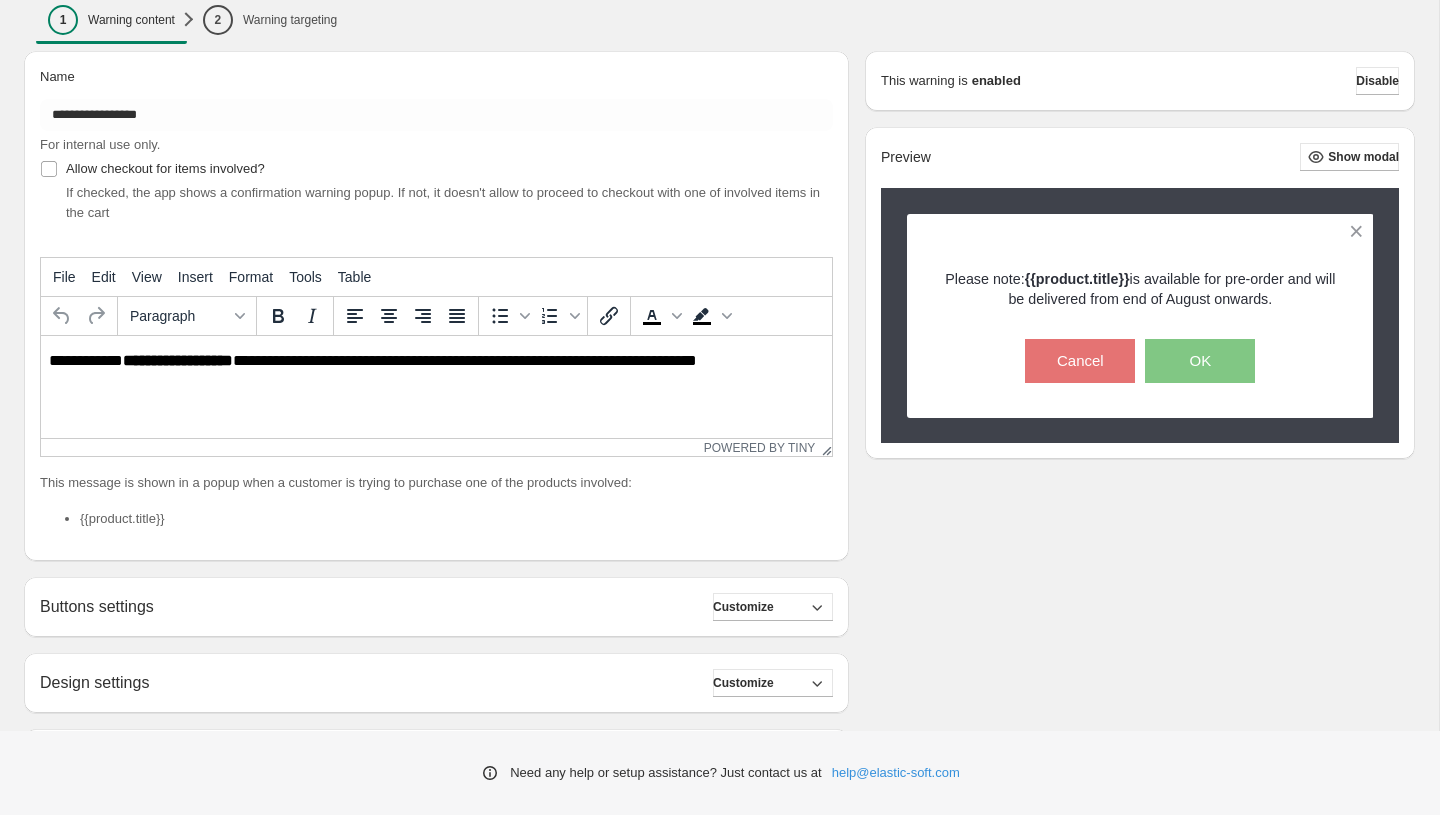 click on "**********" at bounding box center [428, 442] 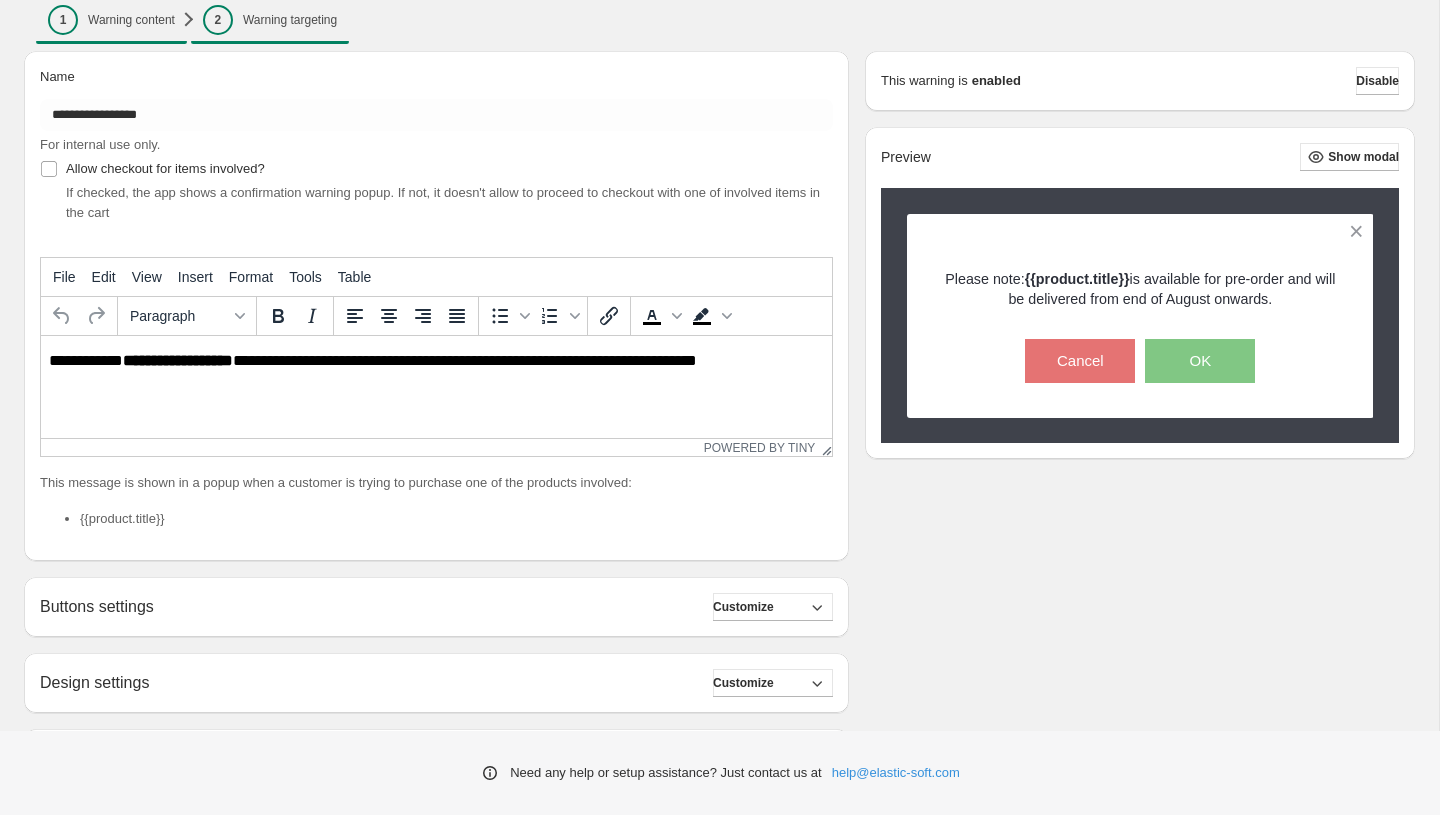 click on "2 Warning targeting" at bounding box center [270, 20] 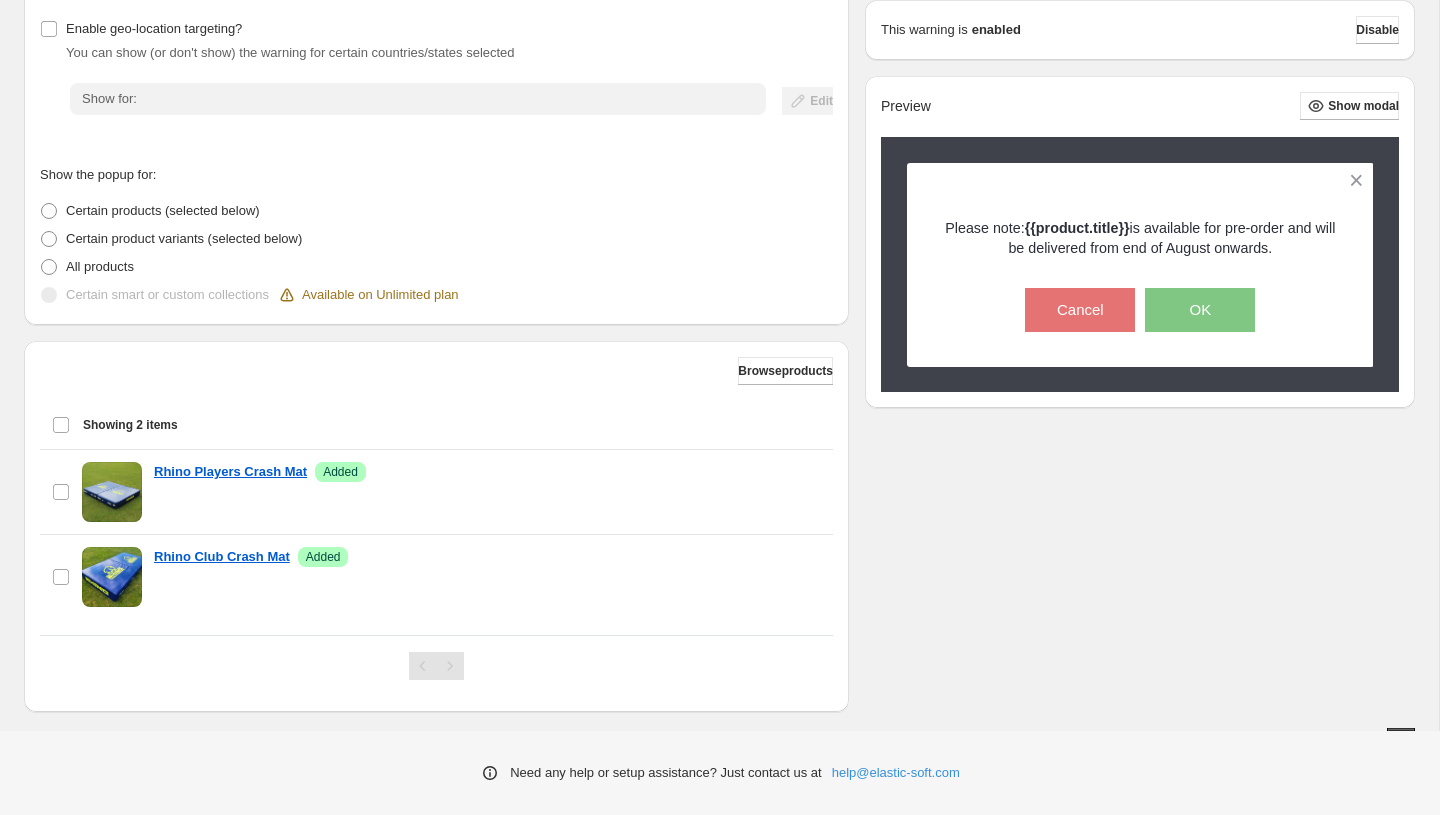 scroll, scrollTop: 263, scrollLeft: 0, axis: vertical 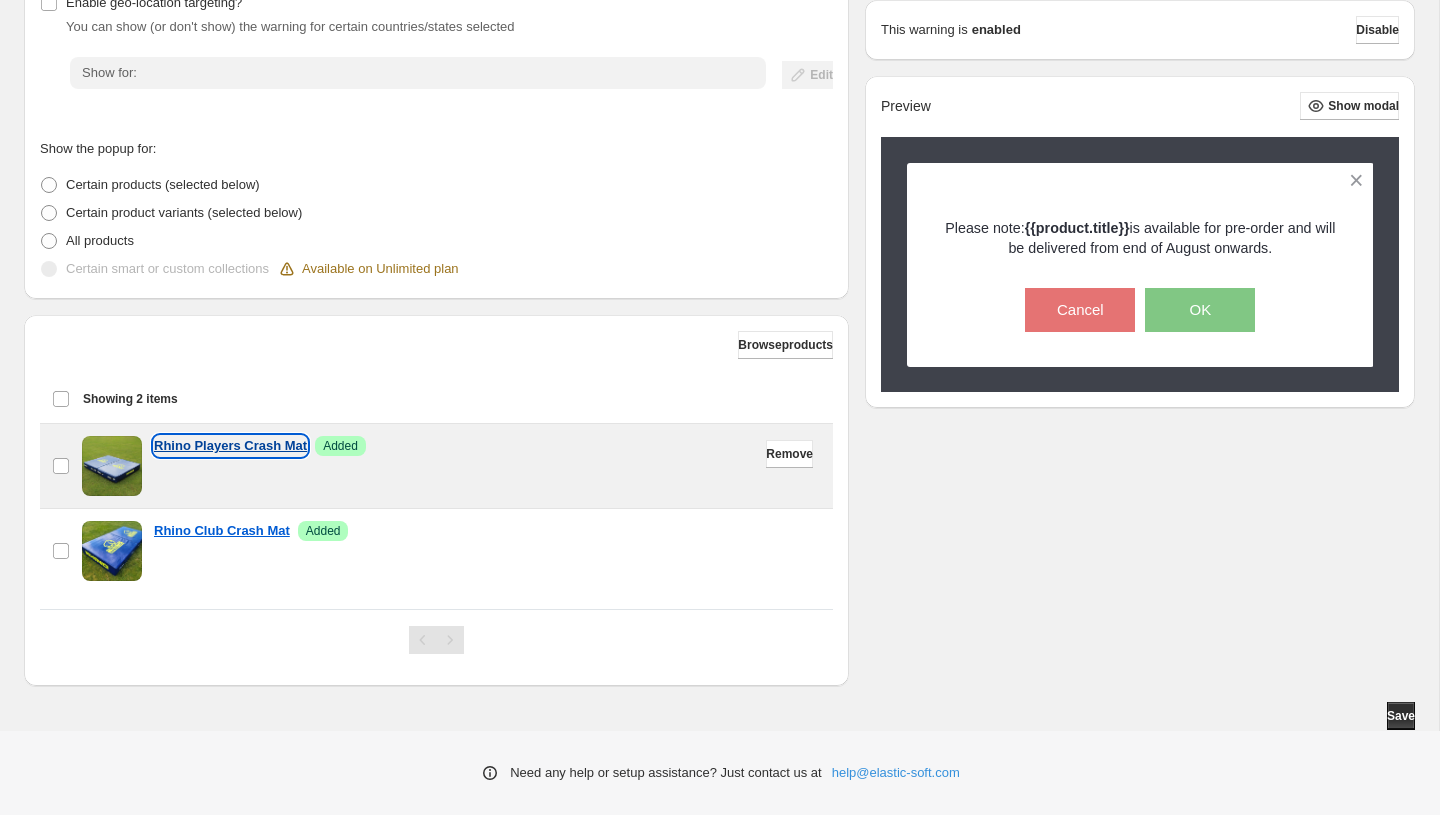 click on "Rhino Players Crash Mat" at bounding box center (230, 446) 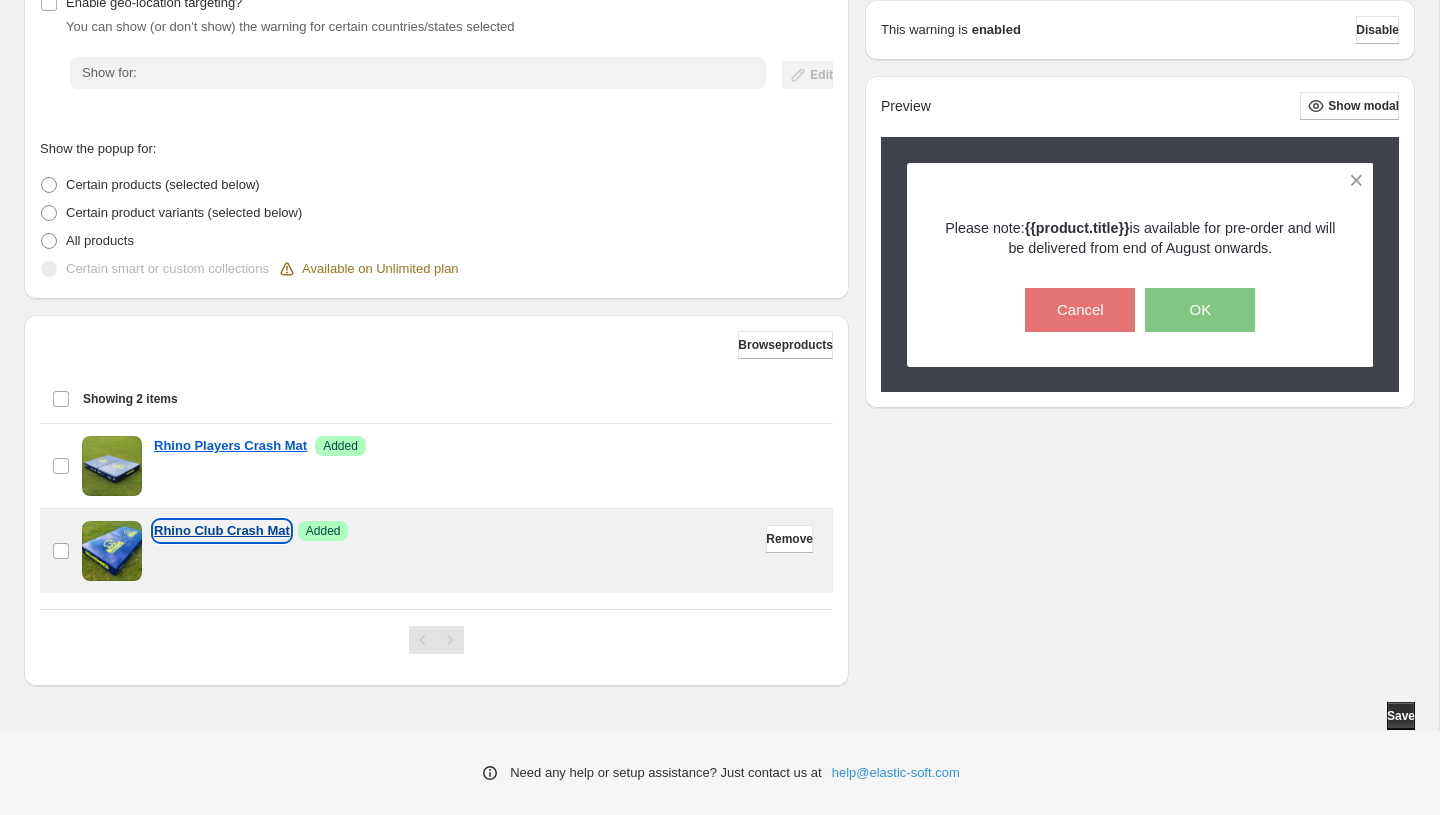 click on "Rhino Club Crash Mat" at bounding box center (222, 531) 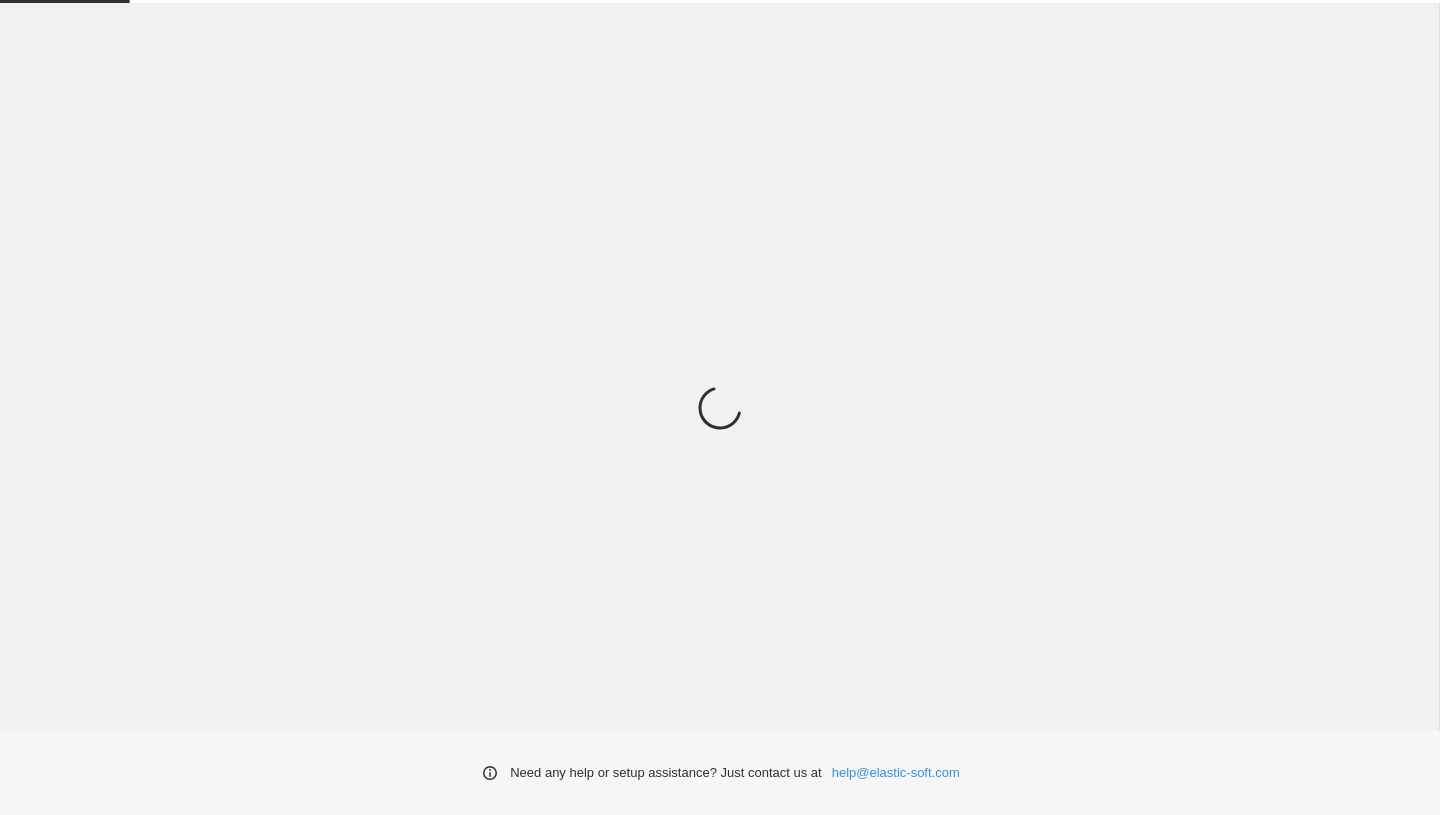 scroll, scrollTop: 0, scrollLeft: 0, axis: both 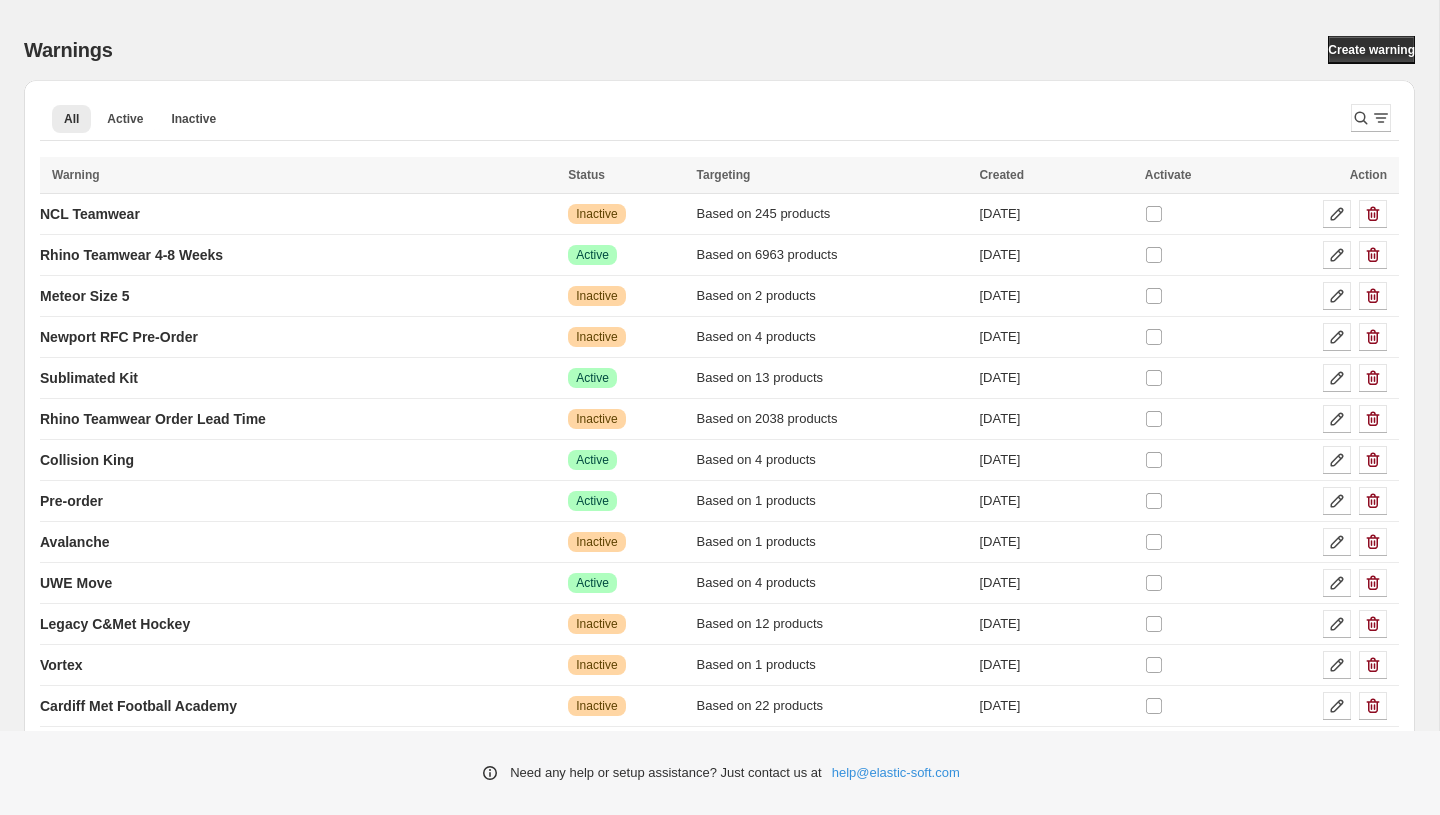 click on "All Active Inactive More views All Active Inactive More views" at bounding box center [687, 123] 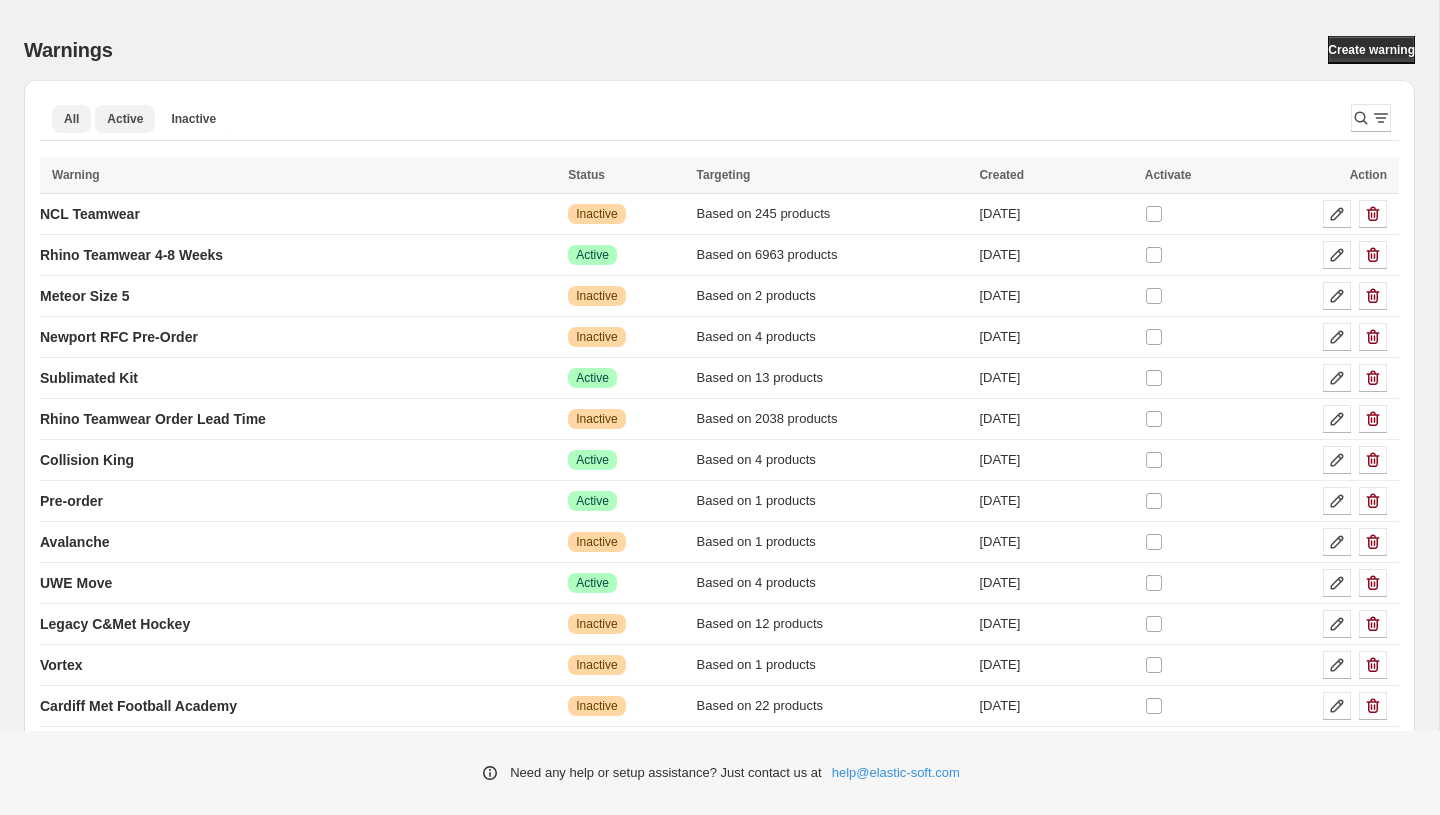 click on "Active" at bounding box center [125, 119] 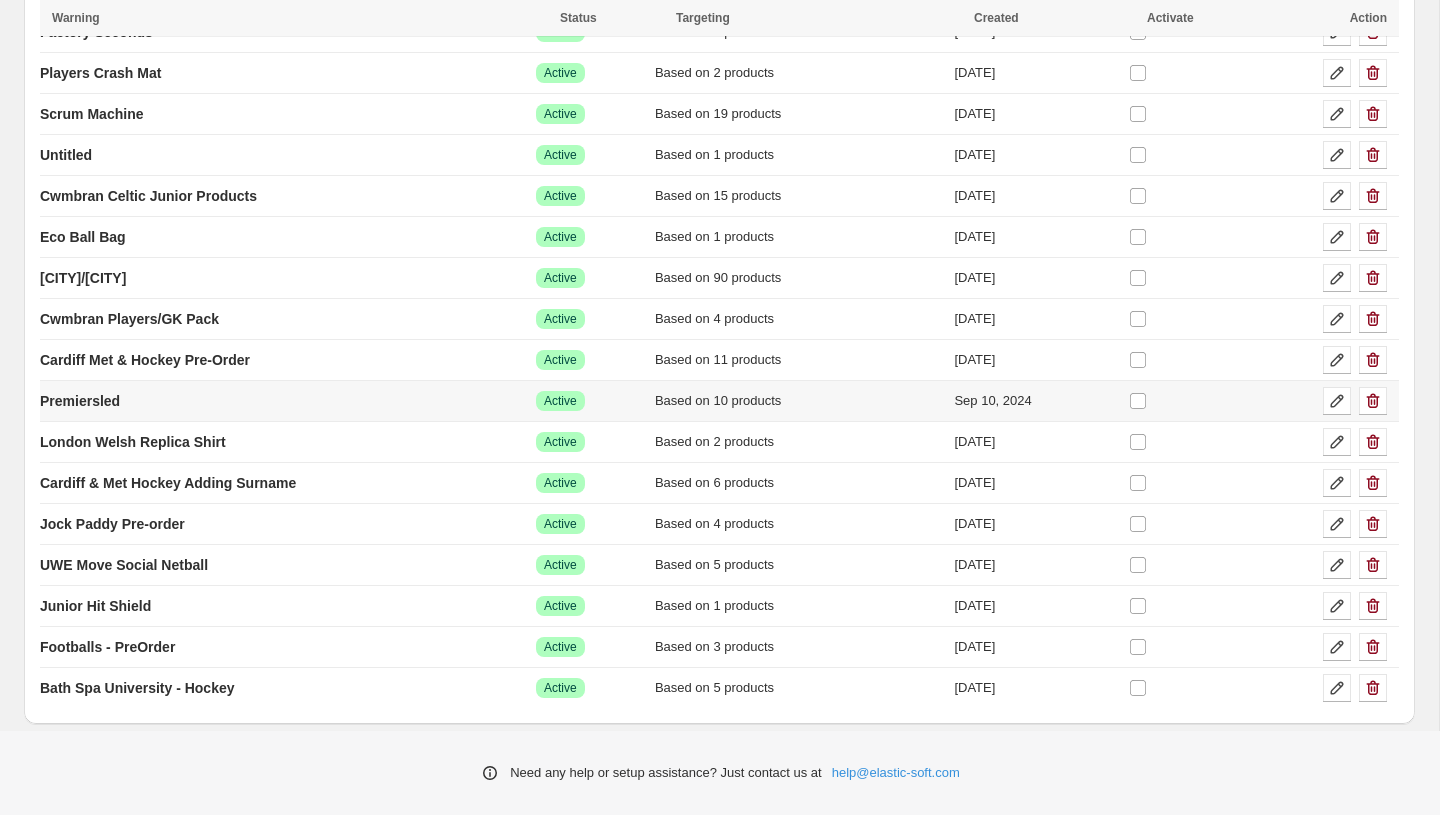 scroll, scrollTop: 471, scrollLeft: 0, axis: vertical 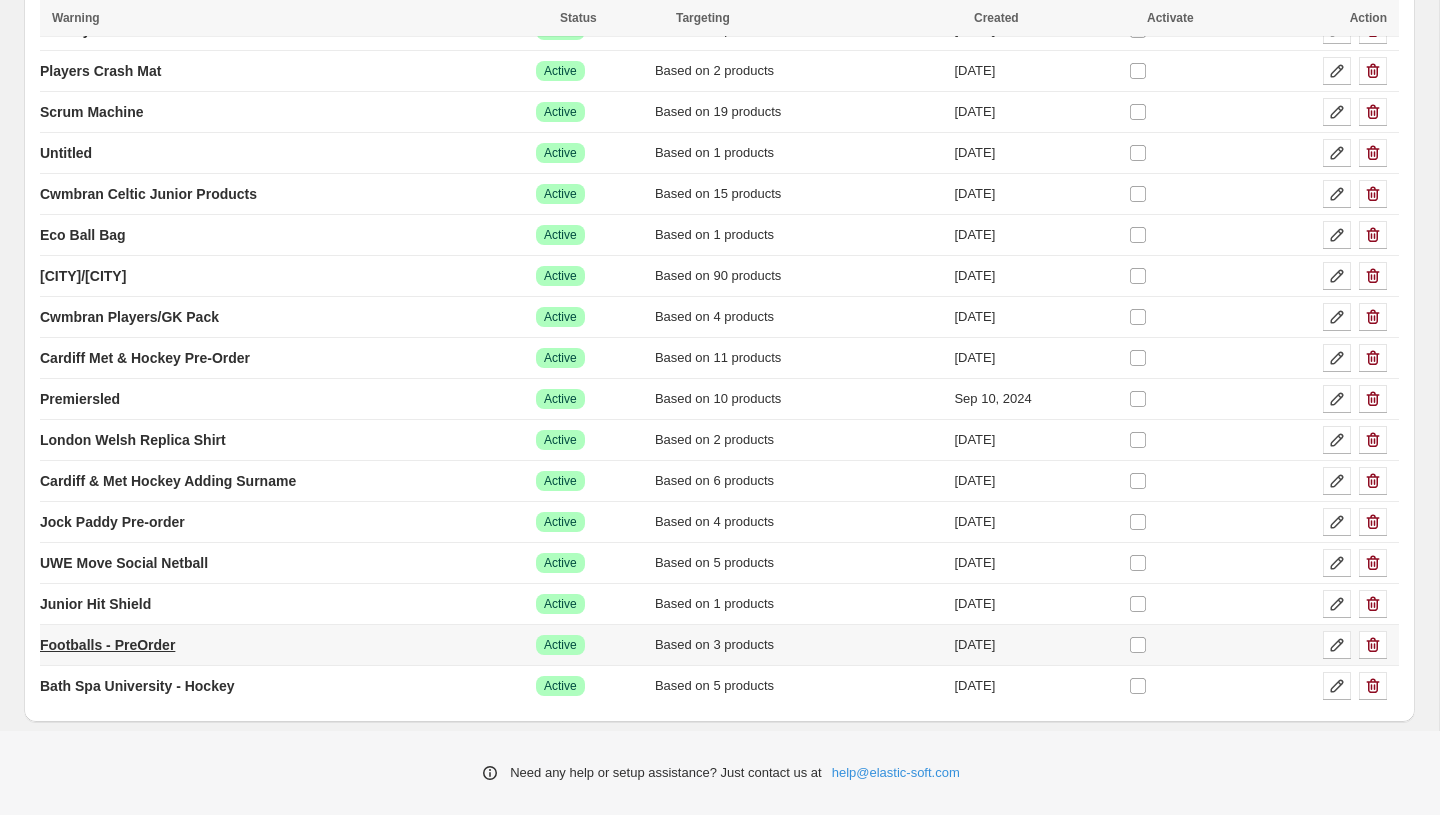 click on "Footballs - PreOrder" at bounding box center [107, 645] 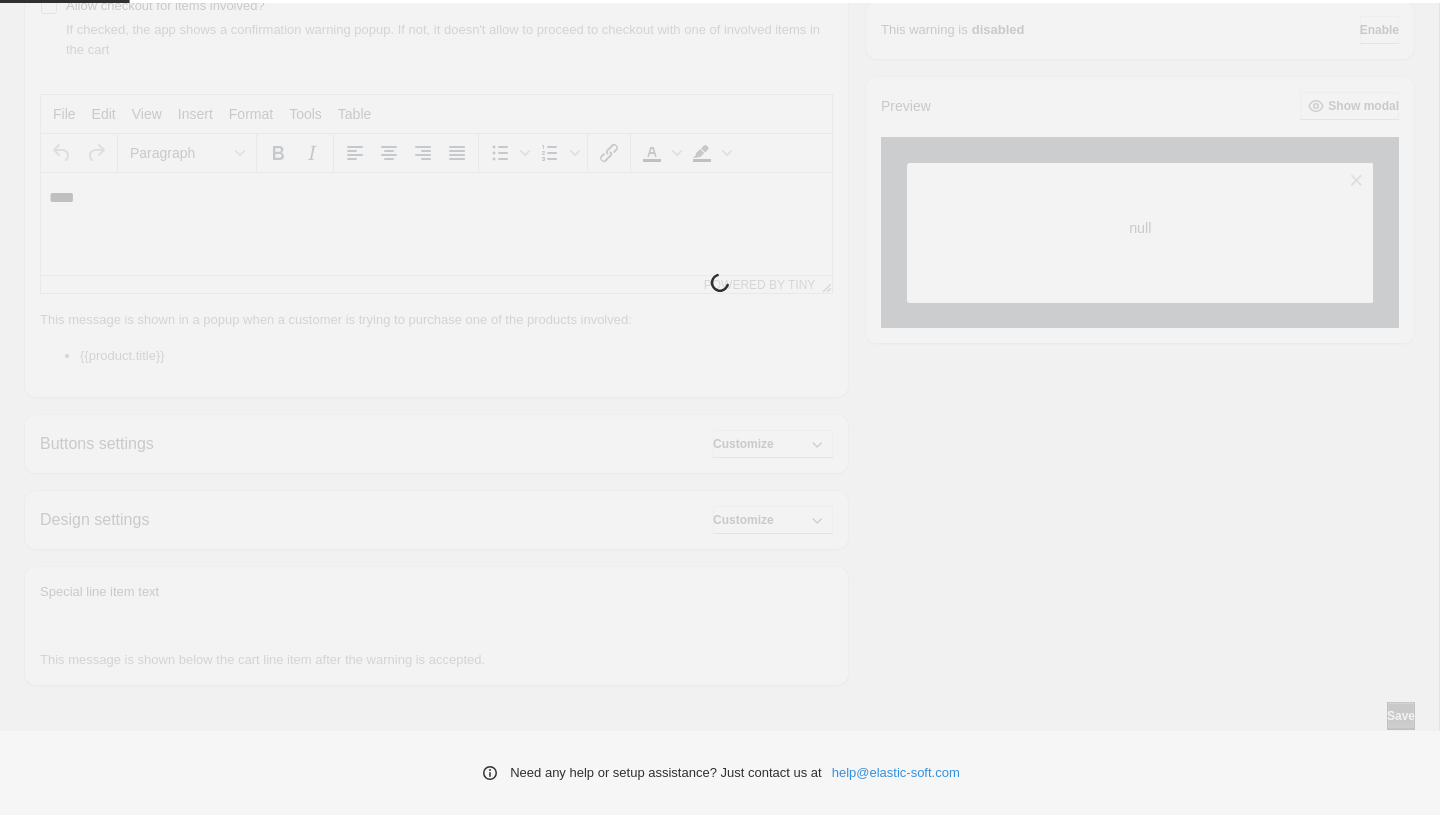 scroll, scrollTop: 0, scrollLeft: 0, axis: both 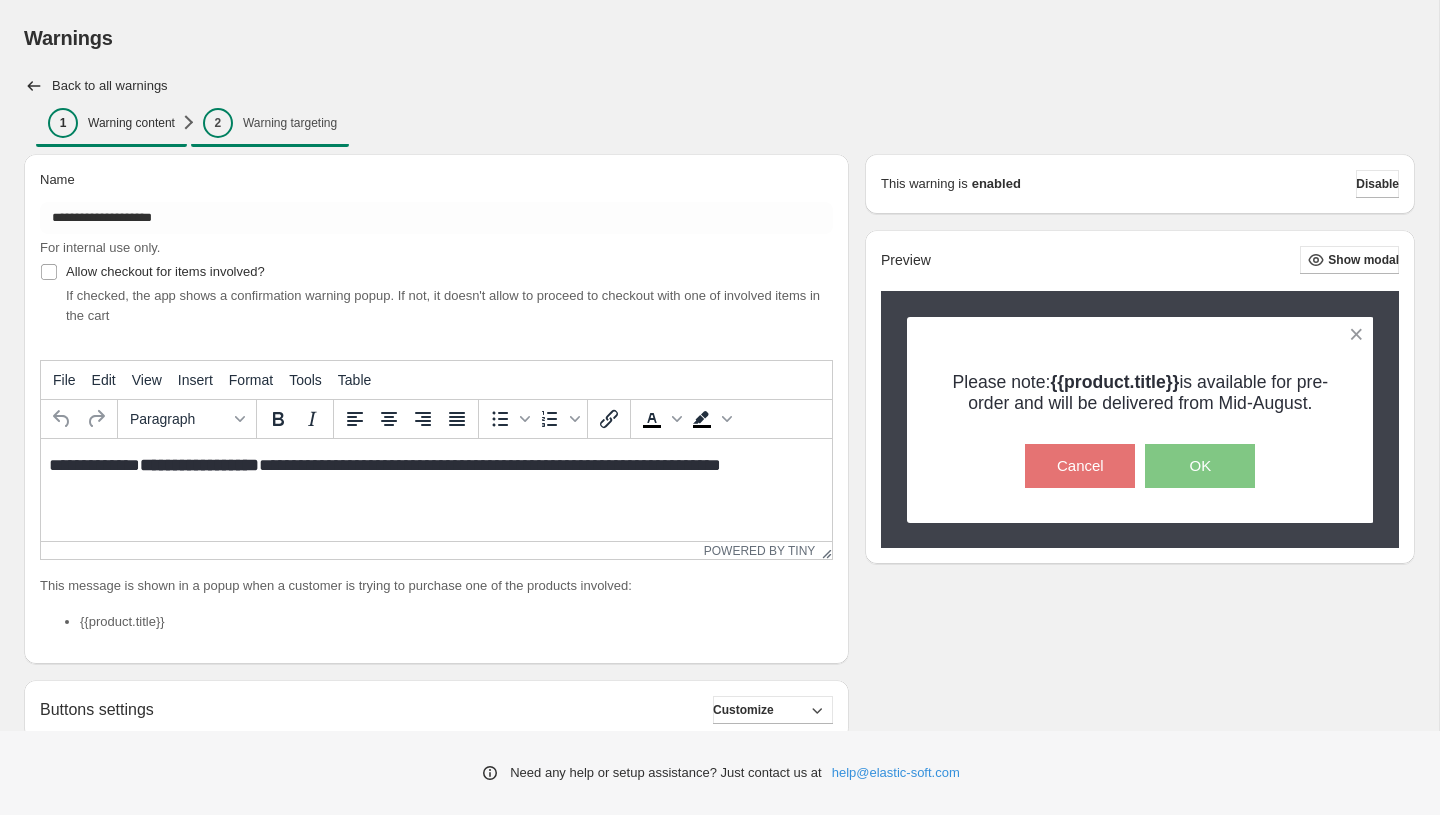click on "2 Warning targeting" at bounding box center (270, 123) 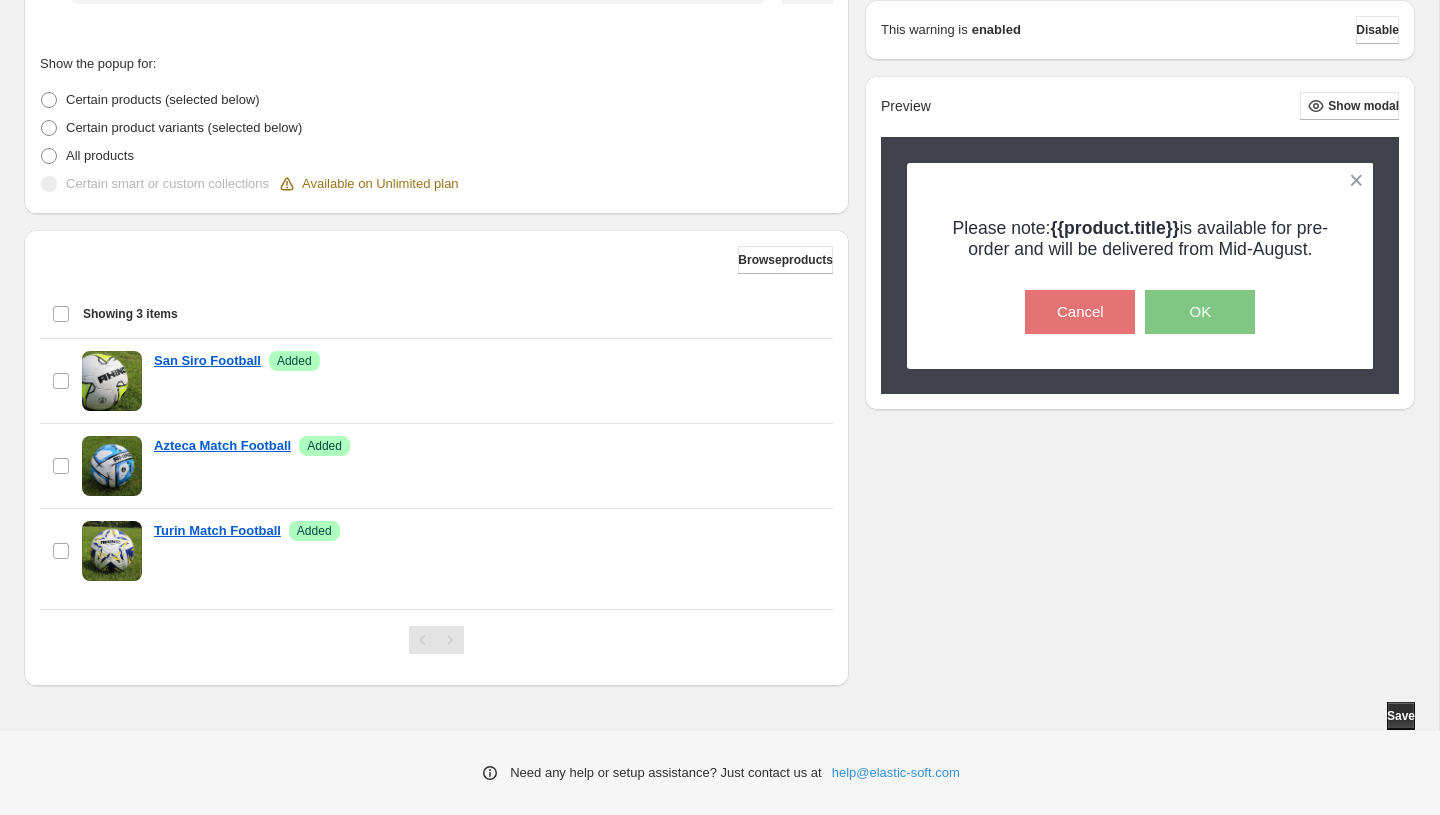 scroll, scrollTop: 0, scrollLeft: 0, axis: both 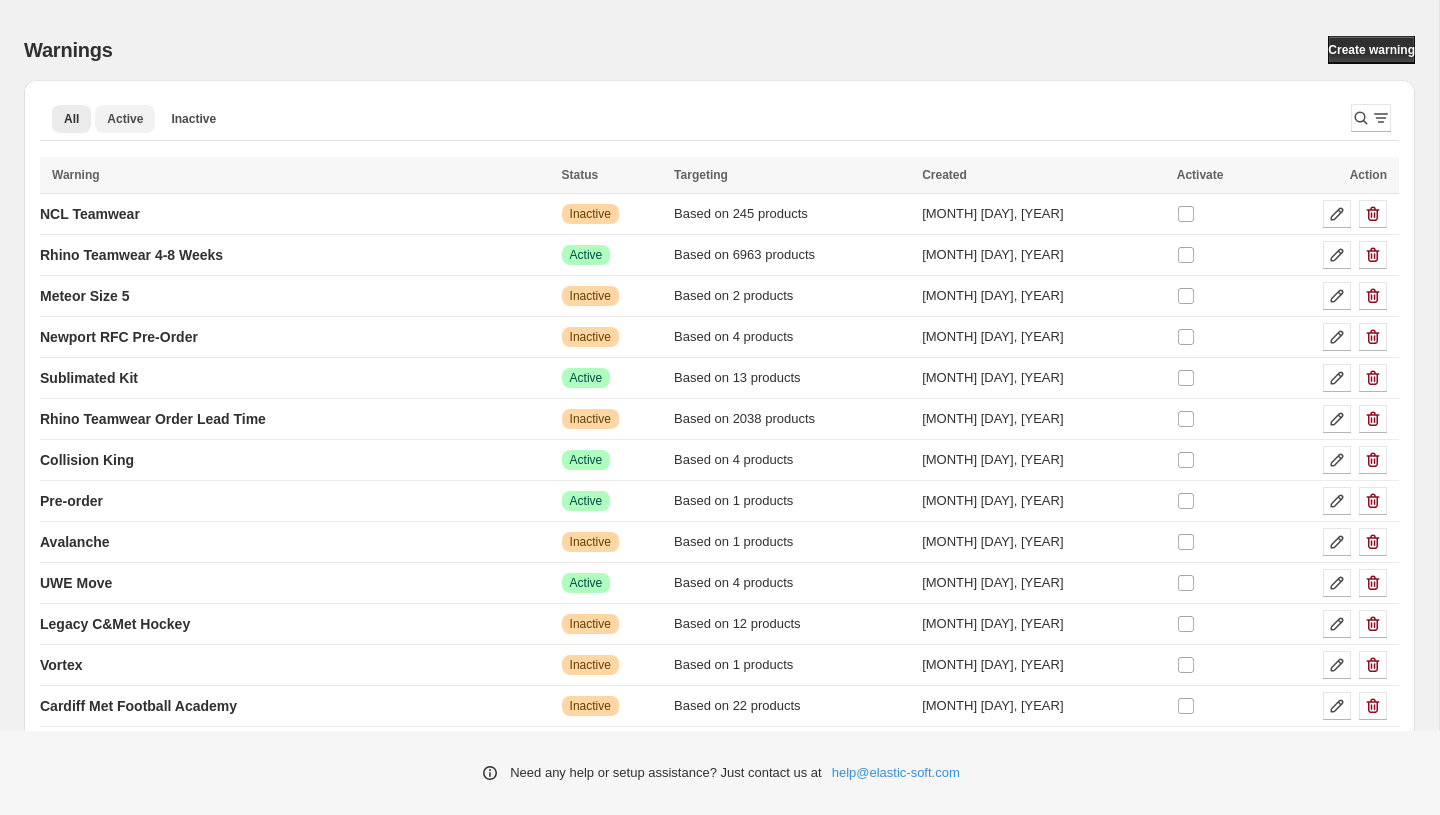 click on "Active" at bounding box center [125, 119] 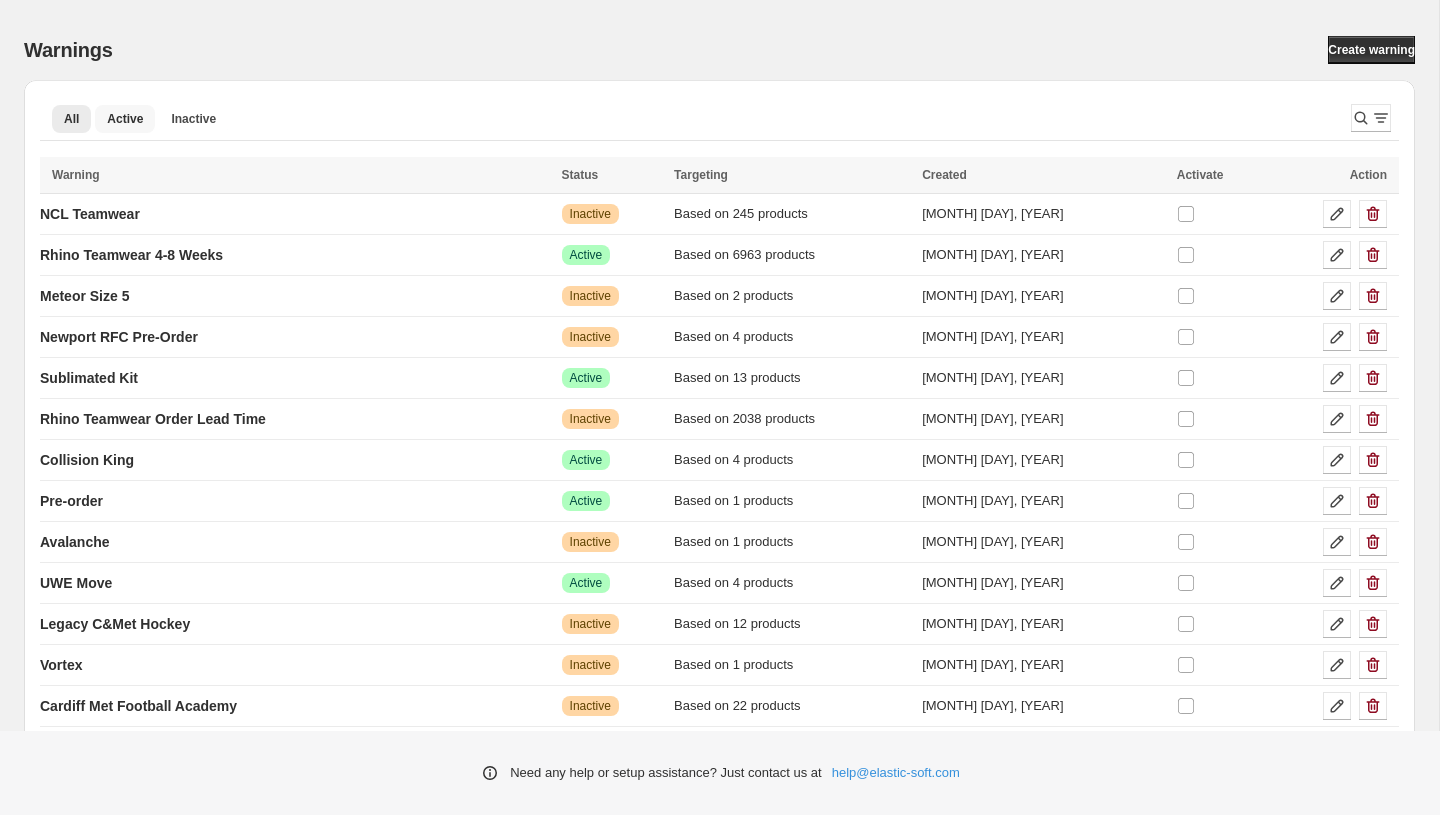 click on "Active" at bounding box center [125, 119] 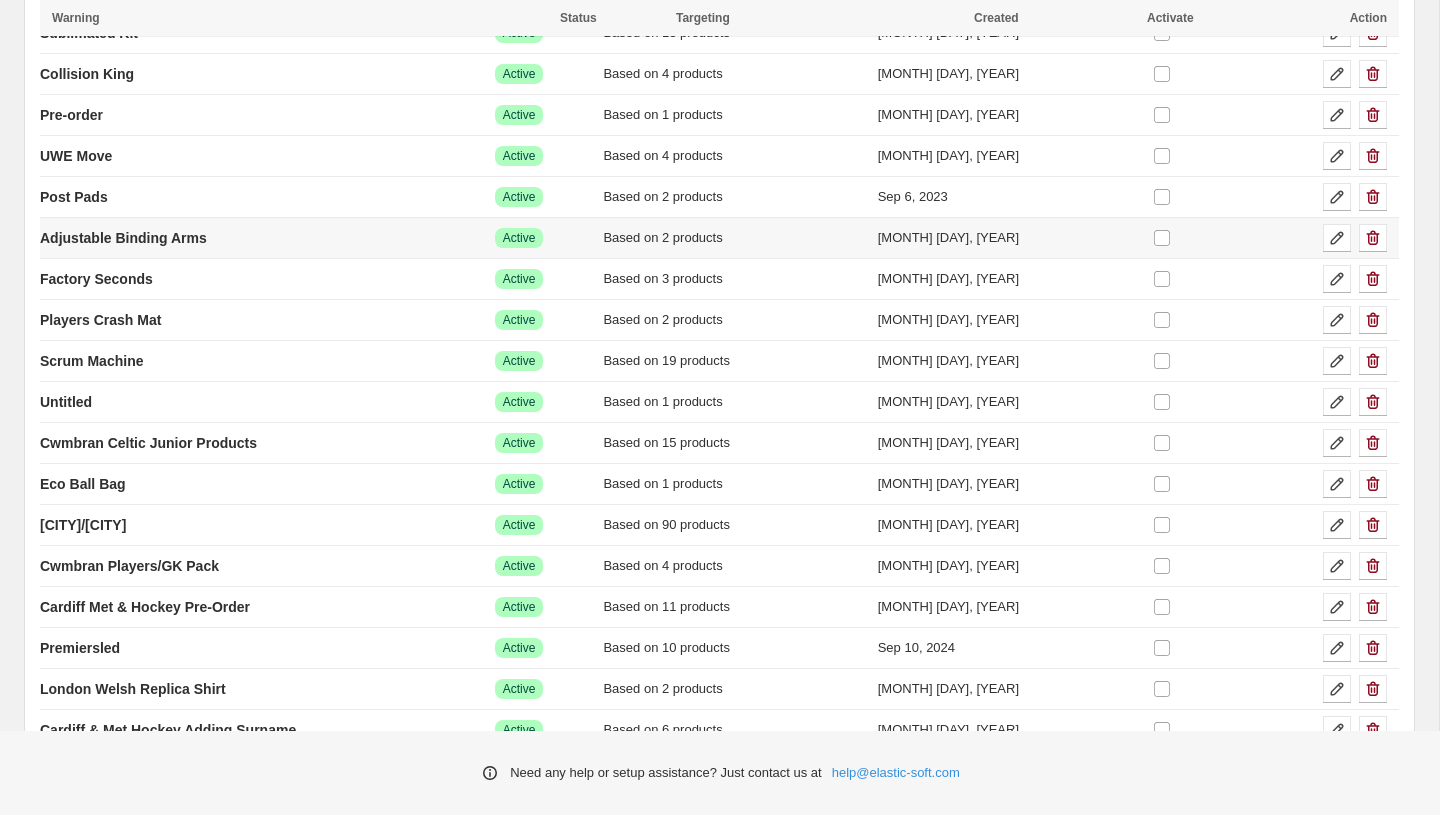 scroll, scrollTop: 193, scrollLeft: 0, axis: vertical 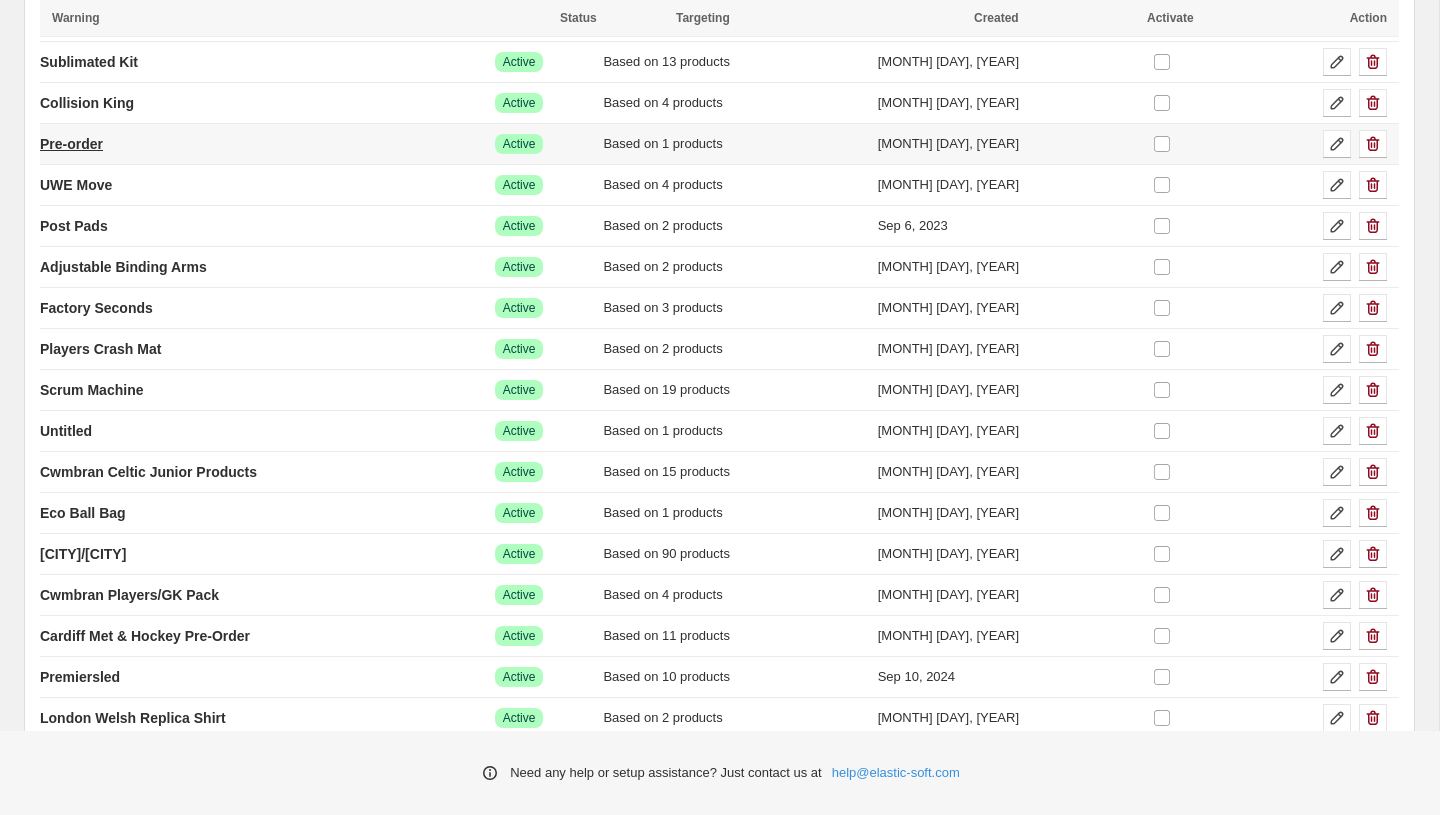 click on "Pre-order" at bounding box center [71, 144] 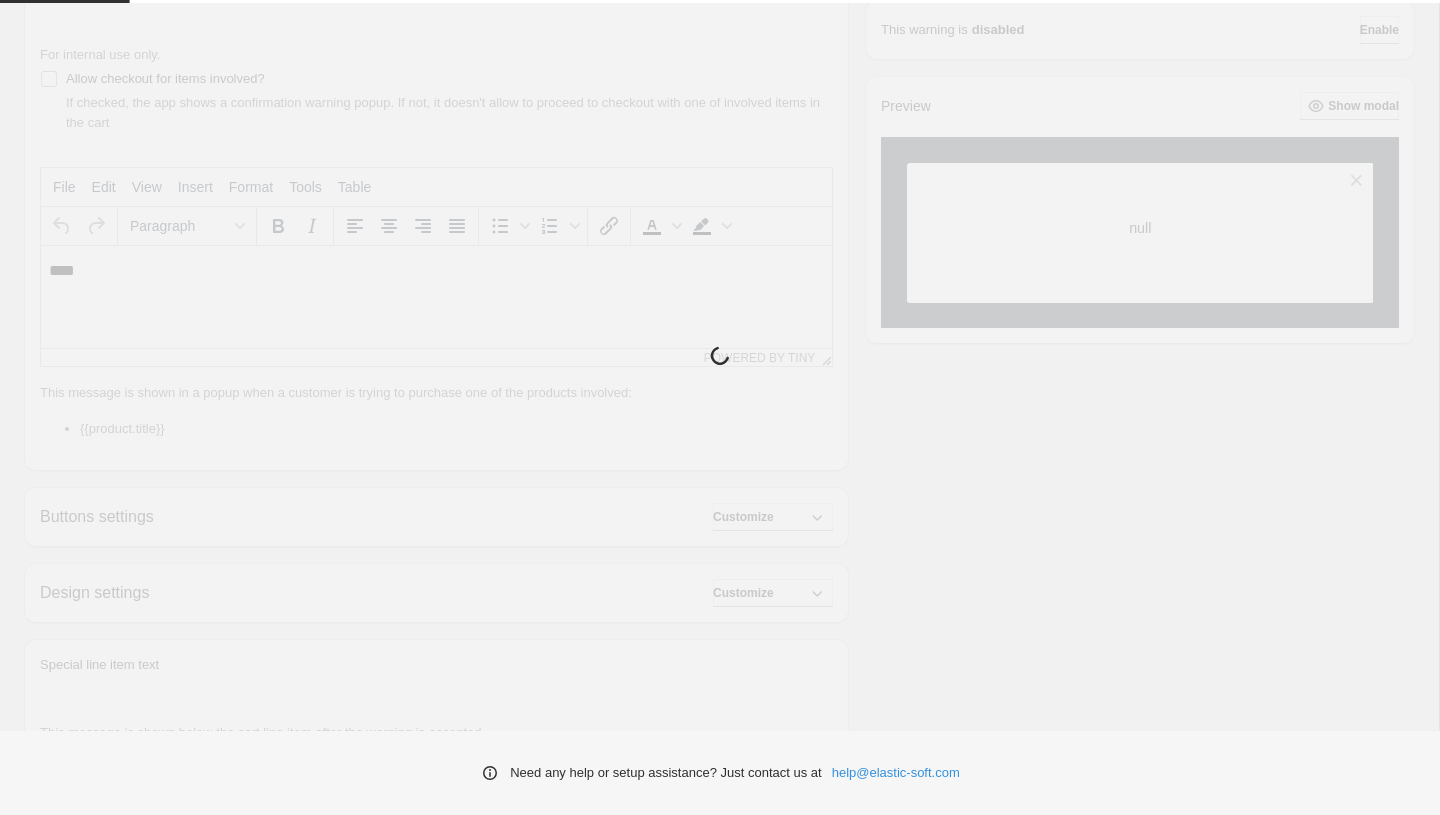 scroll, scrollTop: 0, scrollLeft: 0, axis: both 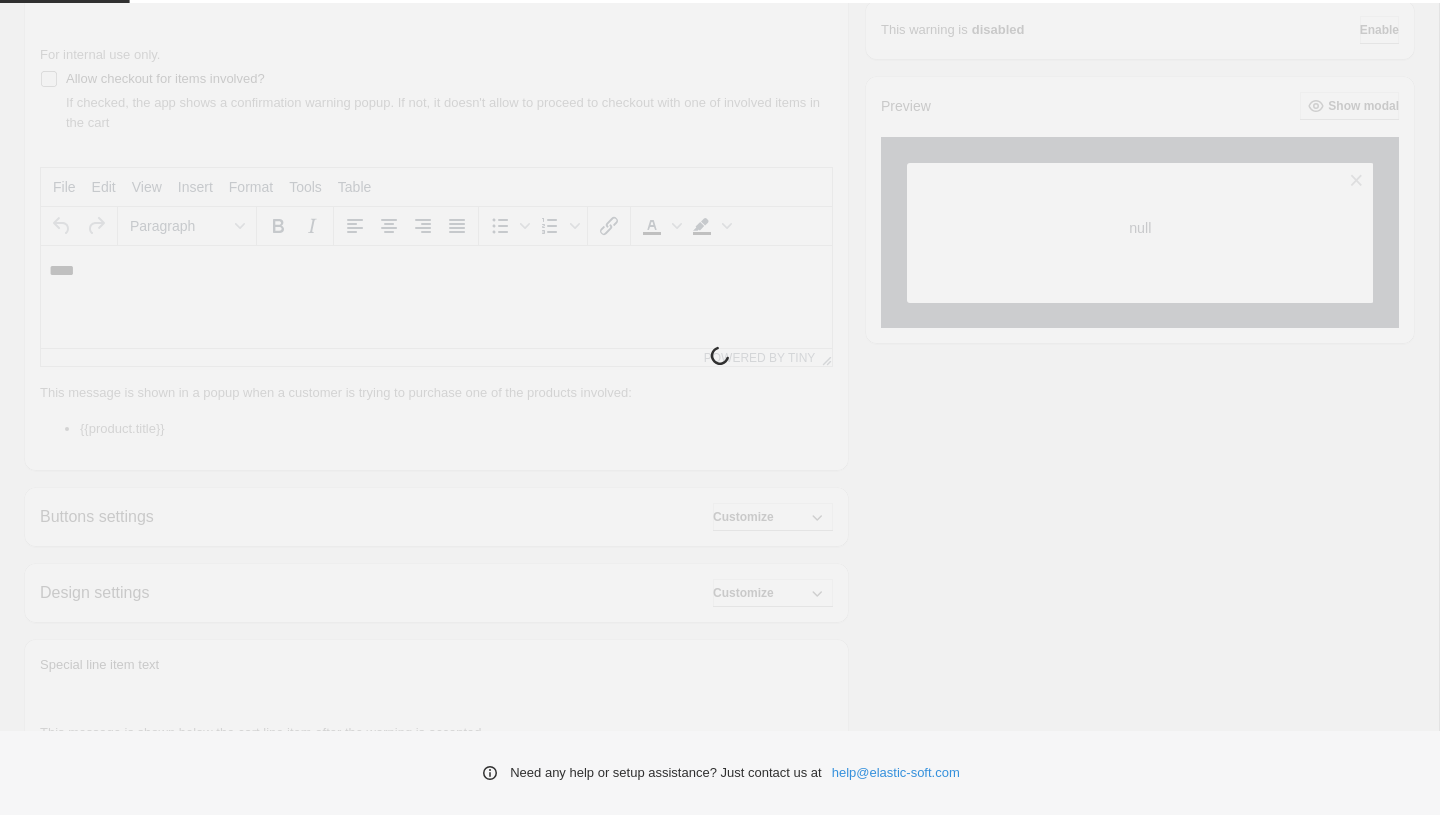 type on "*********" 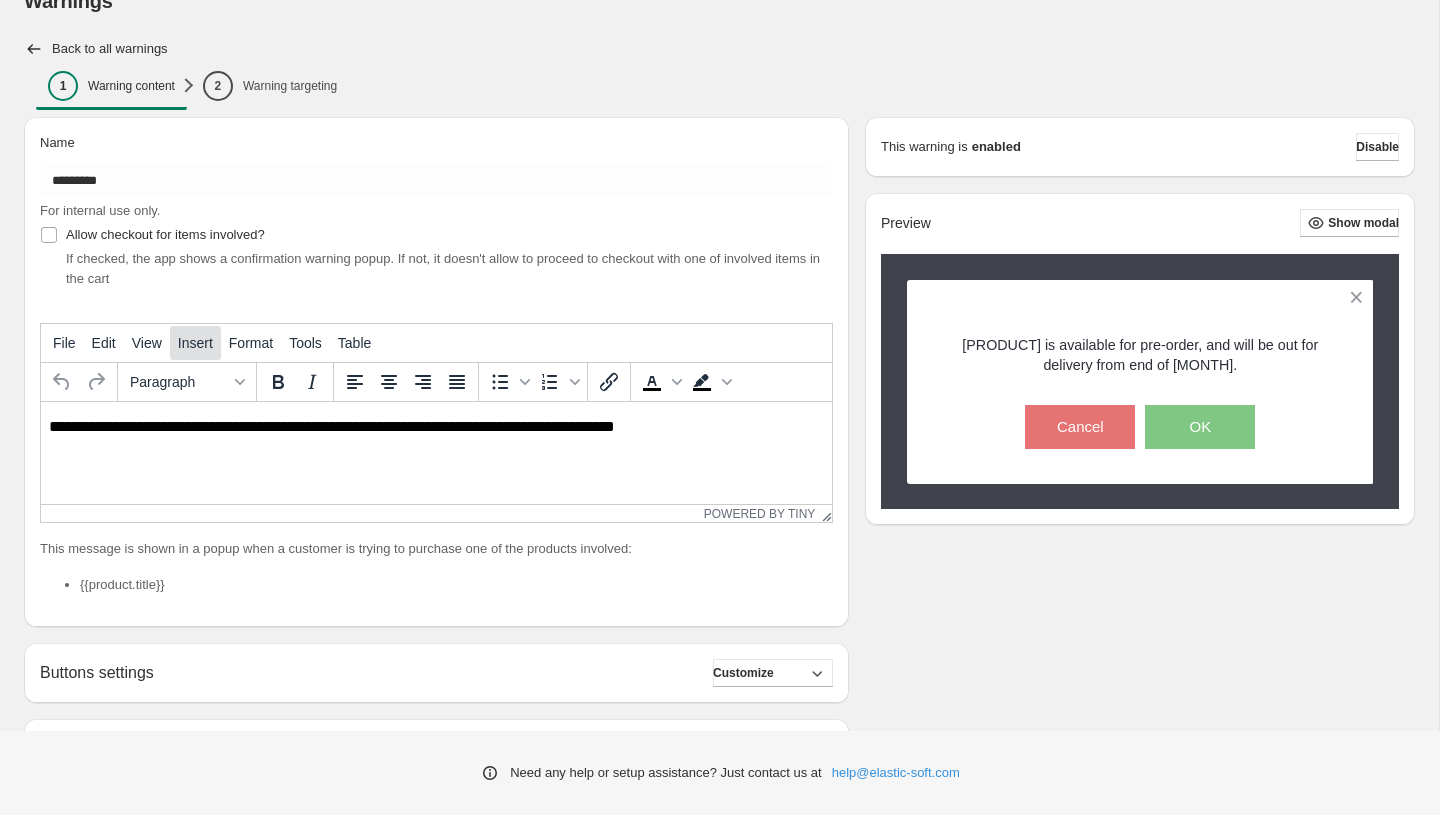 scroll, scrollTop: 0, scrollLeft: 0, axis: both 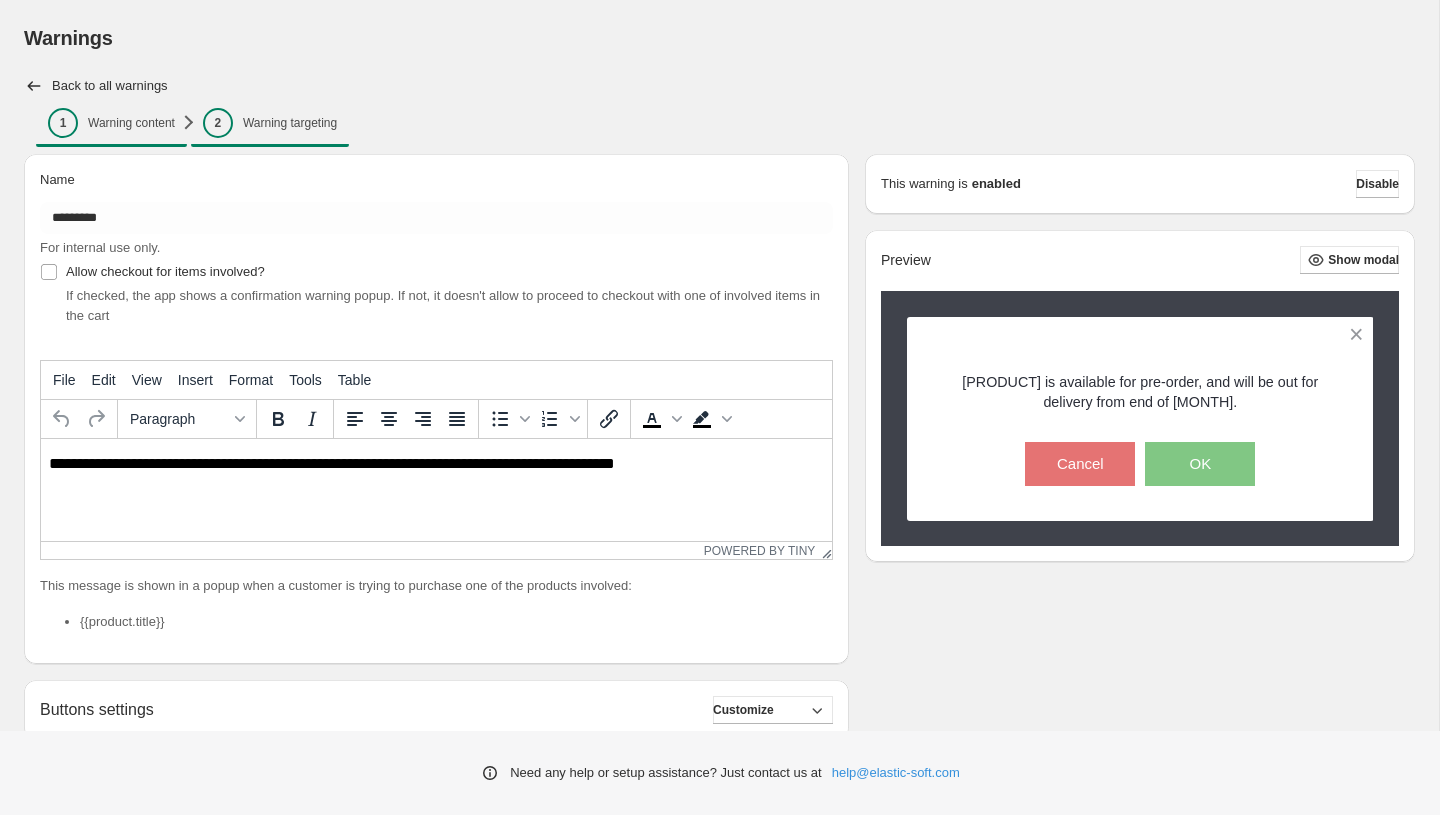 click on "2 Warning targeting" at bounding box center [270, 123] 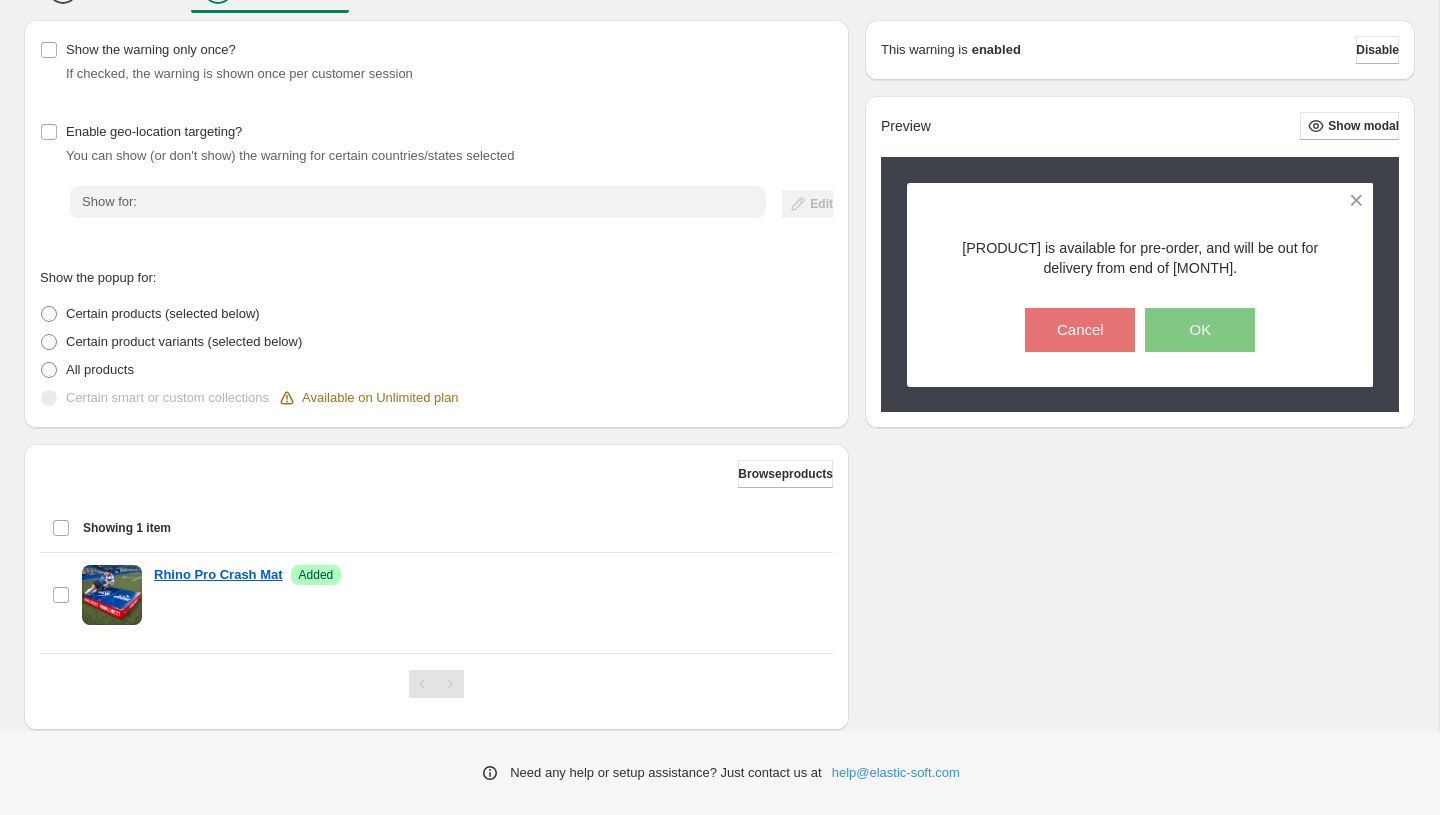scroll, scrollTop: 0, scrollLeft: 0, axis: both 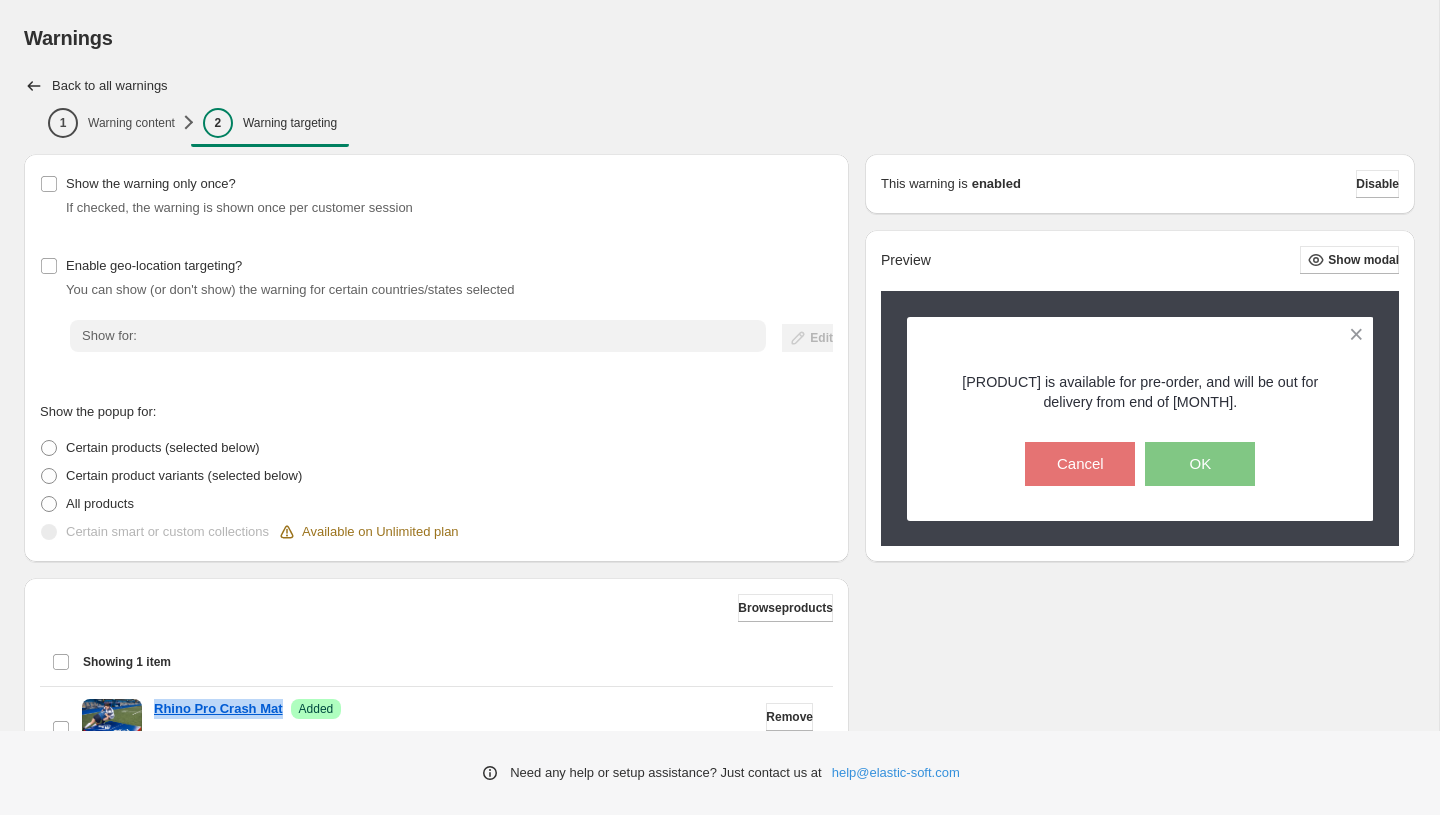 click on "Back to all warnings" at bounding box center (110, 86) 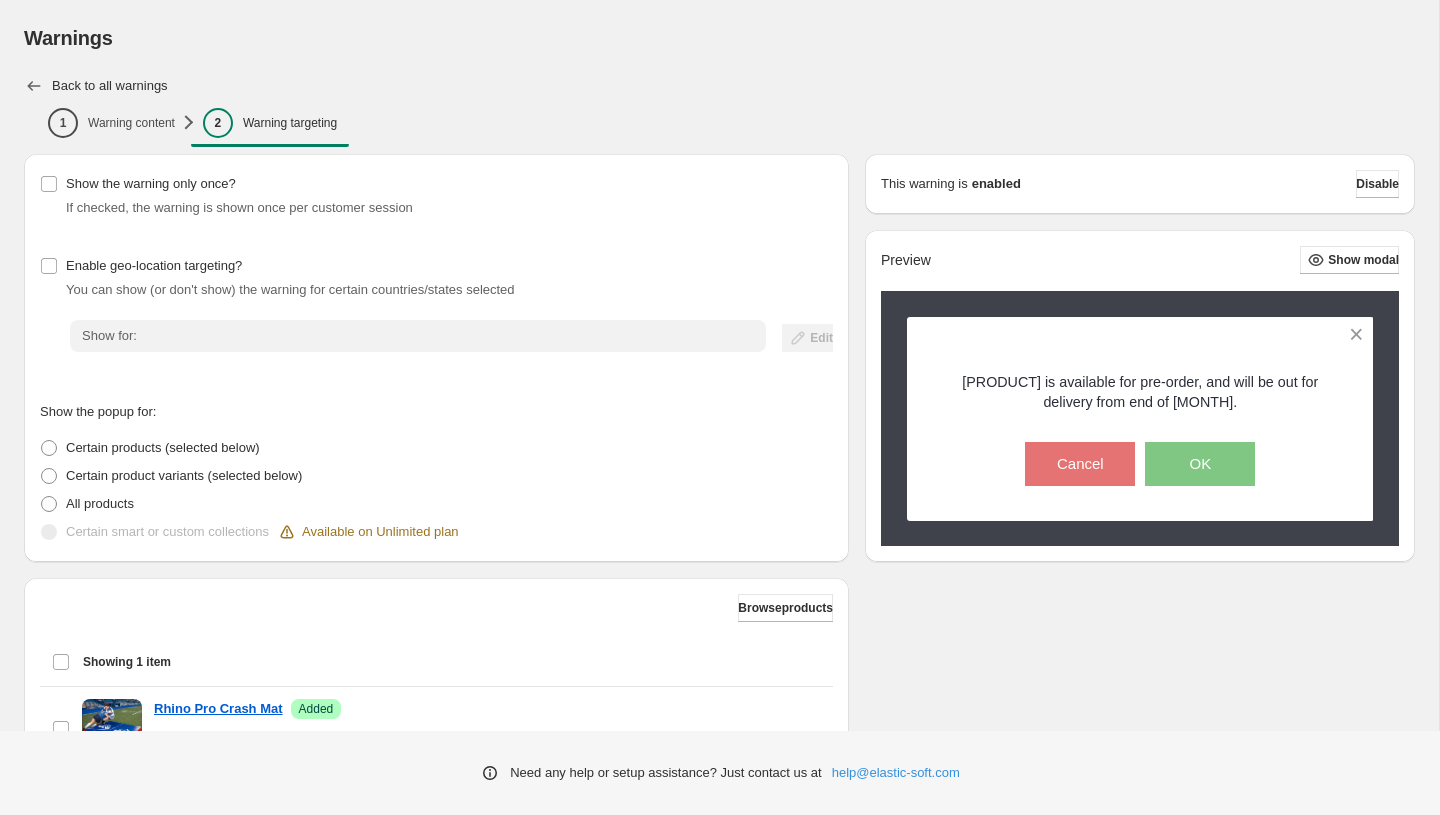 click 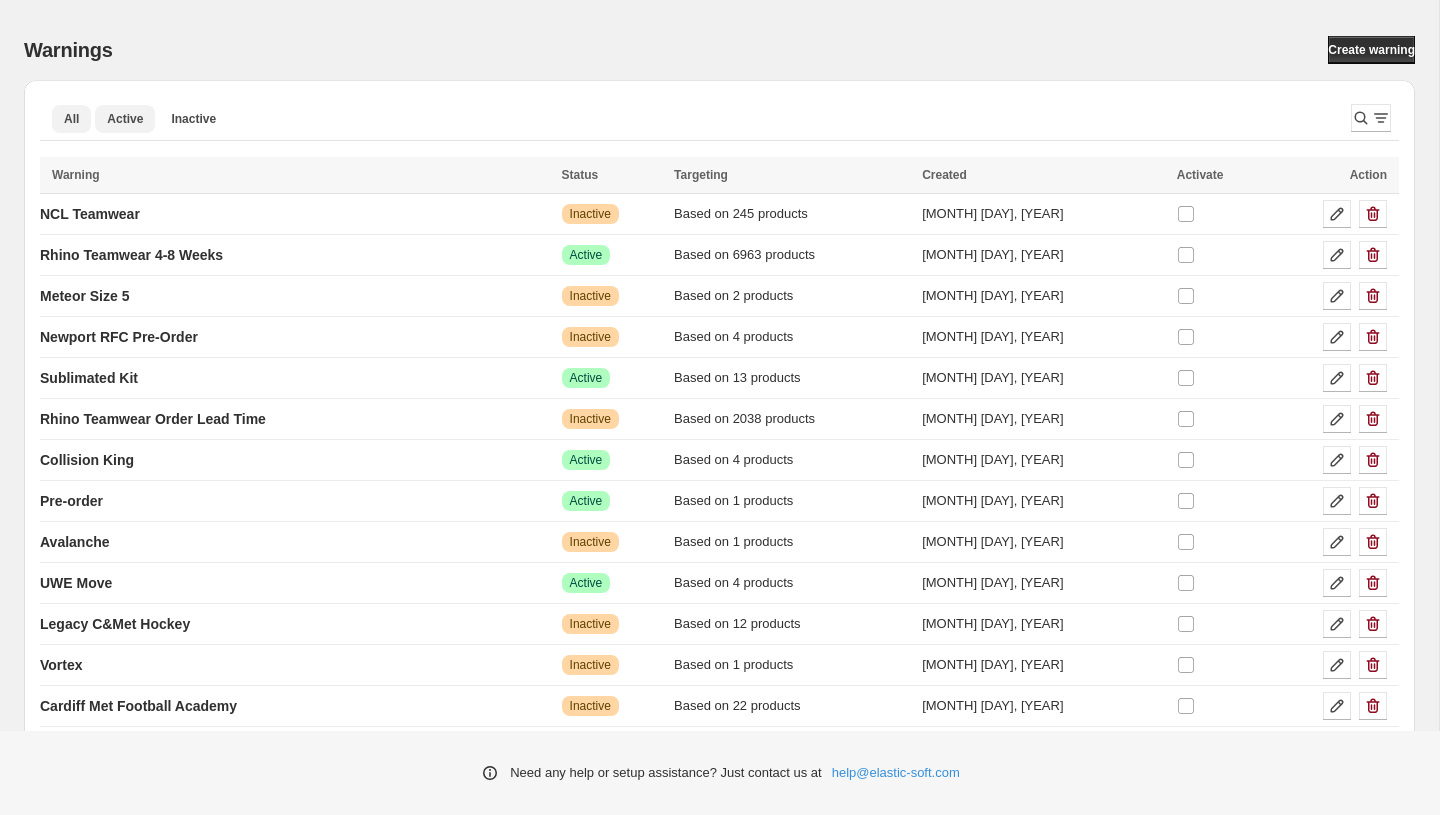 click on "Active" at bounding box center [125, 119] 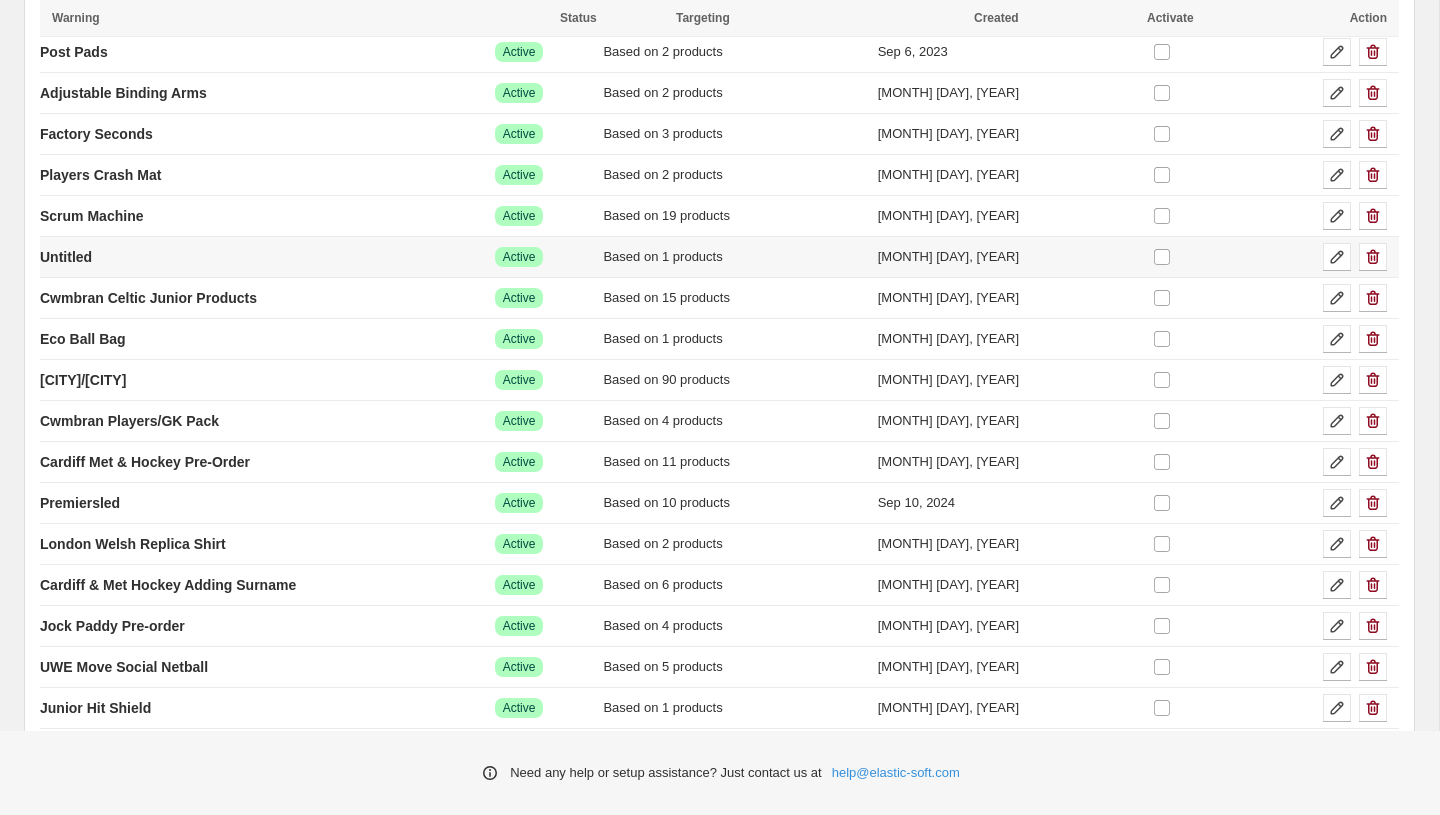 scroll, scrollTop: 471, scrollLeft: 0, axis: vertical 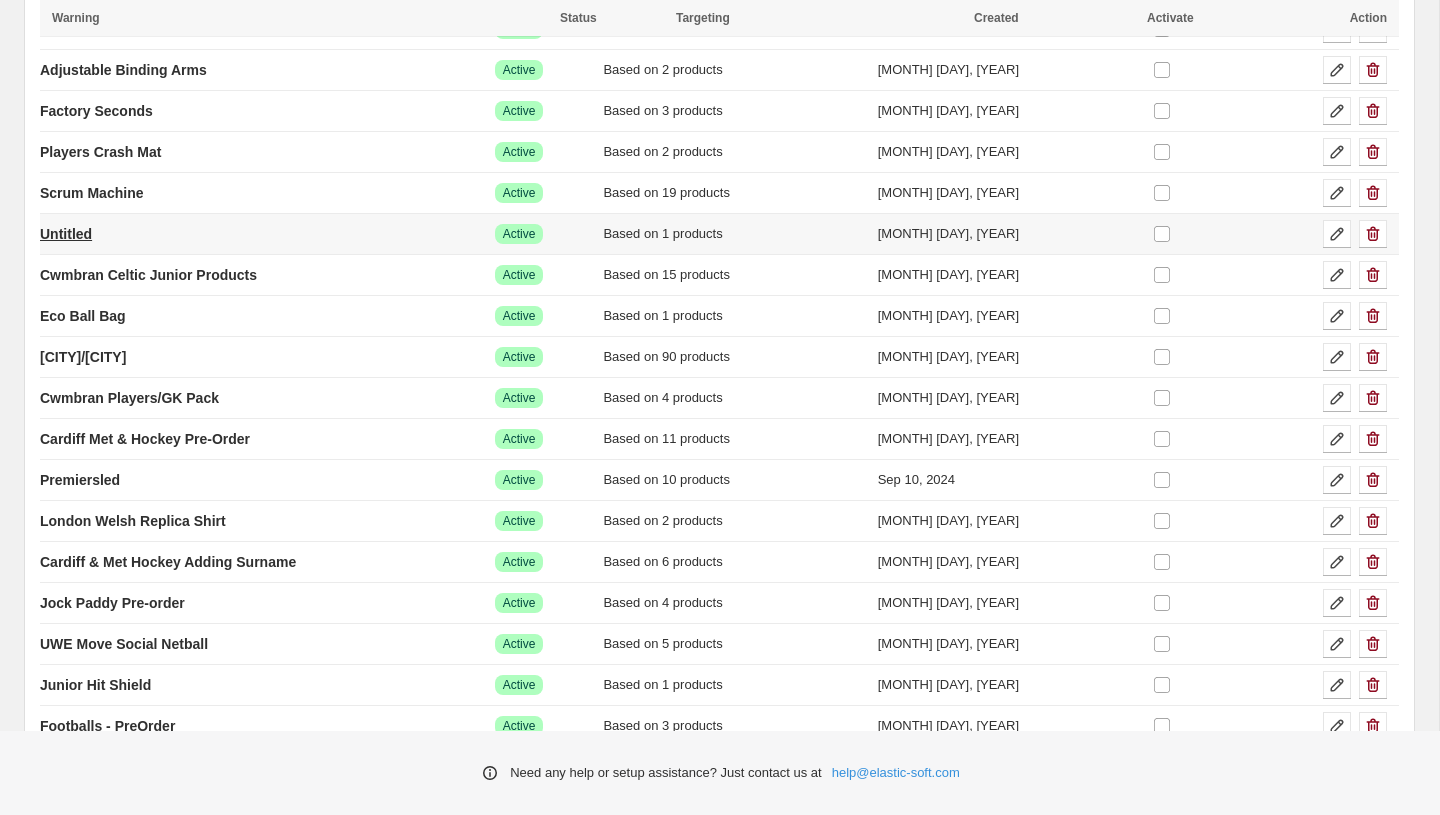 click on "Untitled" at bounding box center (66, 234) 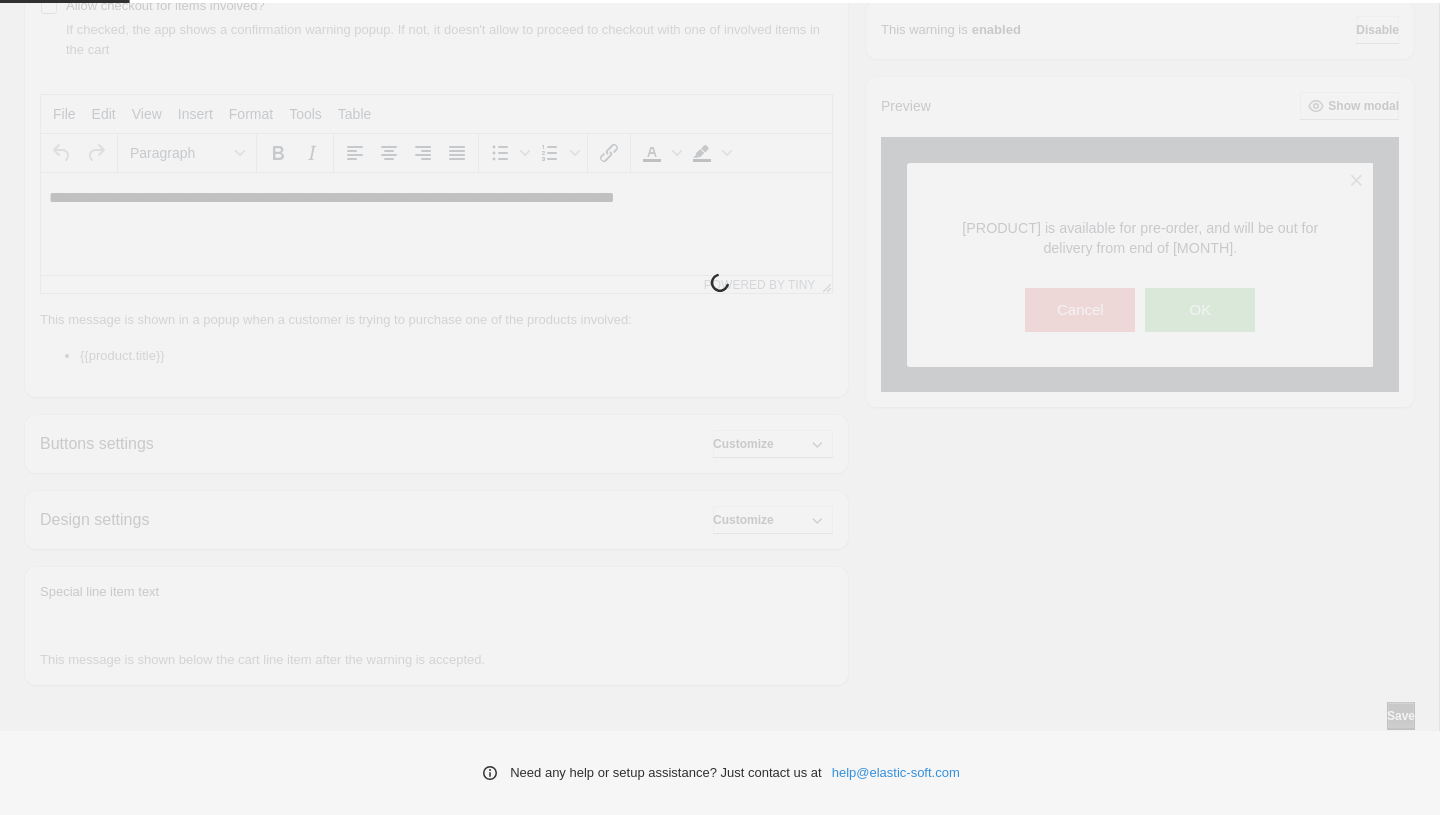 scroll, scrollTop: 0, scrollLeft: 0, axis: both 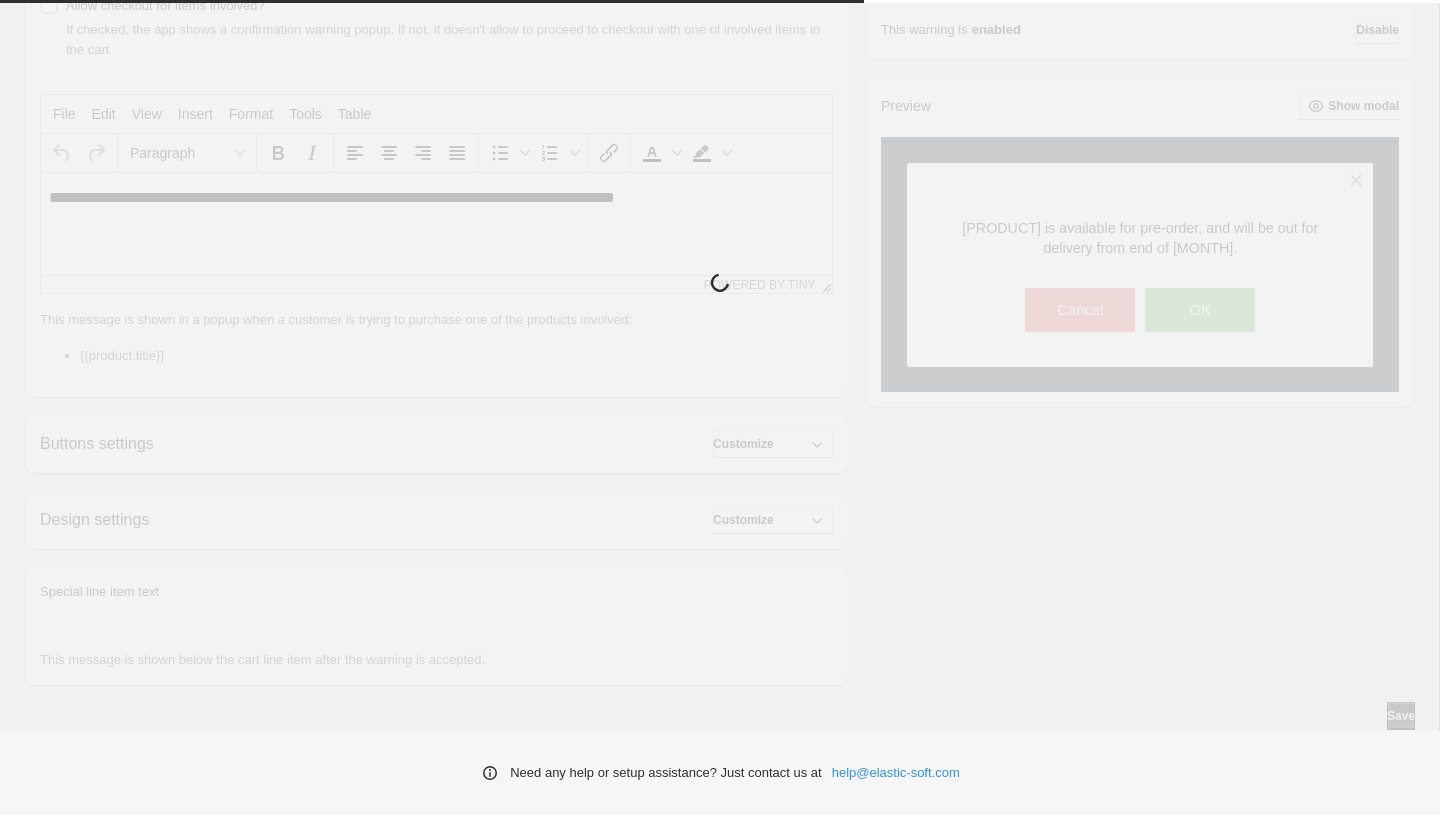 type 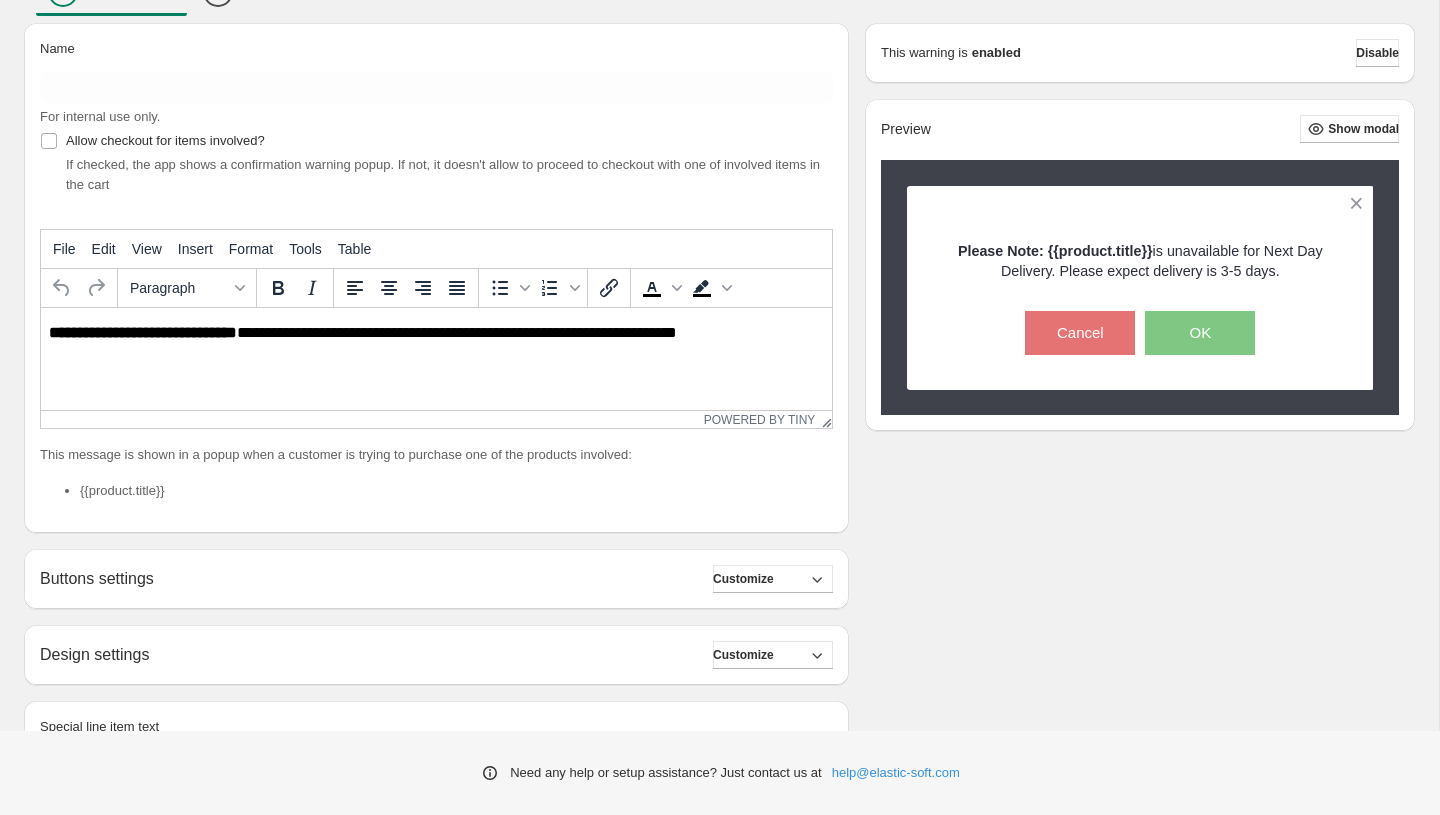 scroll, scrollTop: 0, scrollLeft: 0, axis: both 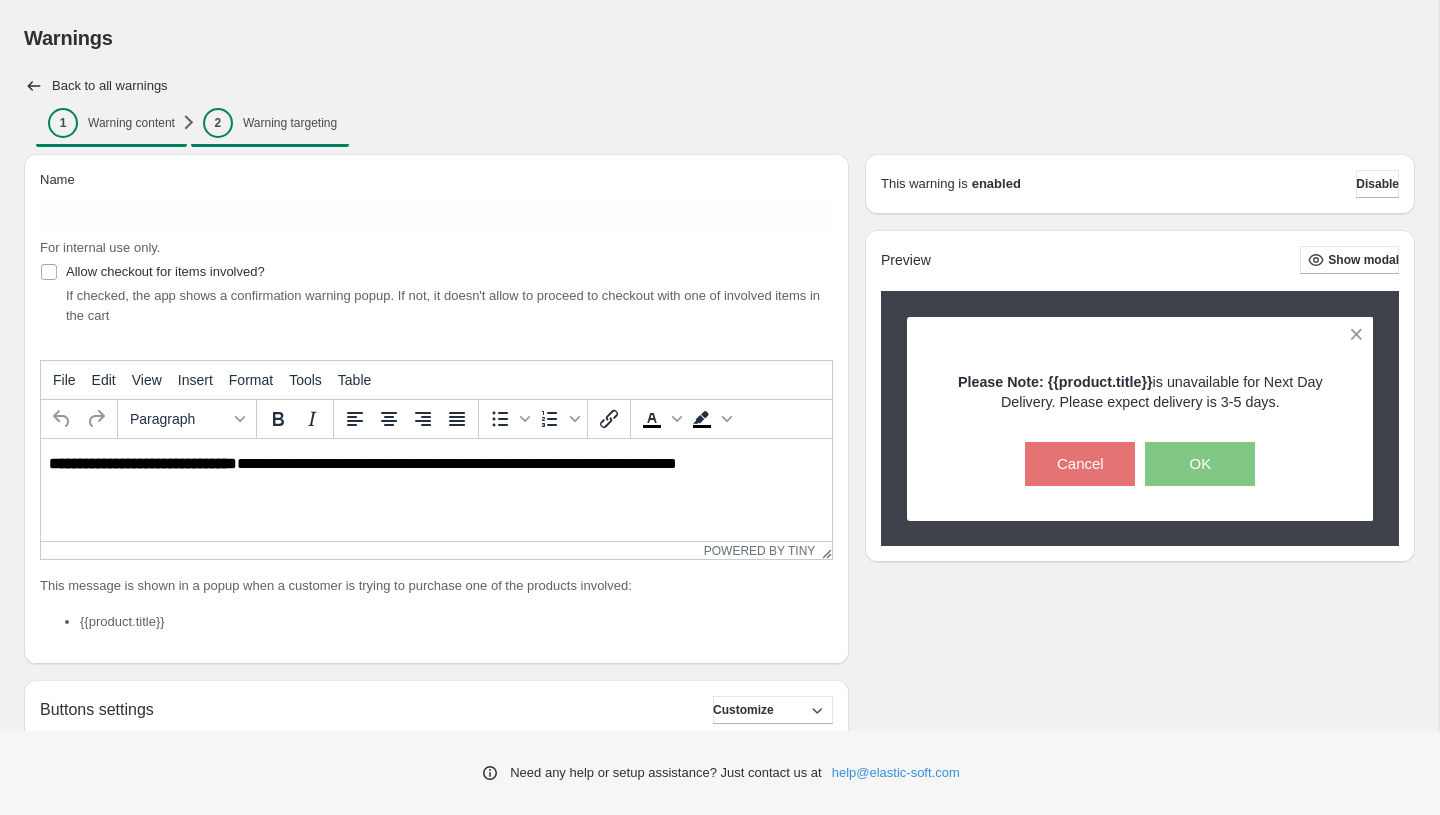 click on "Warning targeting" at bounding box center [290, 123] 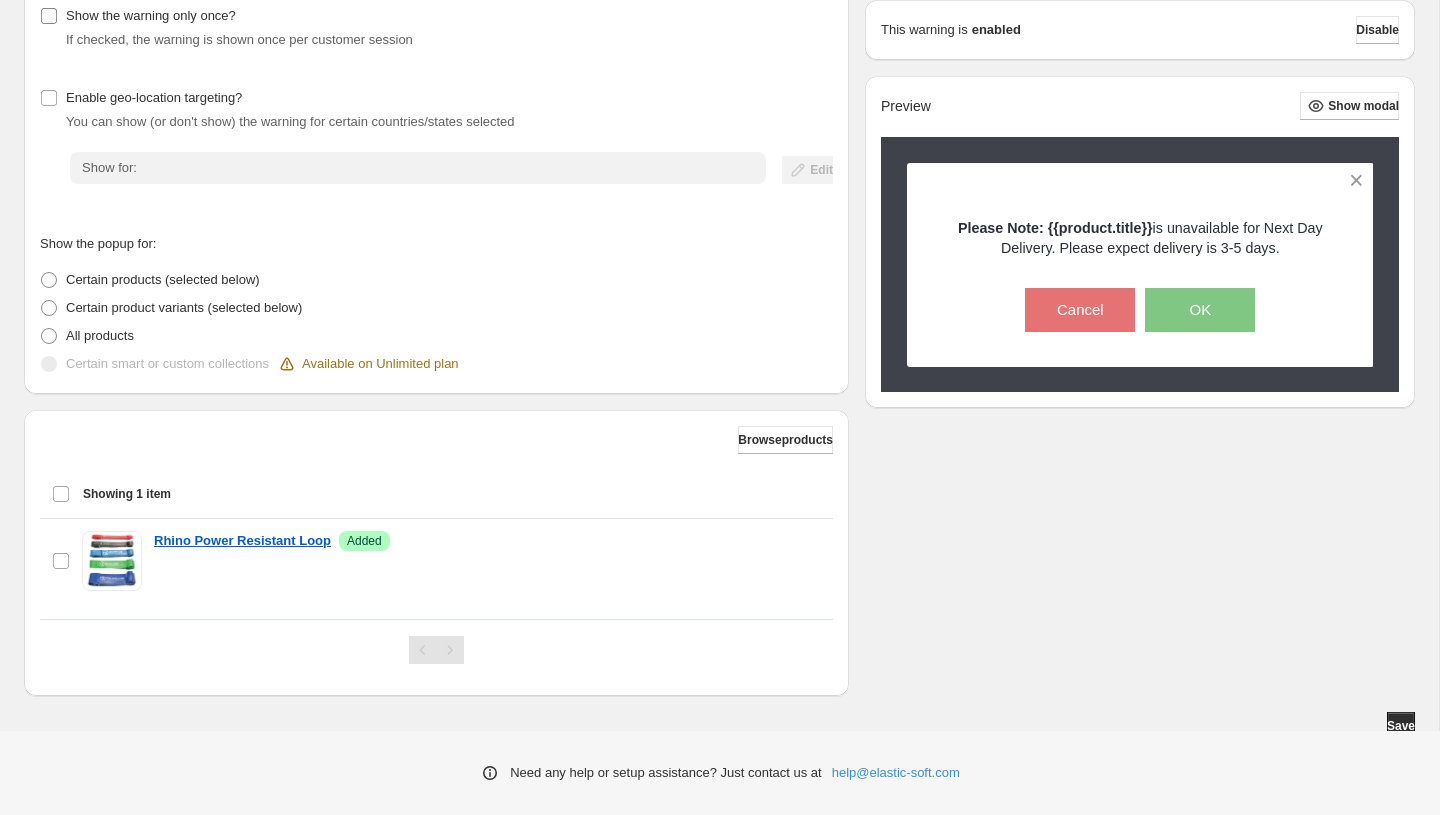 scroll, scrollTop: 0, scrollLeft: 0, axis: both 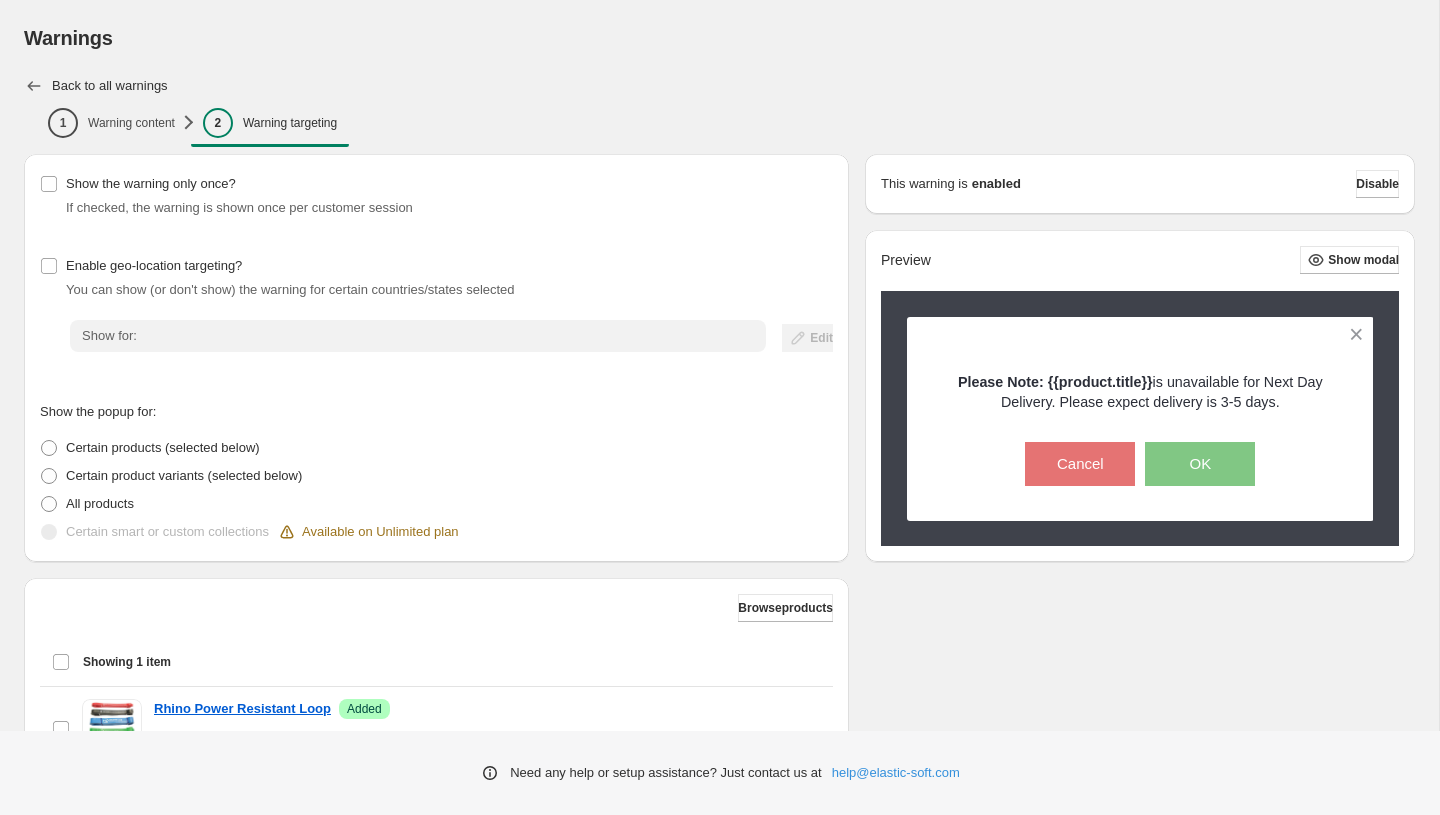 click 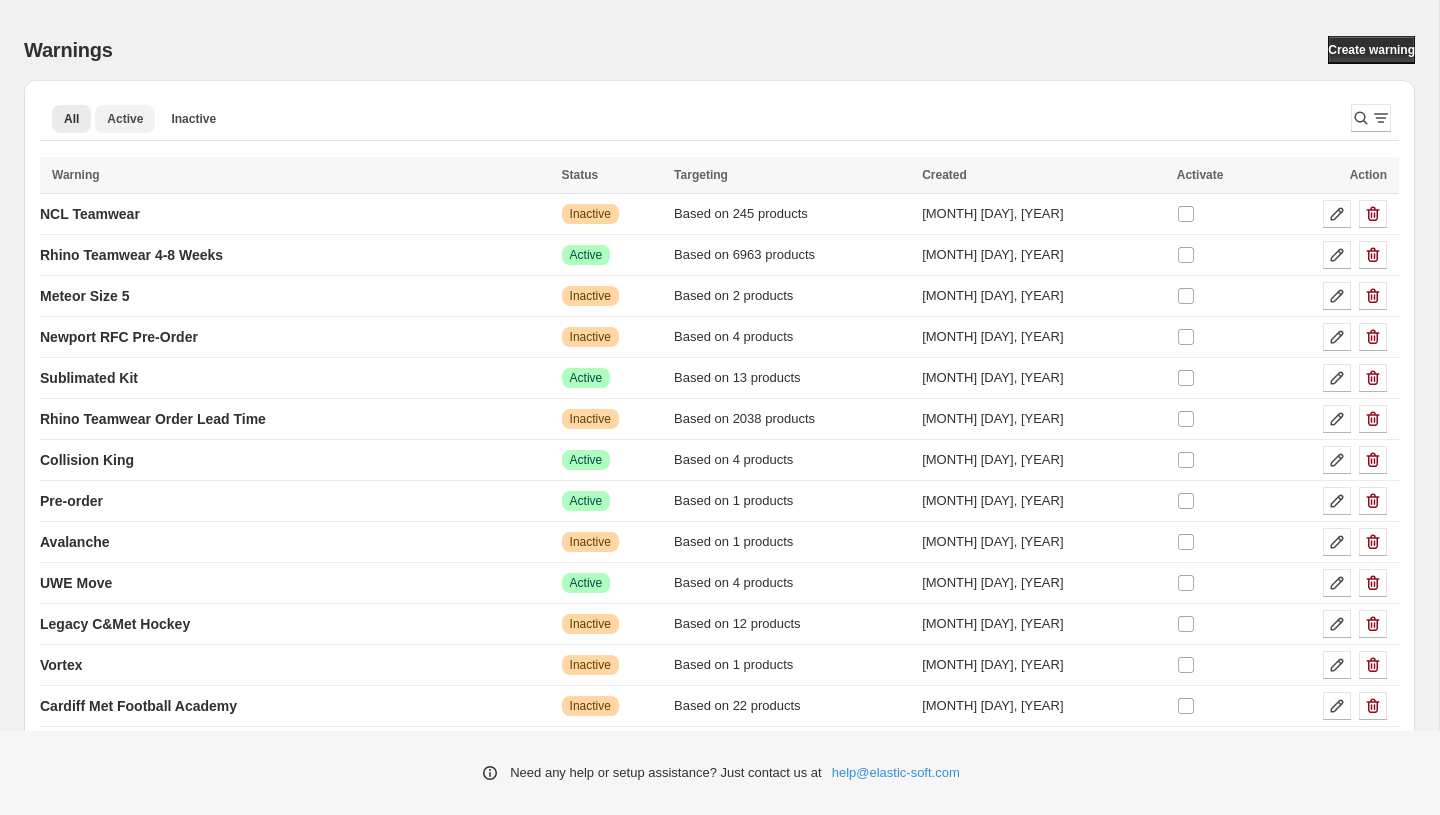 click on "Active" at bounding box center [125, 119] 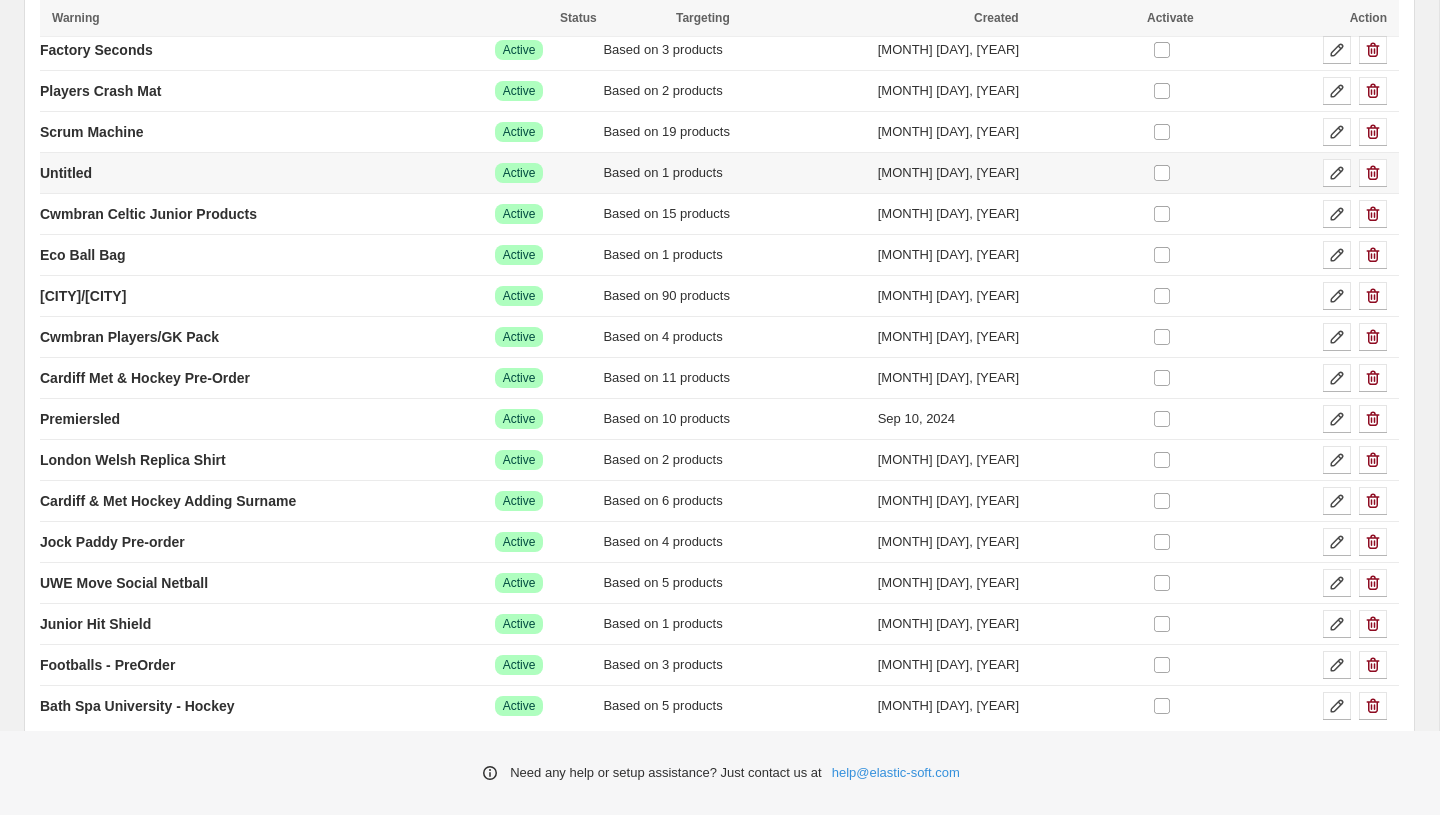 scroll, scrollTop: 471, scrollLeft: 0, axis: vertical 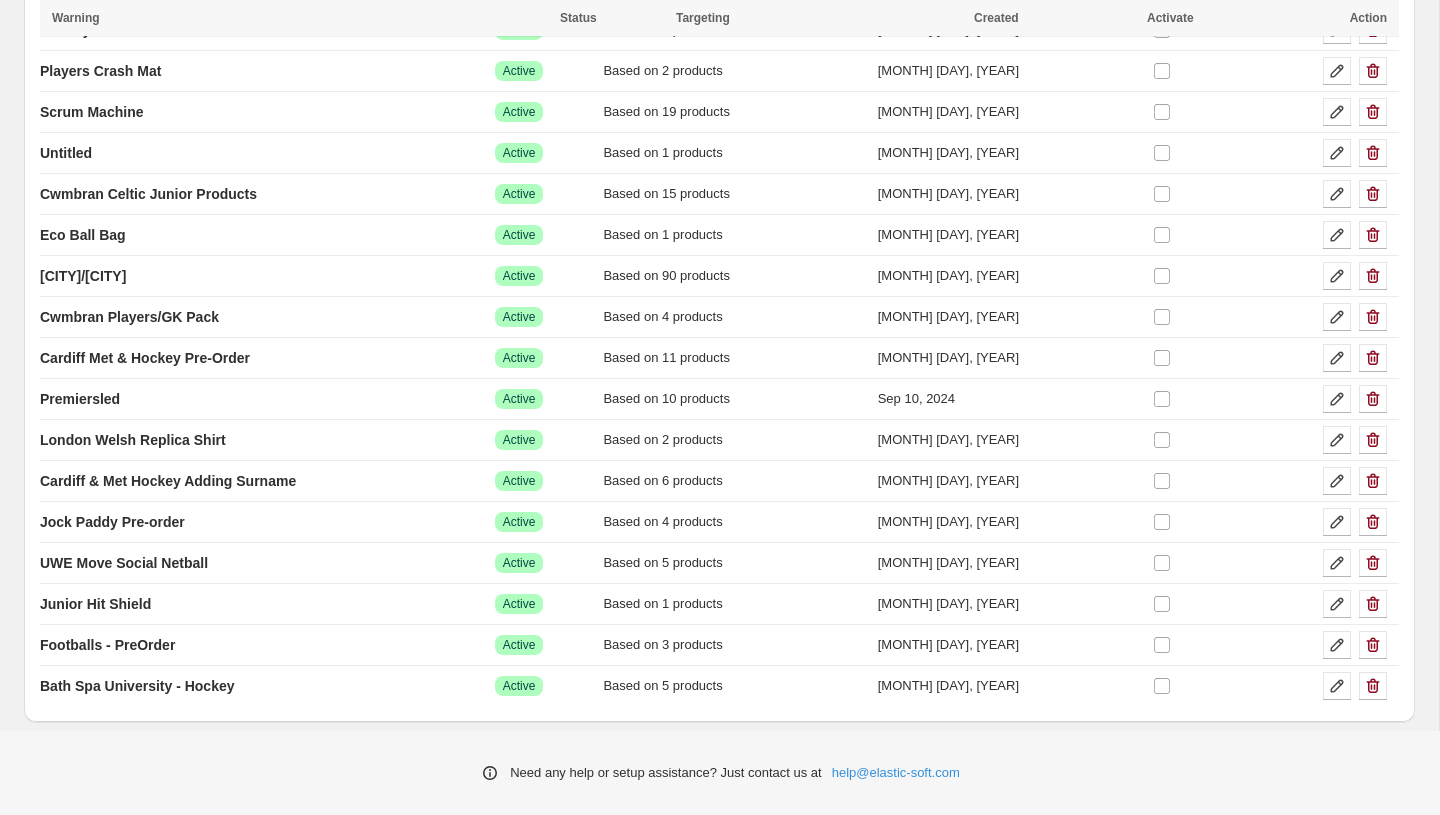 type 